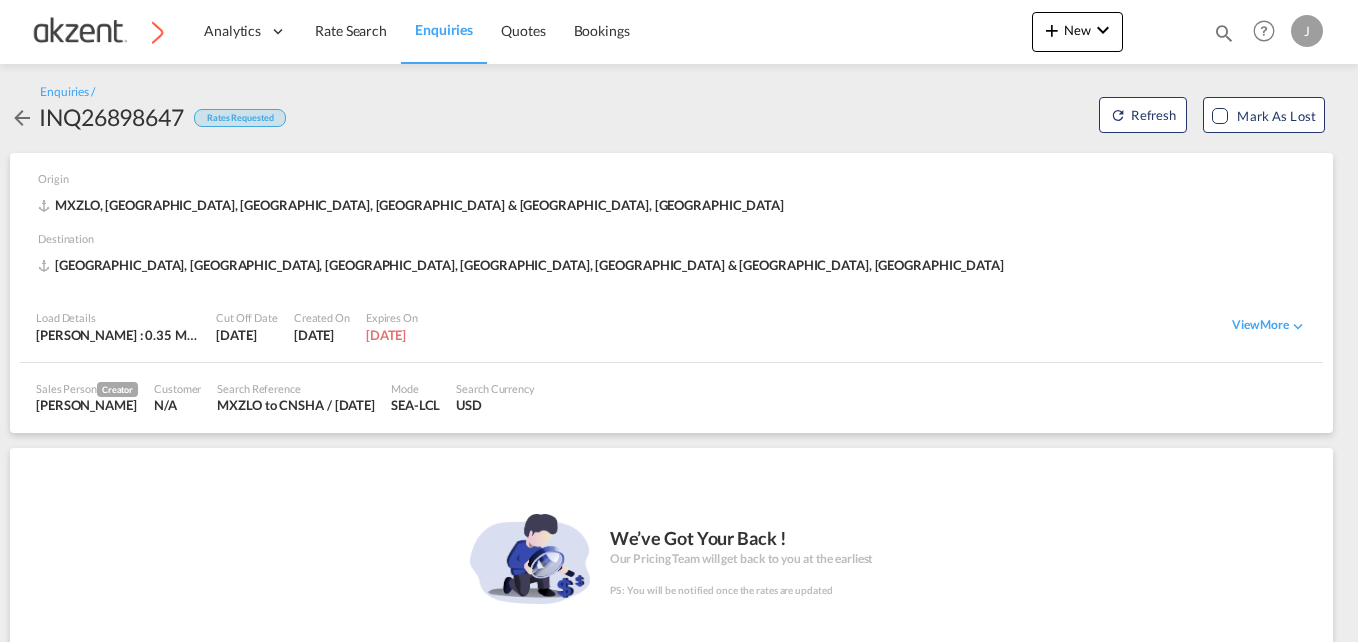 scroll, scrollTop: 0, scrollLeft: 0, axis: both 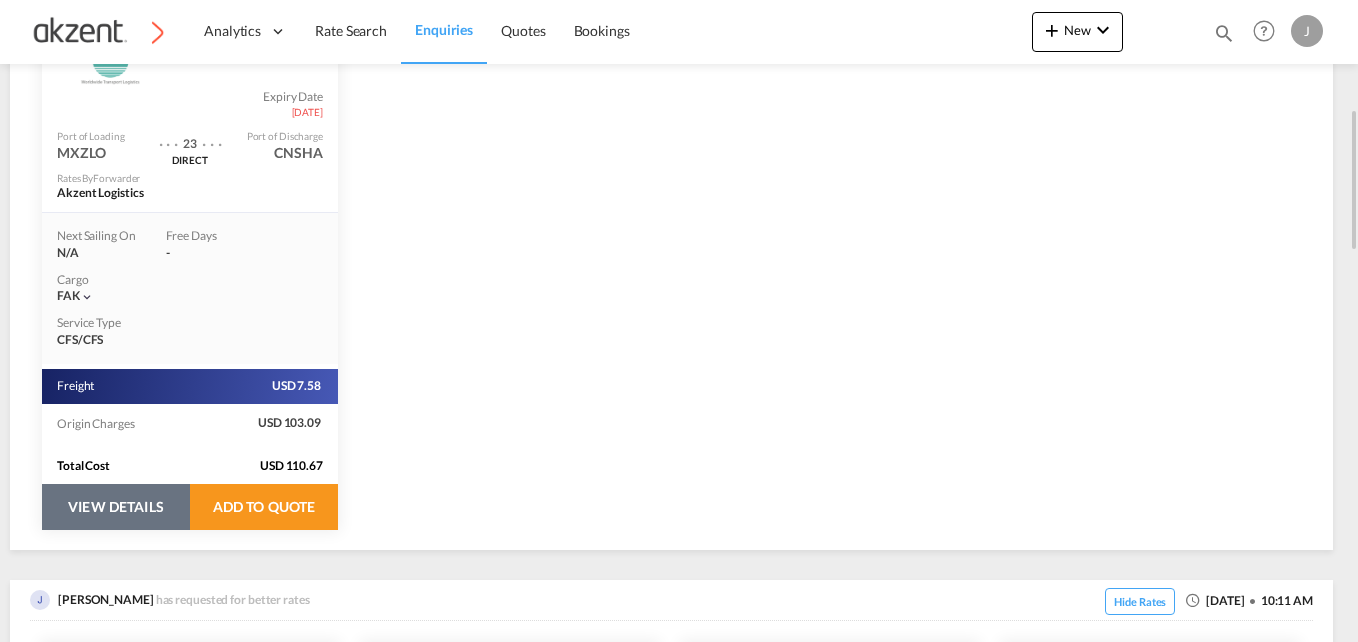 click on "VIEW DETAILS" at bounding box center (116, 507) 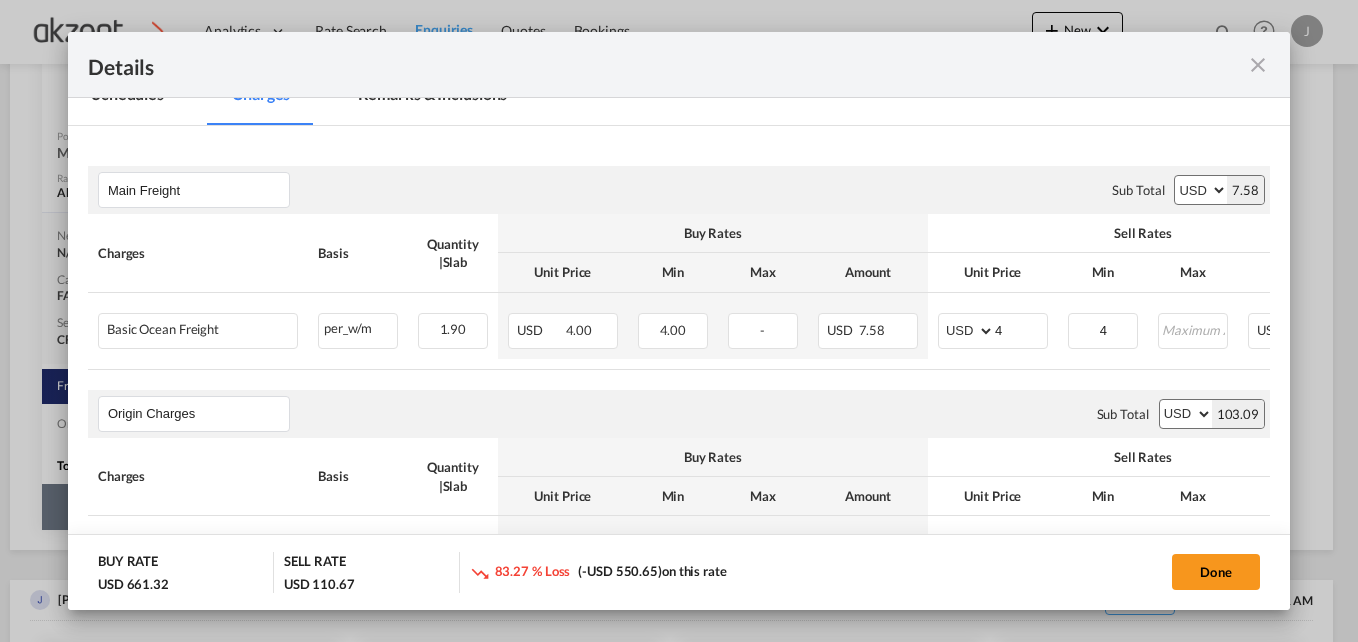 select on "per_shipment" 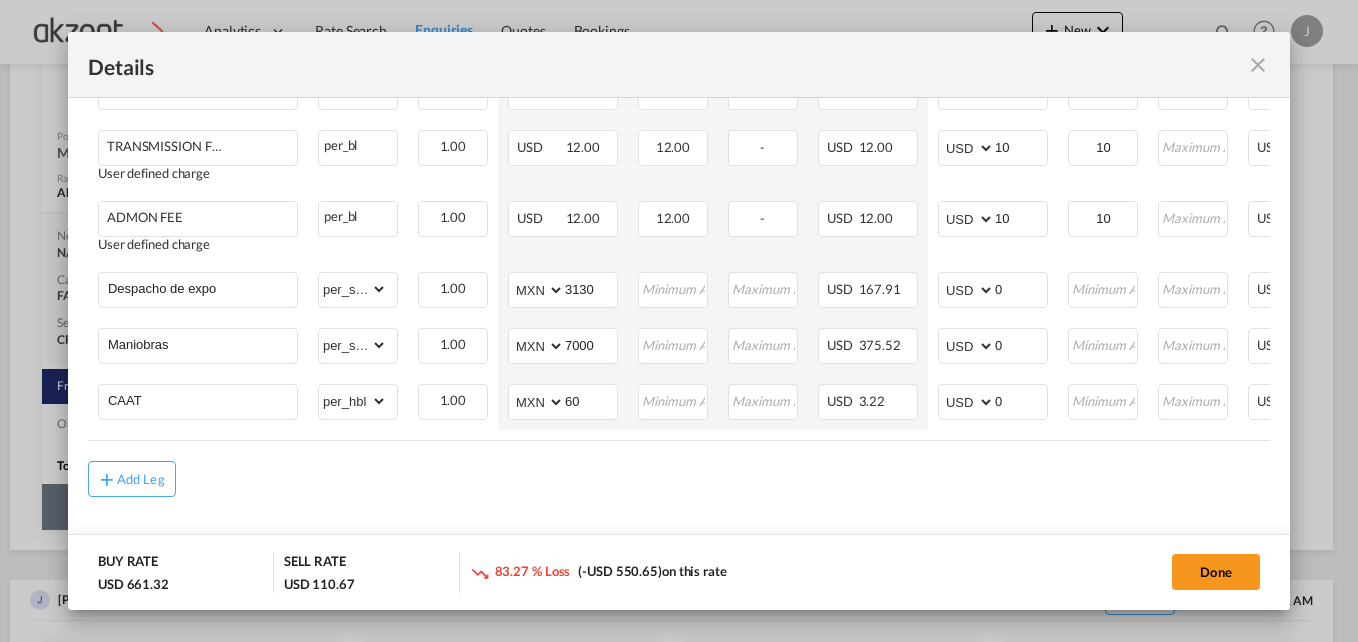 scroll, scrollTop: 944, scrollLeft: 0, axis: vertical 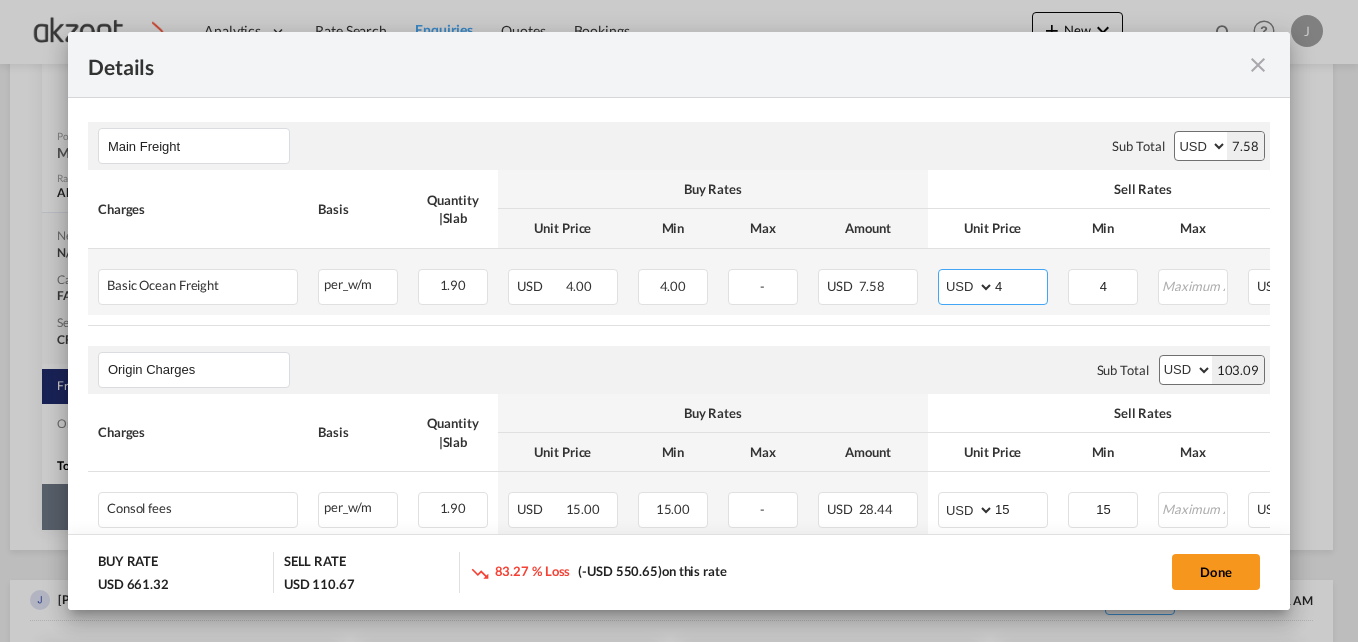 click on "4" at bounding box center (1021, 285) 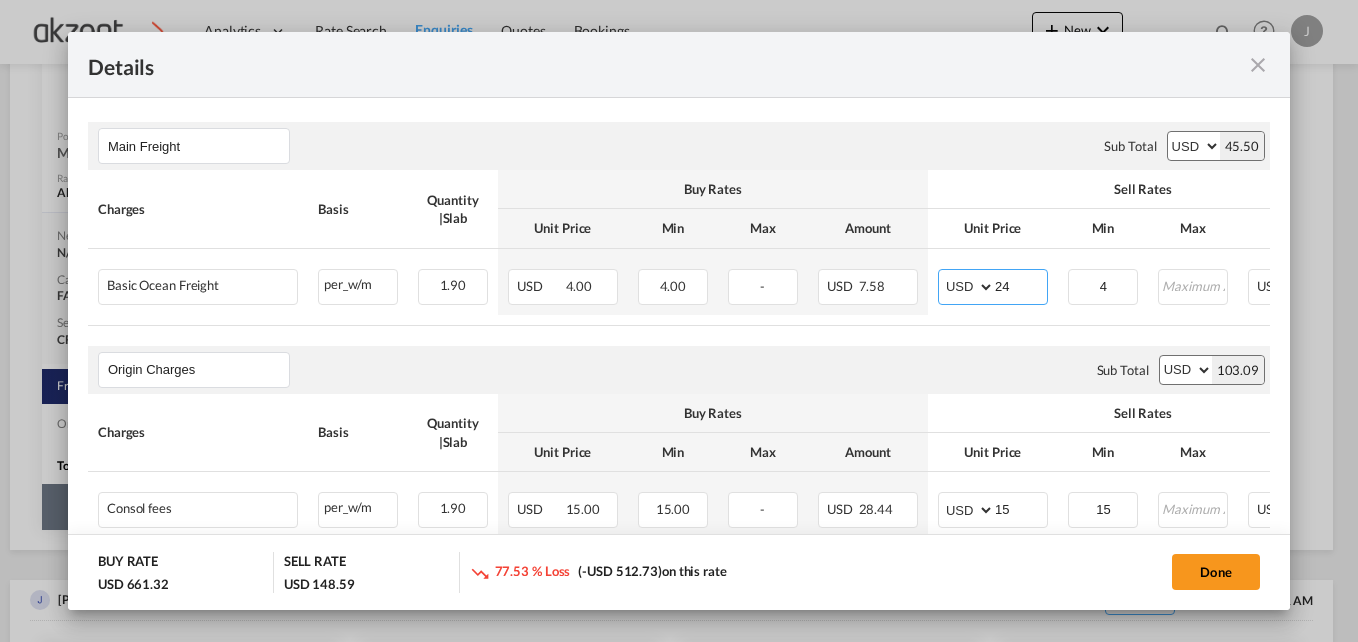 type on "24" 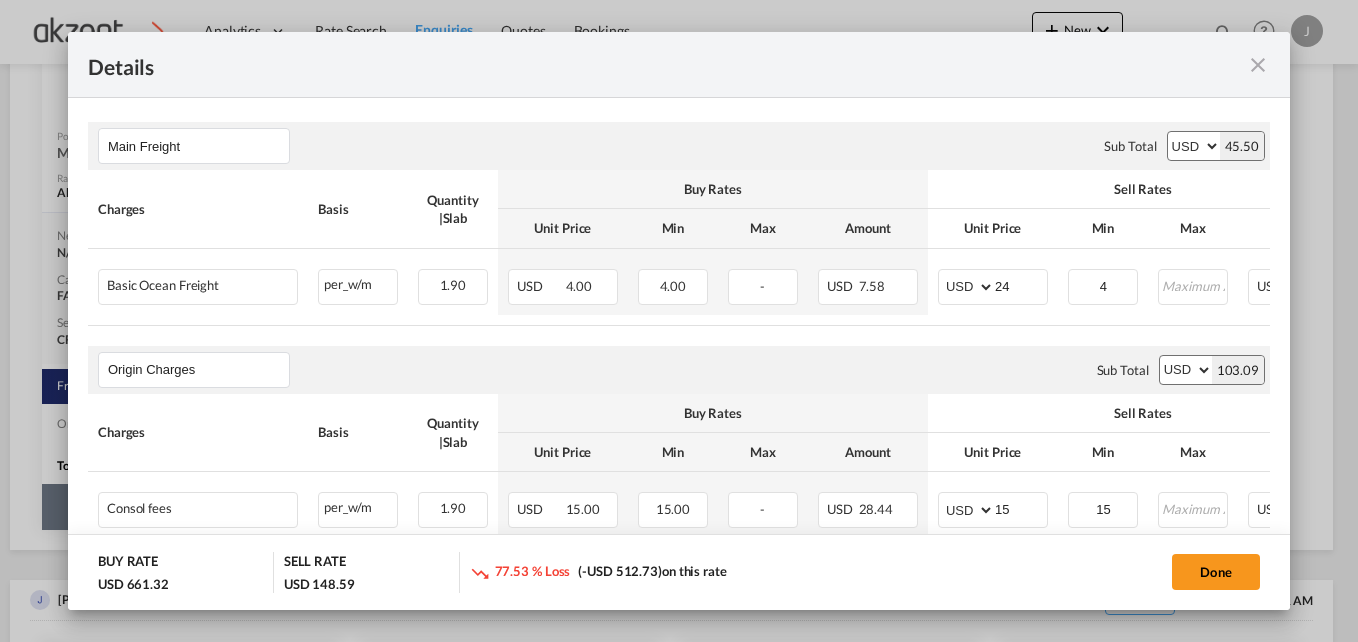 click on "Main Freight                                                     Please enter leg name
Leg Name Already Exists
Sub Total AED AFN ALL AMD ANG AOA ARS AUD AWG AZN BAM BBD BDT BGN BHD BIF BMD BND BOB BRL BSD BTN BWP BYN BZD CAD CDF CHF CLP CNY COP CRC CUC CUP CVE CZK DJF DKK DOP DZD EGP ERN ETB EUR FJD FKP FOK GBP GEL GGP GHS GIP GMD GNF GTQ GYD HKD HNL HRK HTG HUF IDR ILS IMP INR IQD IRR ISK JMD JOD JPY KES KGS KHR KID KMF KRW KWD KYD KZT LAK LBP LKR LRD LSL LYD MAD MDL MGA MKD MMK MNT MOP MRU MUR MVR MWK MXN MYR MZN NAD NGN NIO NOK NPR NZD OMR PAB PEN PGK PHP PKR PLN PYG QAR RON RSD RUB RWF SAR SBD SCR SDG SEK SGD SHP SLL SOS SRD SSP STN SYP SZL THB TJS TMT TND TOP TRY TTD TVD TWD TZS UAH UGX USD UYU UZS VES VND VUV WST XAF XCD XDR XOF XPF YER ZAR ZMW 45.50 Charges Basis Quantity
|  Slab
Buy Rates Sell Rates Comments
Action Unit Price Min Max Amount Unit Price Min Max Amount
Basic Ocean Freight
Please Enter
Already Exists
per_w/m   Please Select 1.90" at bounding box center (679, 592) 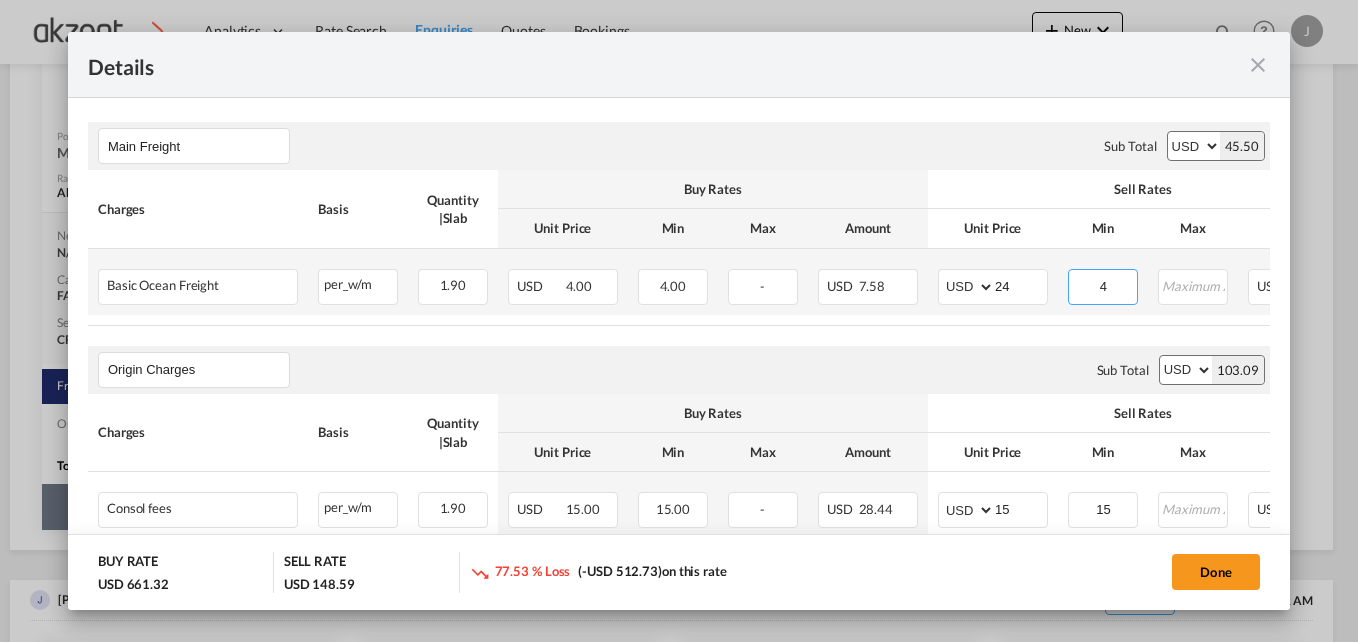 click on "4" at bounding box center (1103, 285) 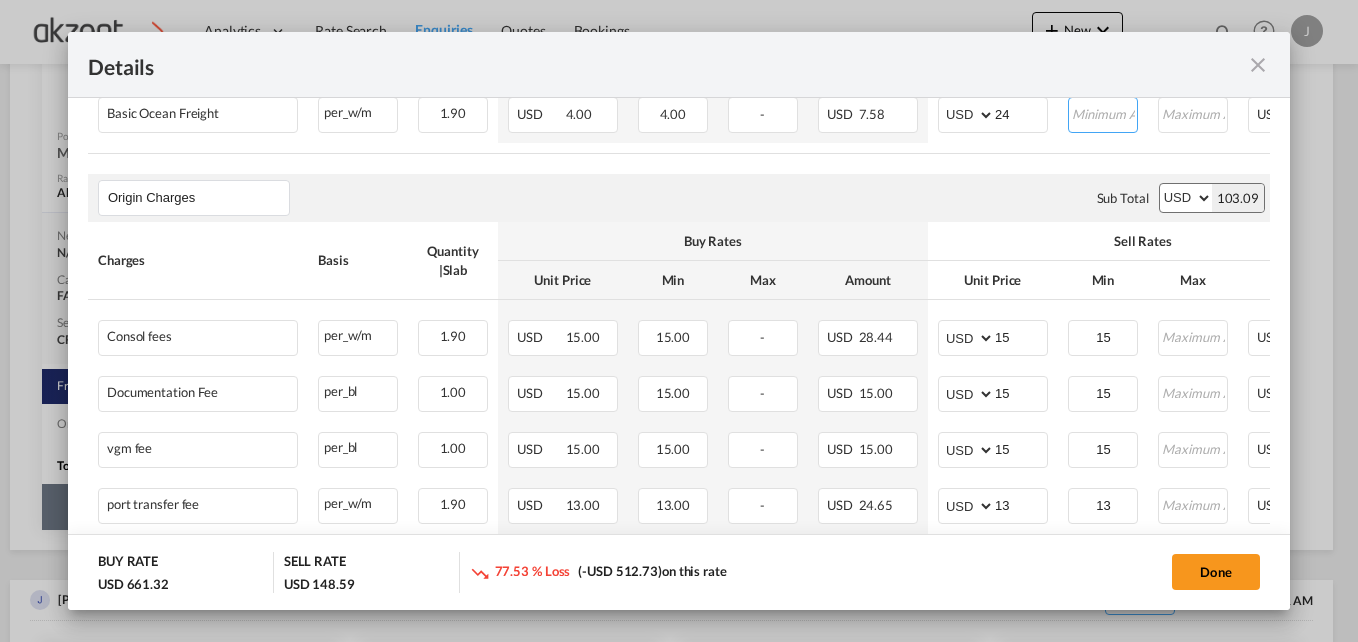 scroll, scrollTop: 544, scrollLeft: 0, axis: vertical 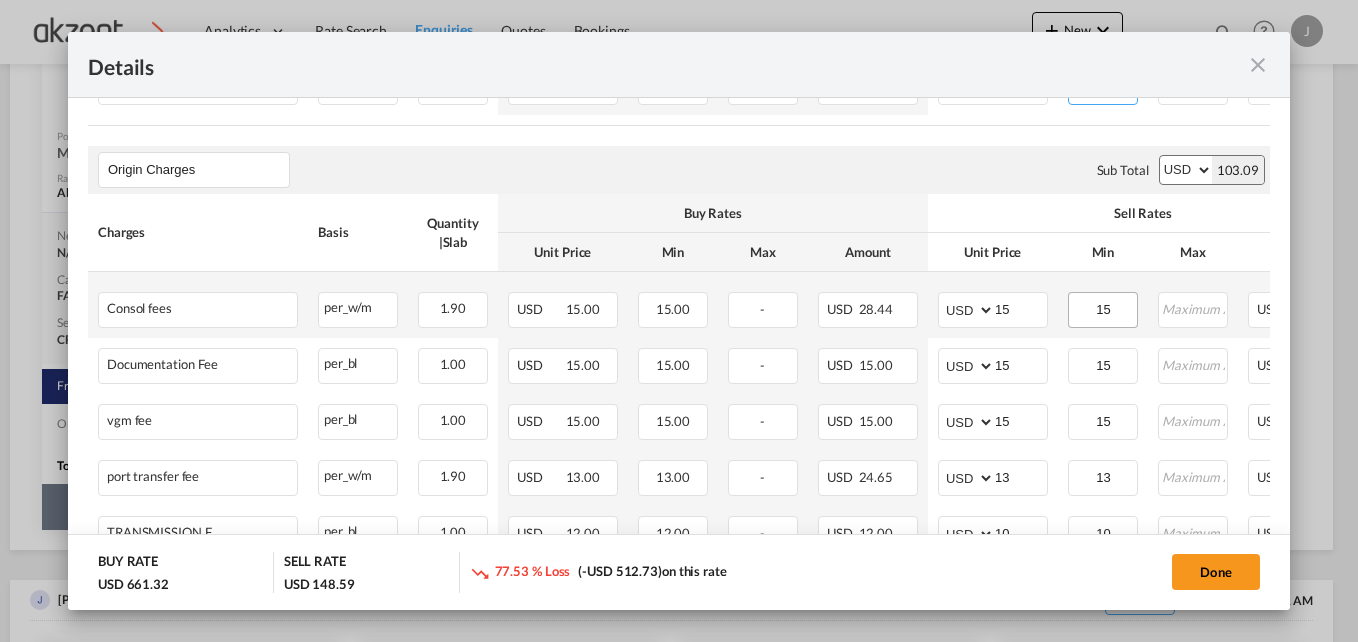 type 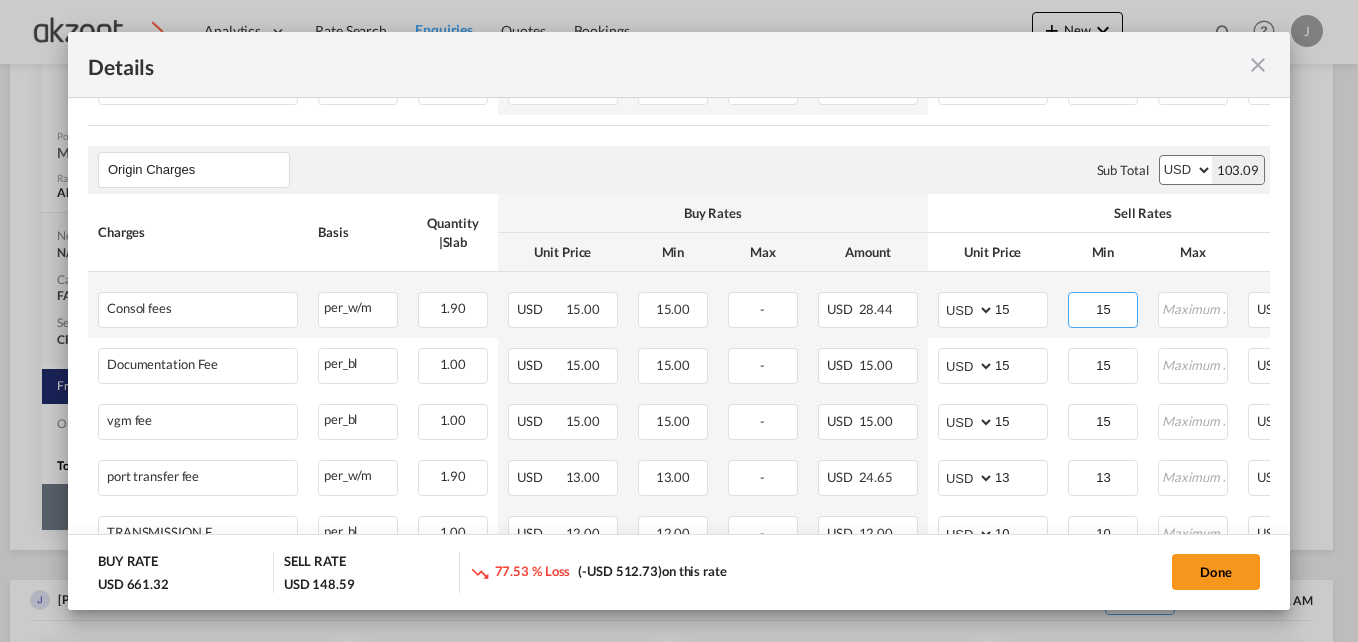 click on "15" at bounding box center [1103, 308] 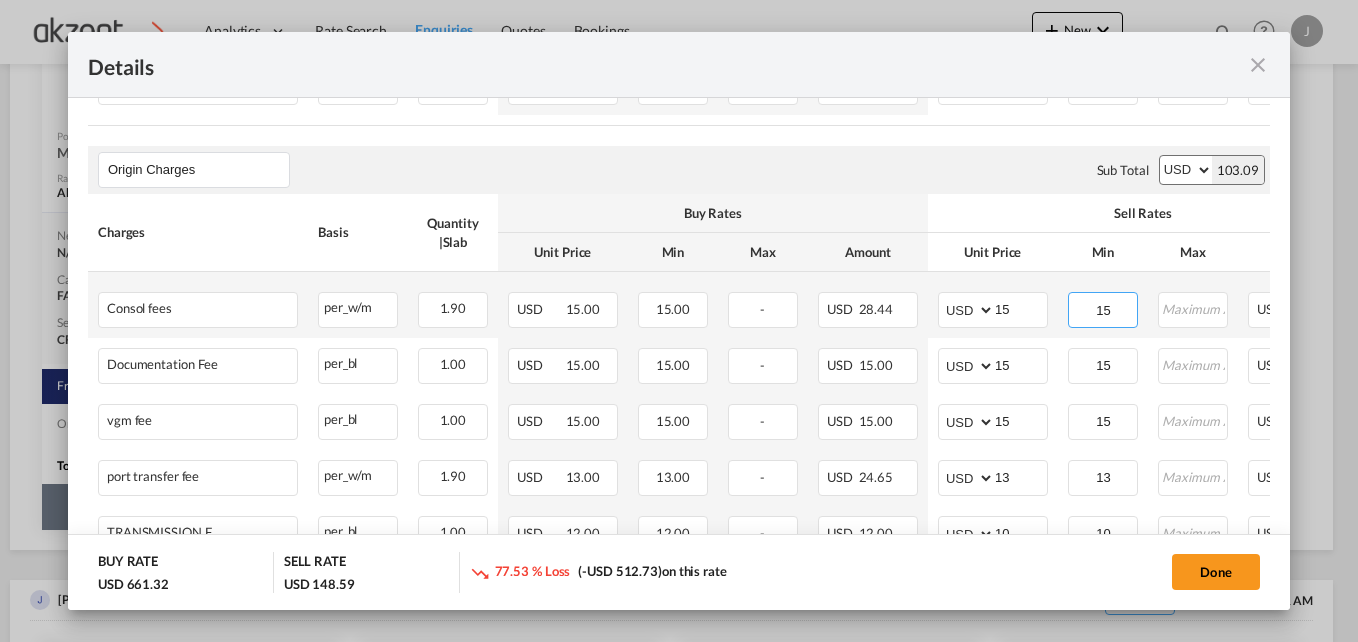 type on "1" 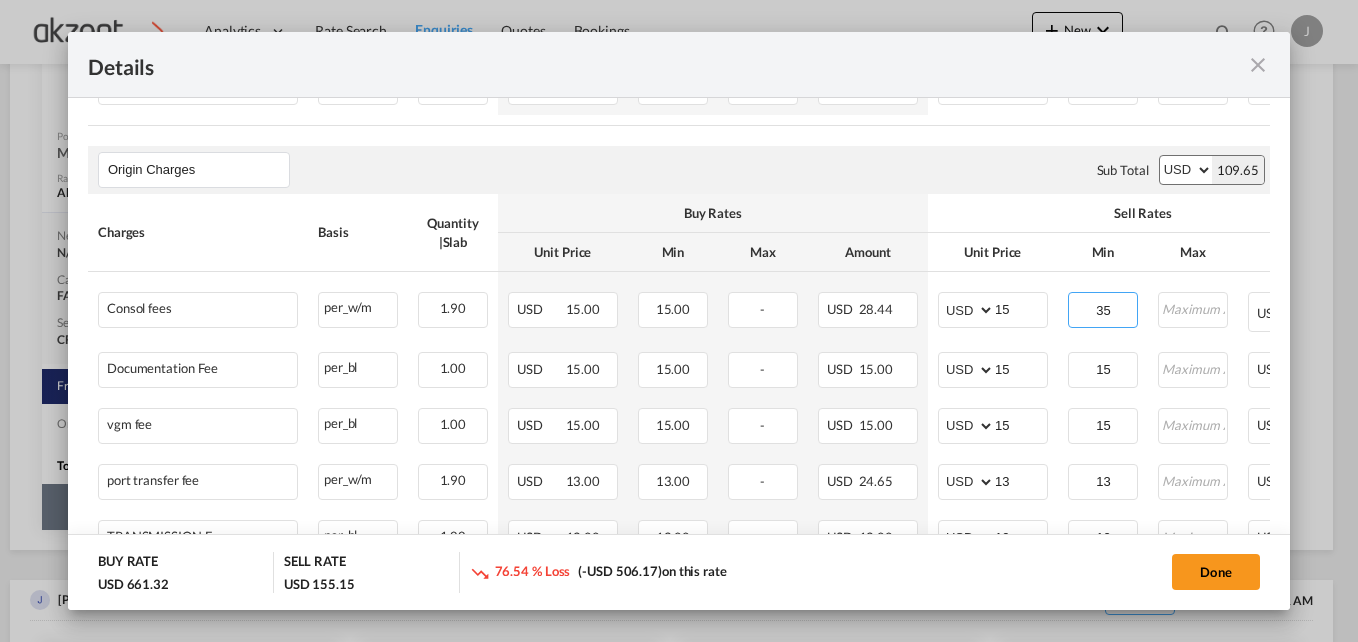 type on "35" 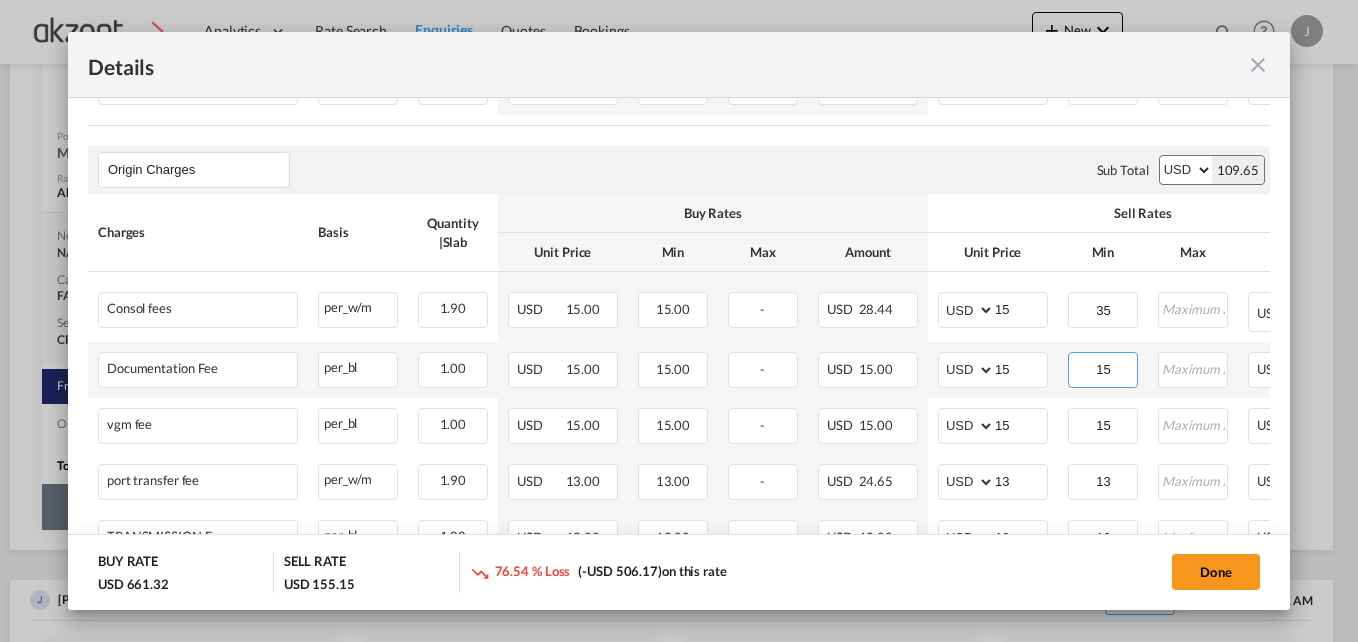 click on "15" at bounding box center (1103, 368) 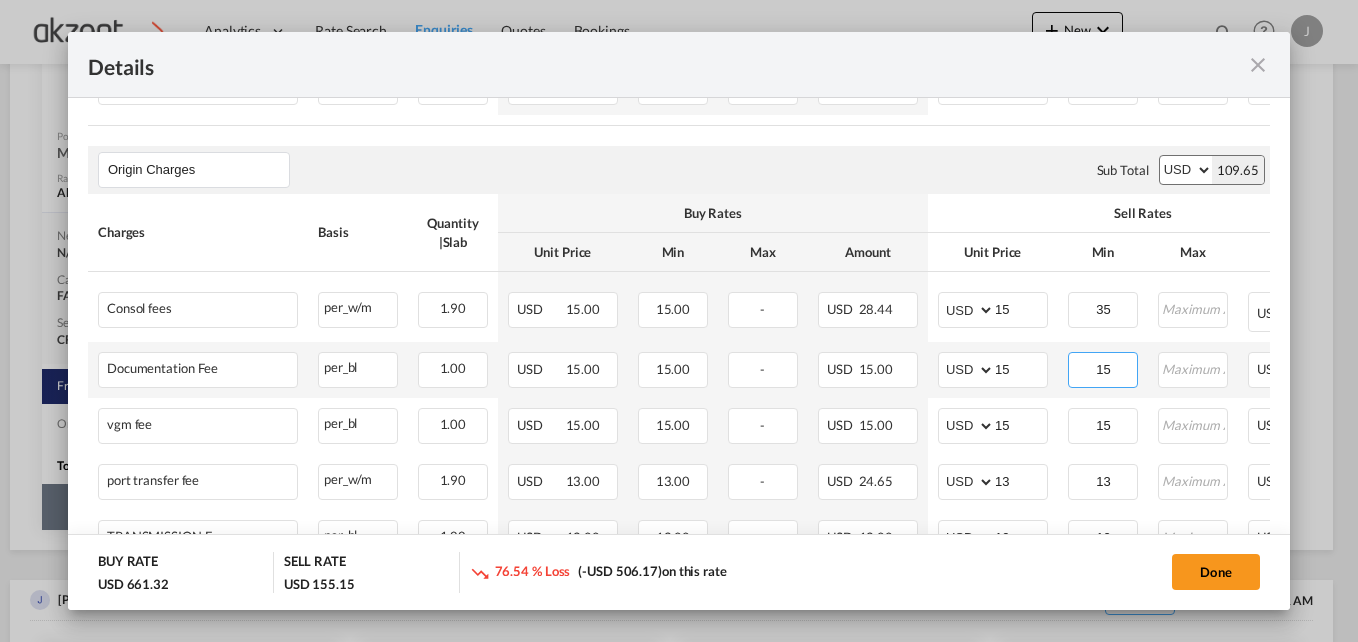 type on "1" 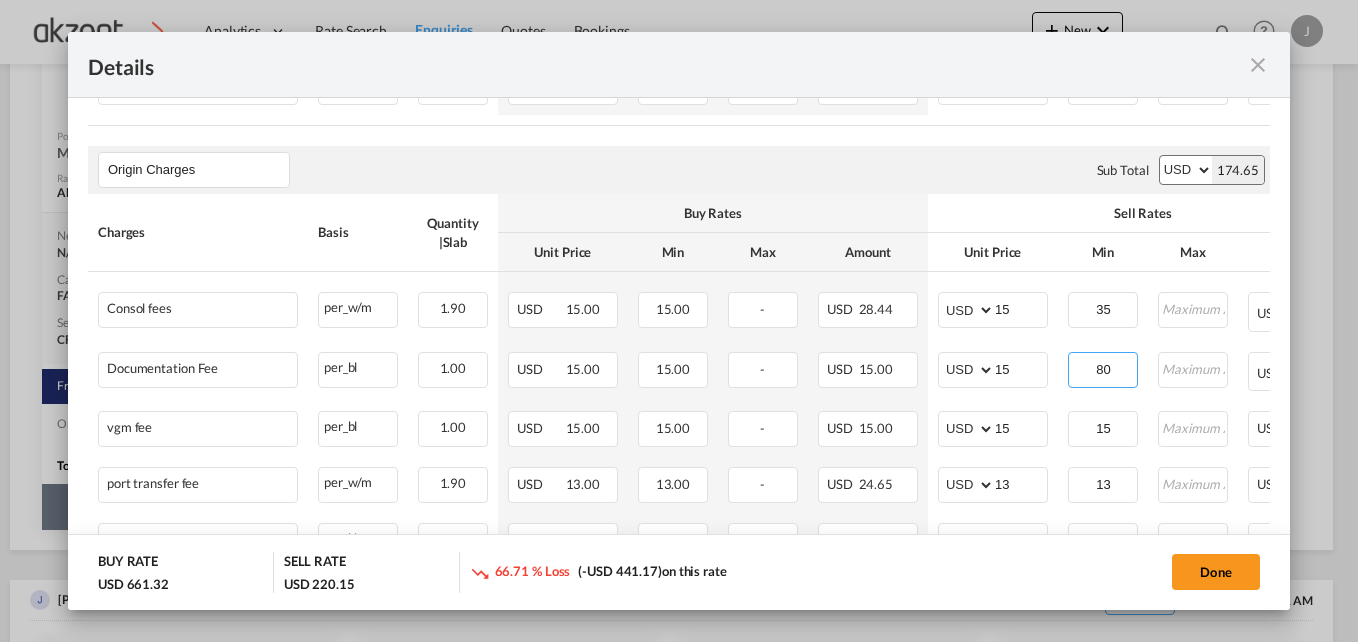 type on "80" 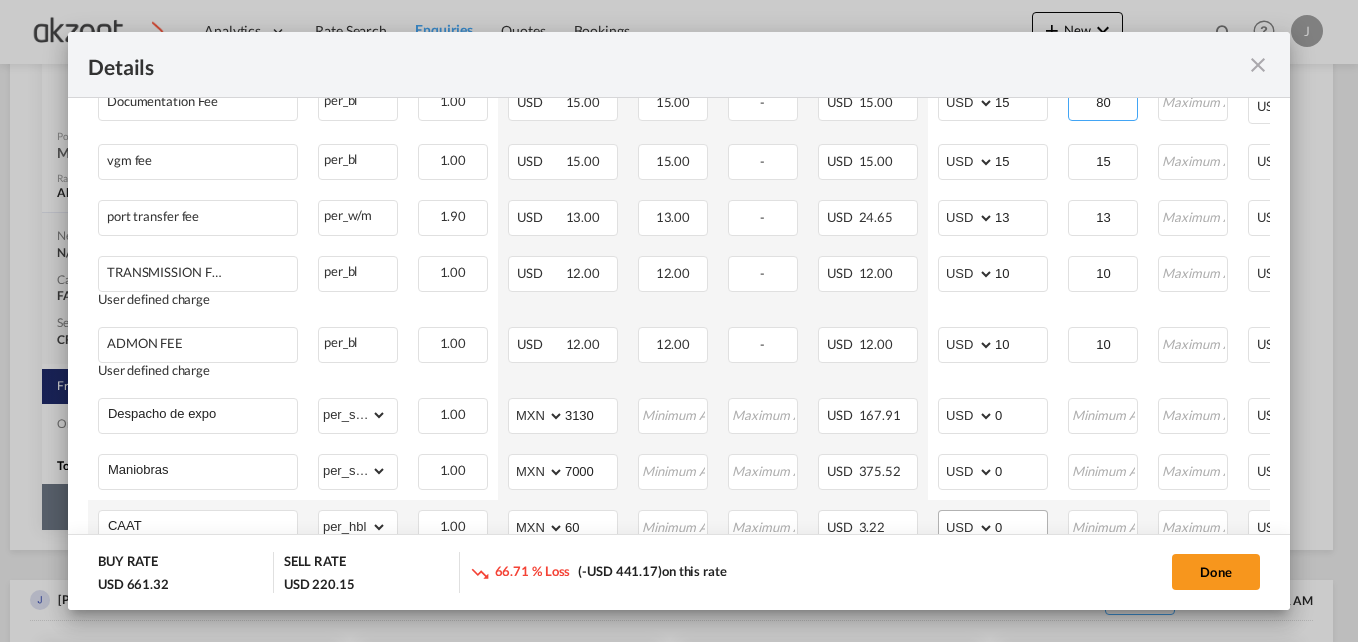 scroll, scrollTop: 844, scrollLeft: 0, axis: vertical 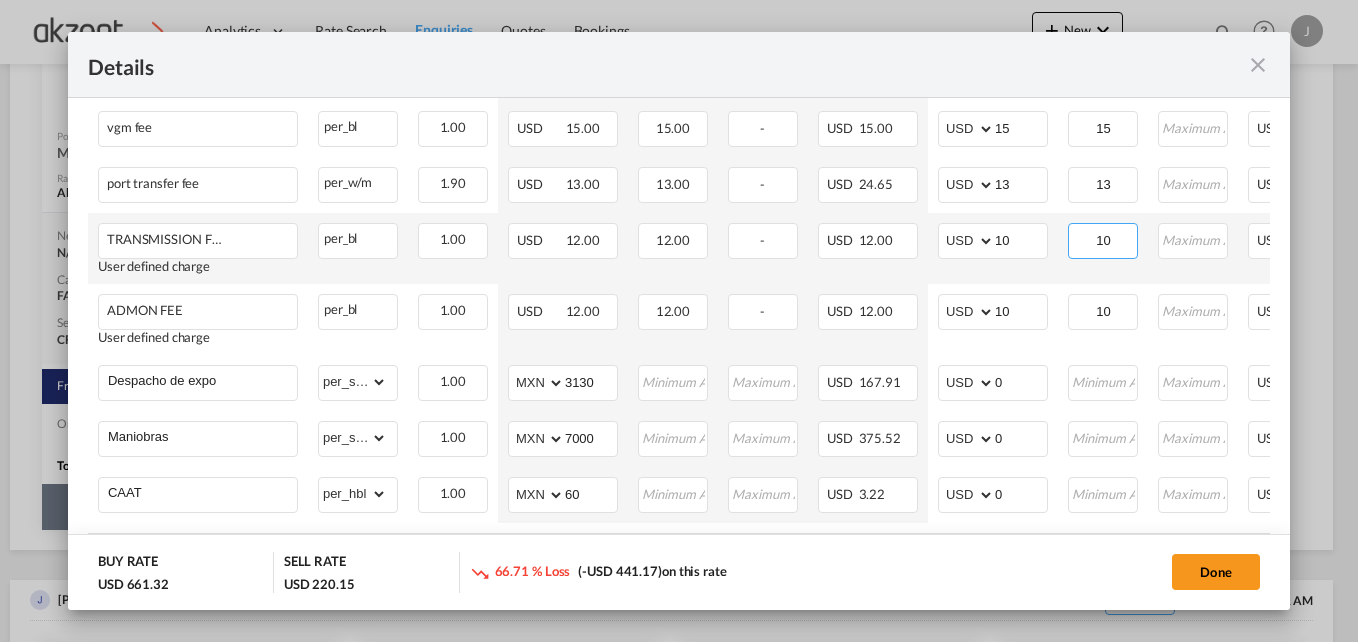 click on "10" at bounding box center [1103, 239] 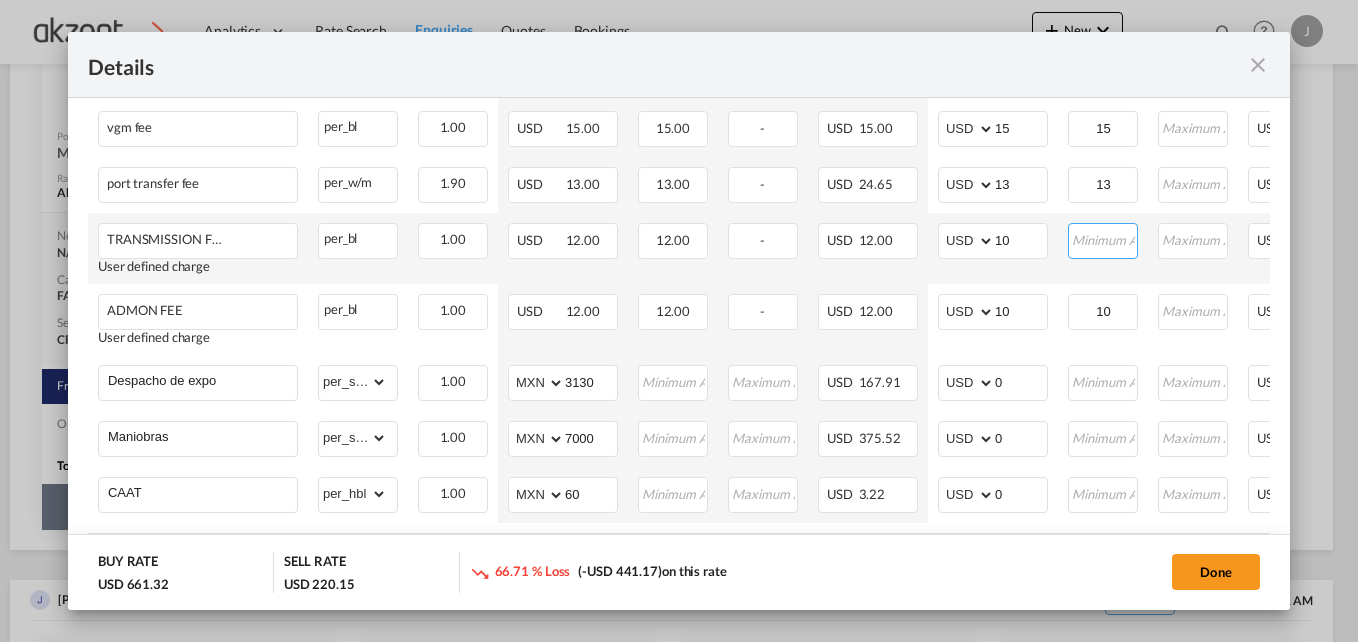 scroll, scrollTop: 744, scrollLeft: 0, axis: vertical 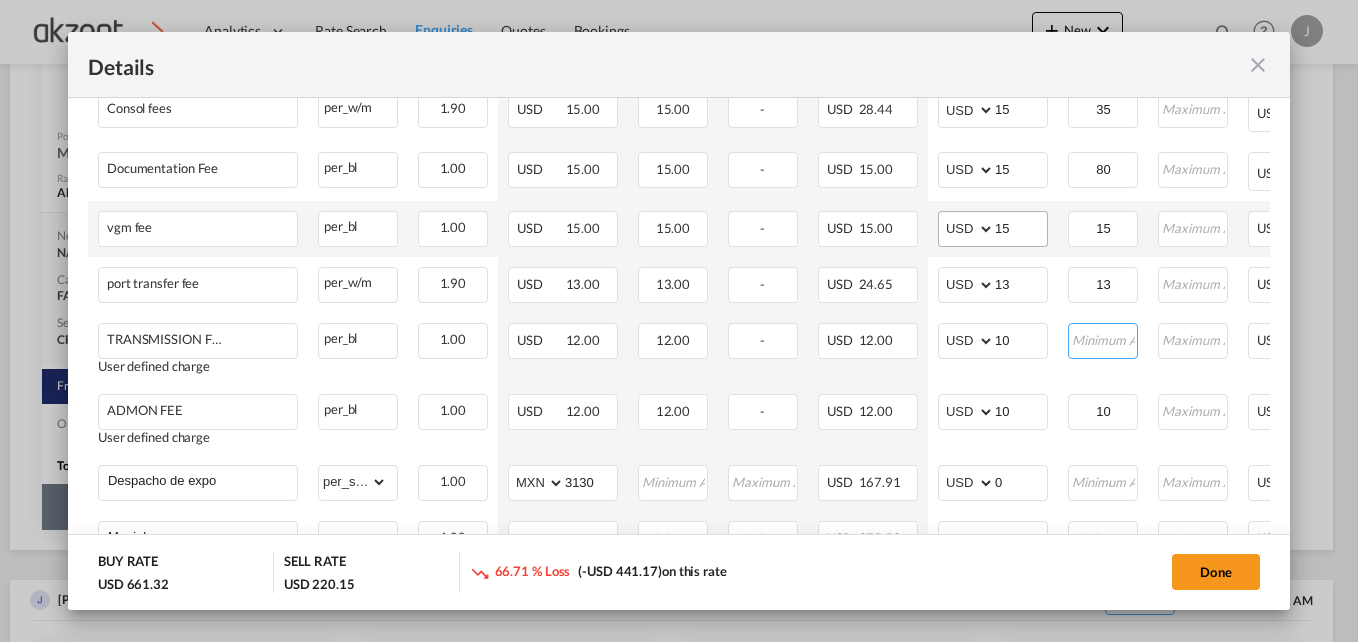 type 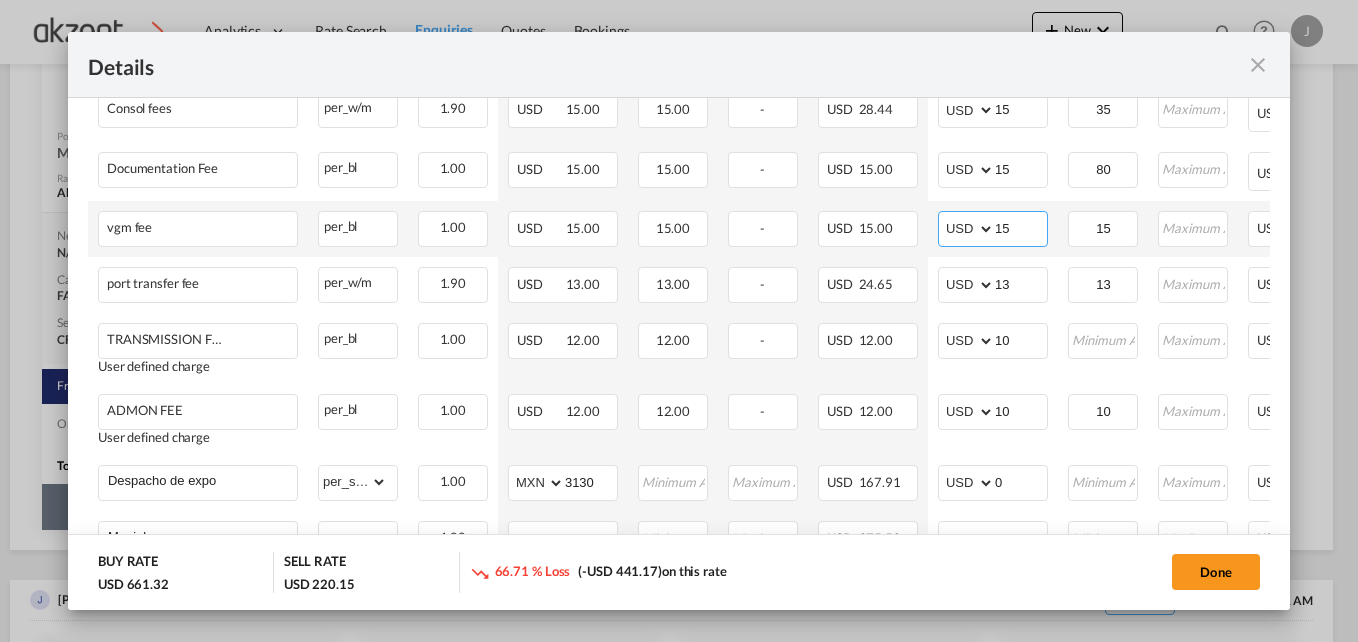 click on "15" at bounding box center (1021, 227) 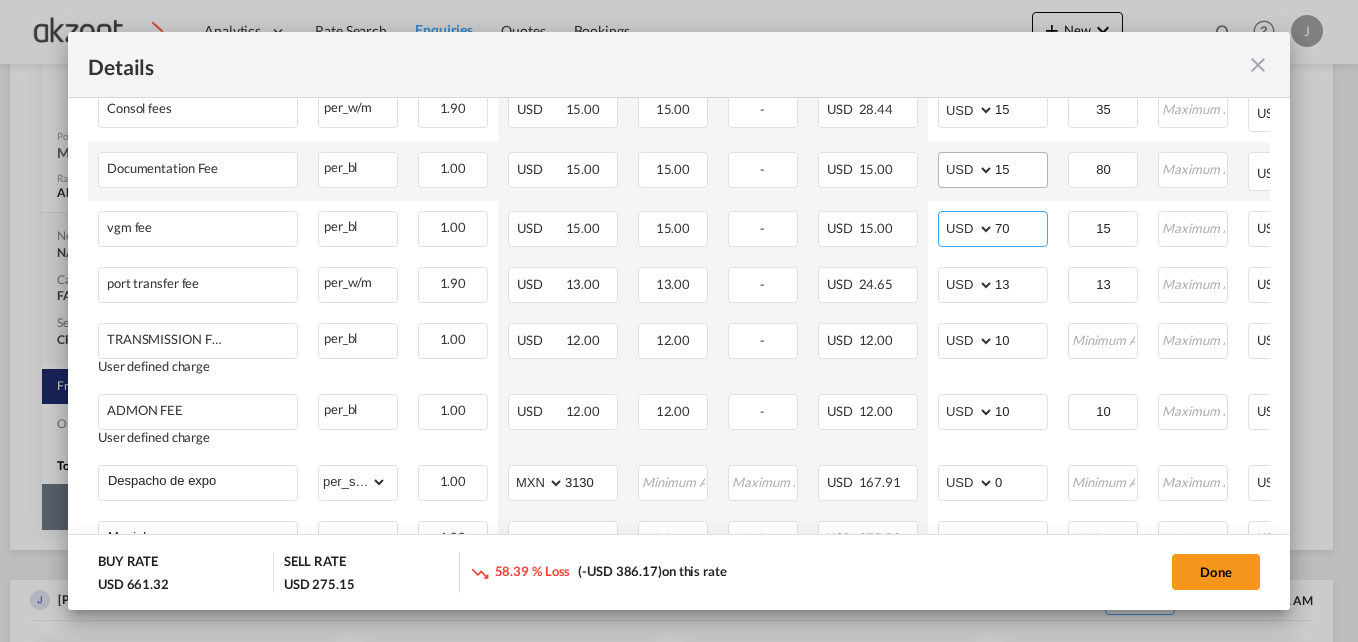 type on "70" 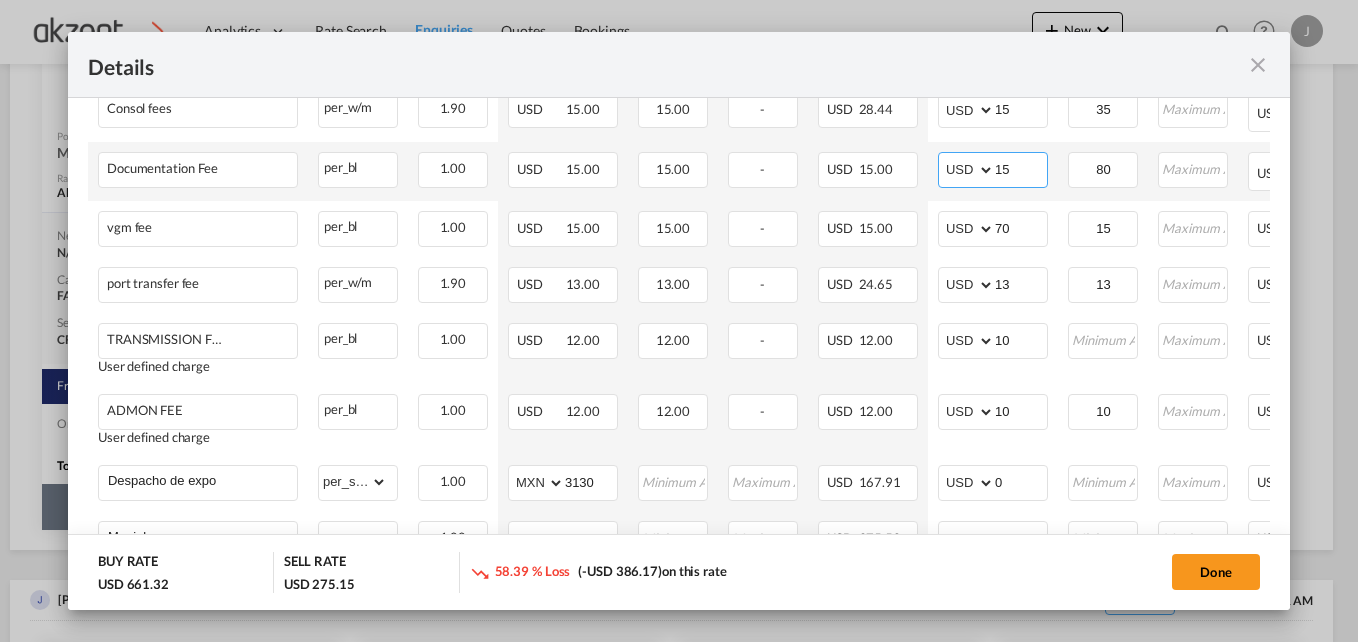 click on "15" at bounding box center (1021, 168) 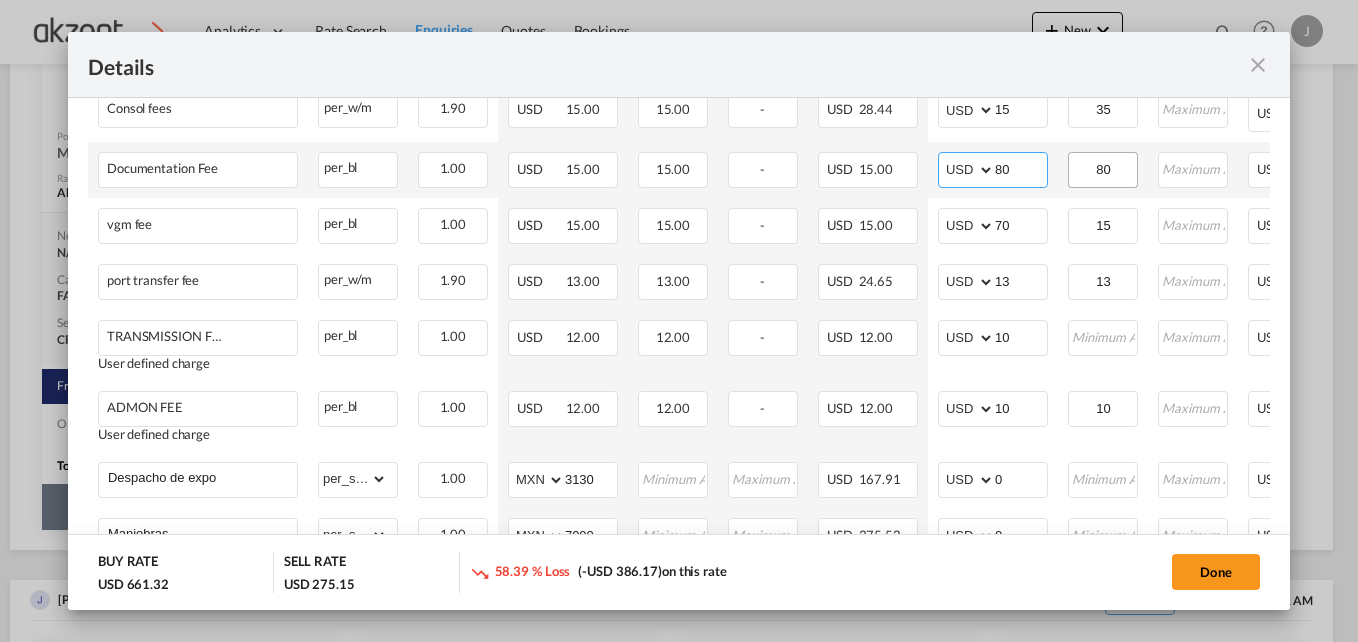 type on "80" 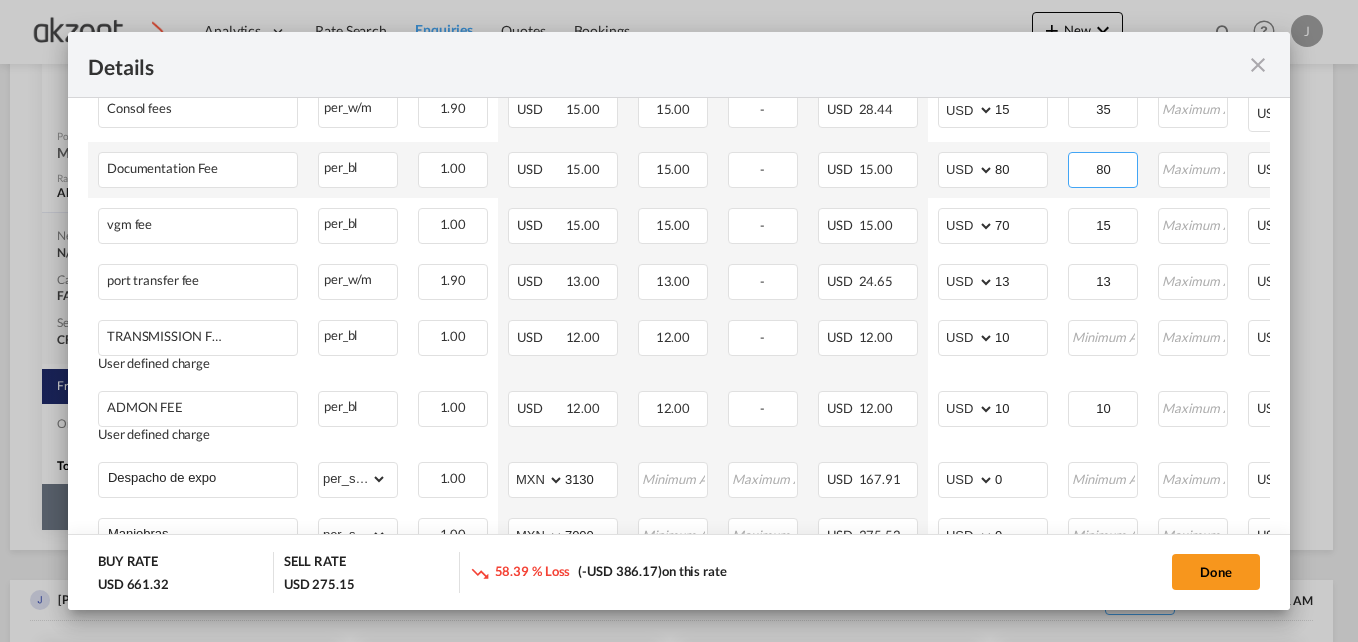 click on "80" at bounding box center (1103, 168) 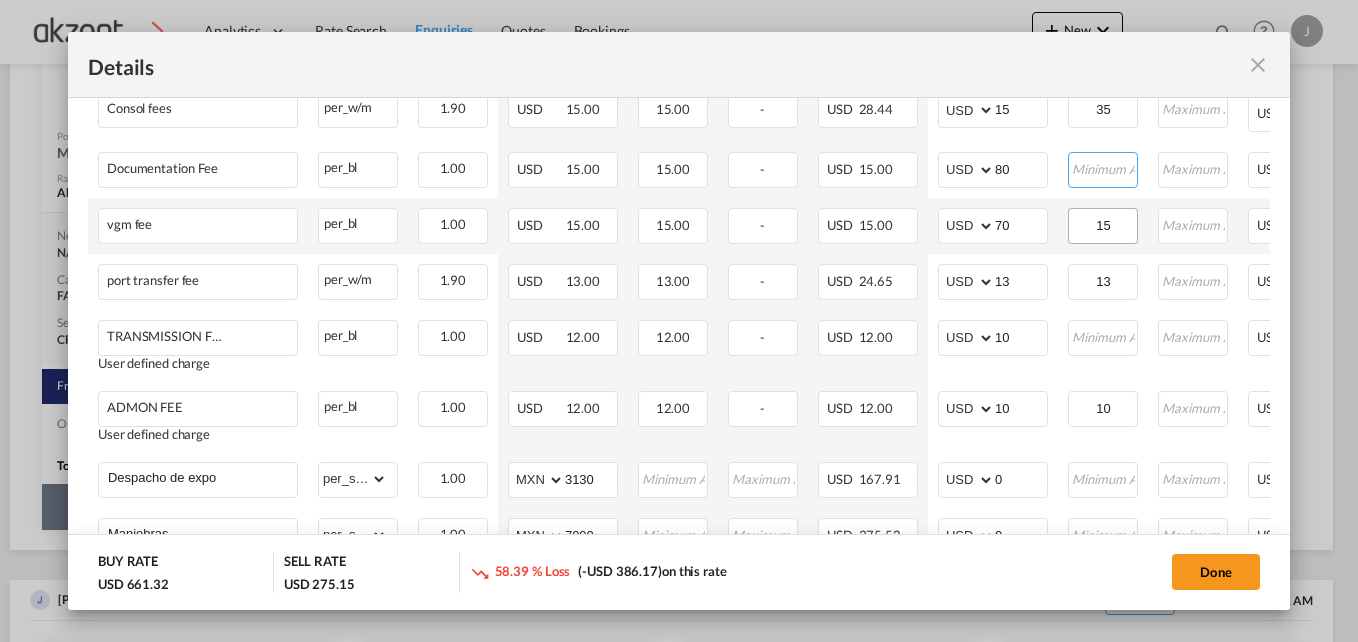 type 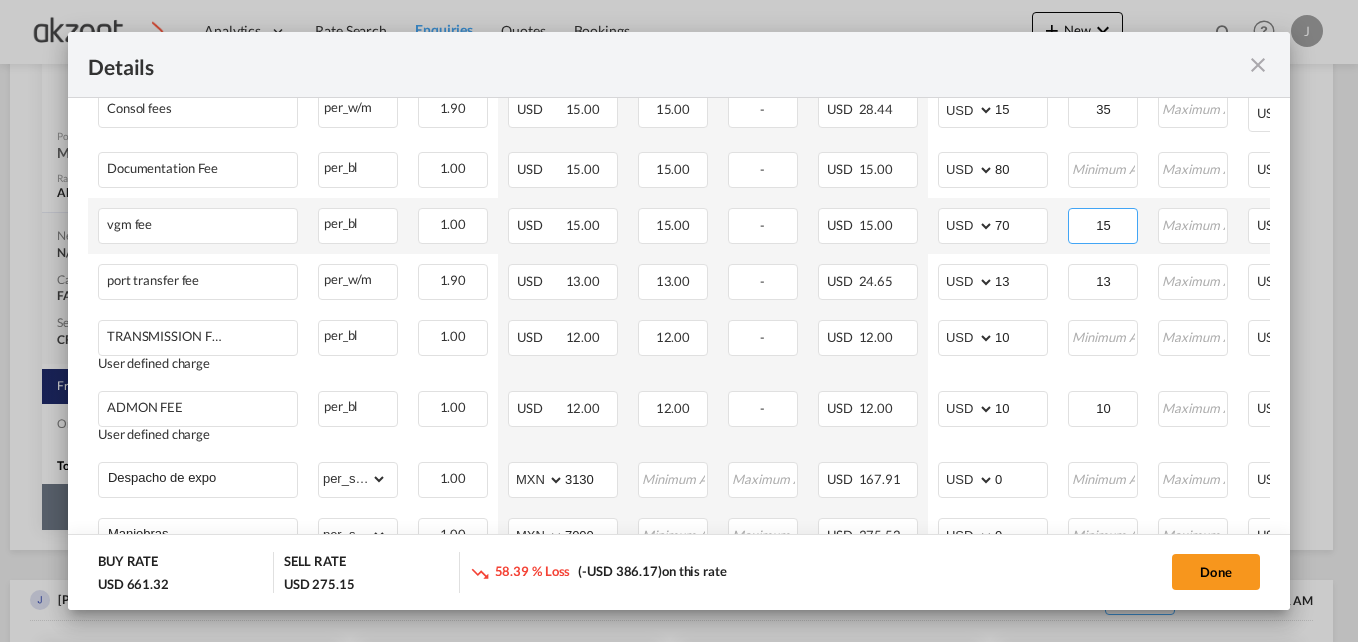 click on "15" at bounding box center [1103, 224] 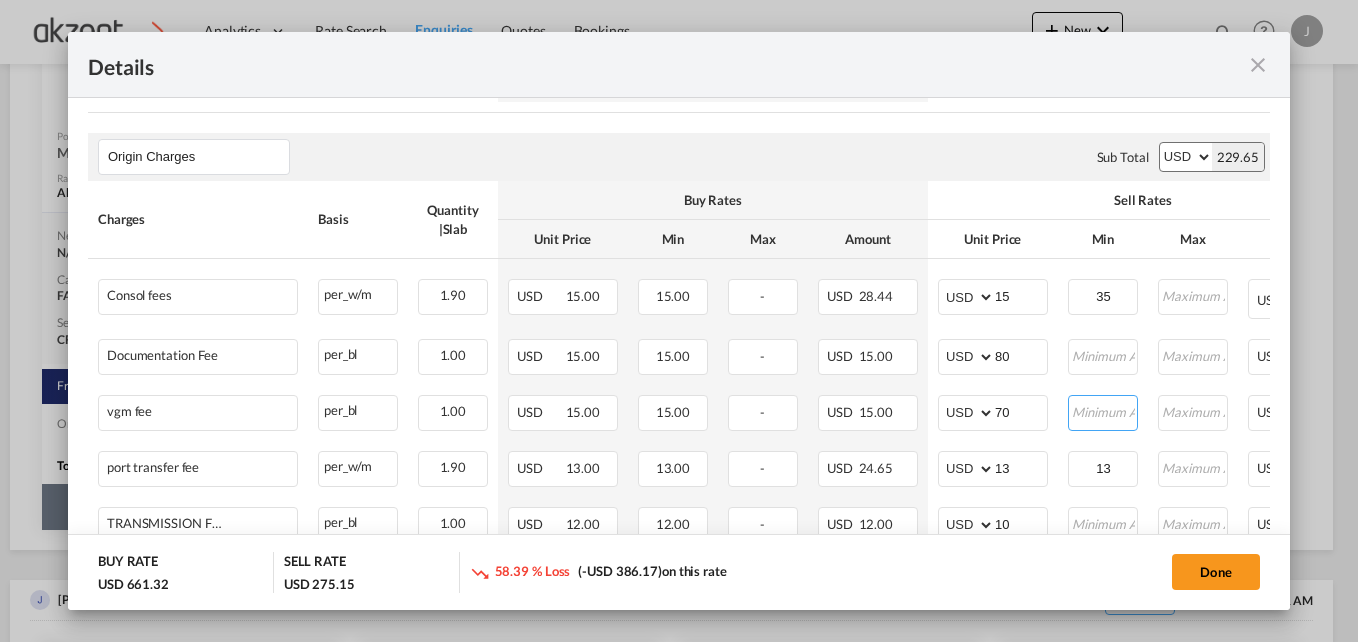 scroll, scrollTop: 544, scrollLeft: 0, axis: vertical 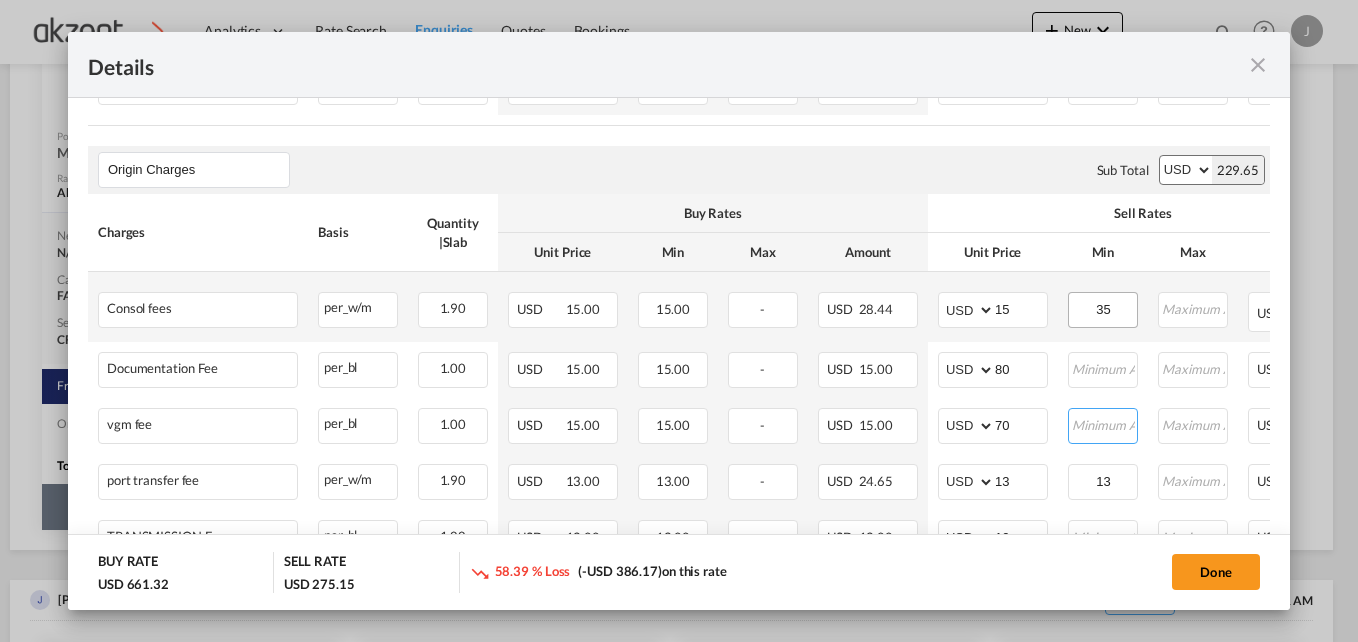 type 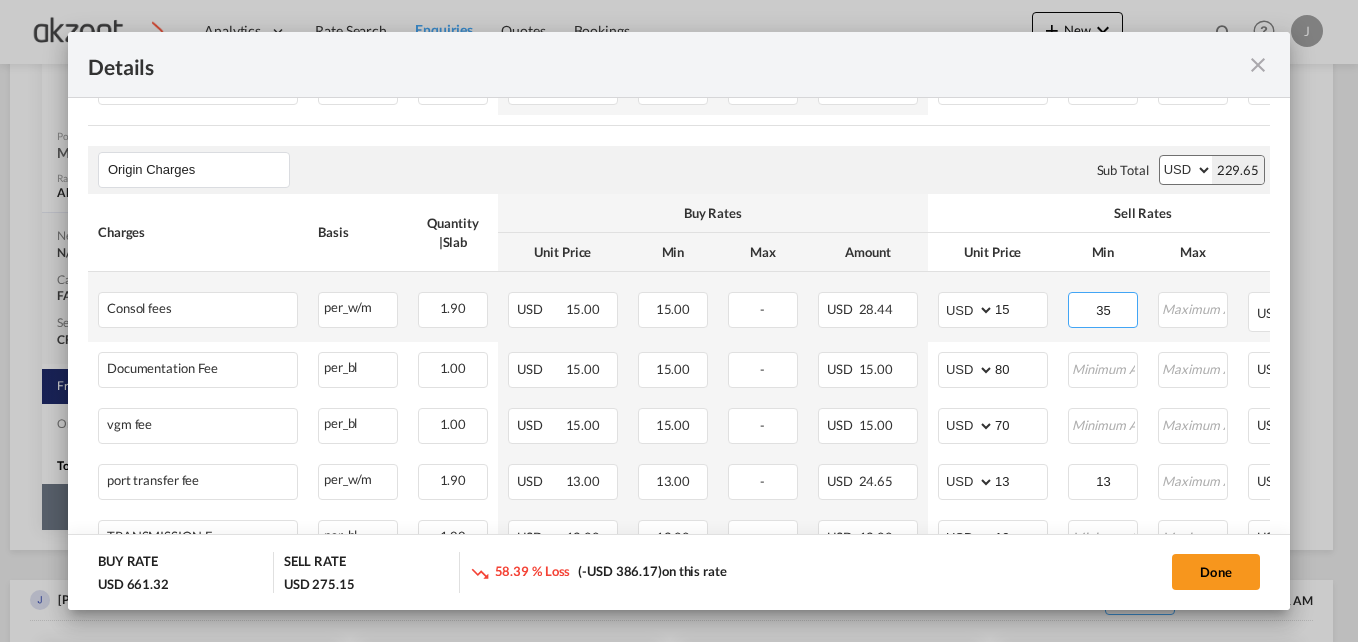 click on "35" at bounding box center [1103, 308] 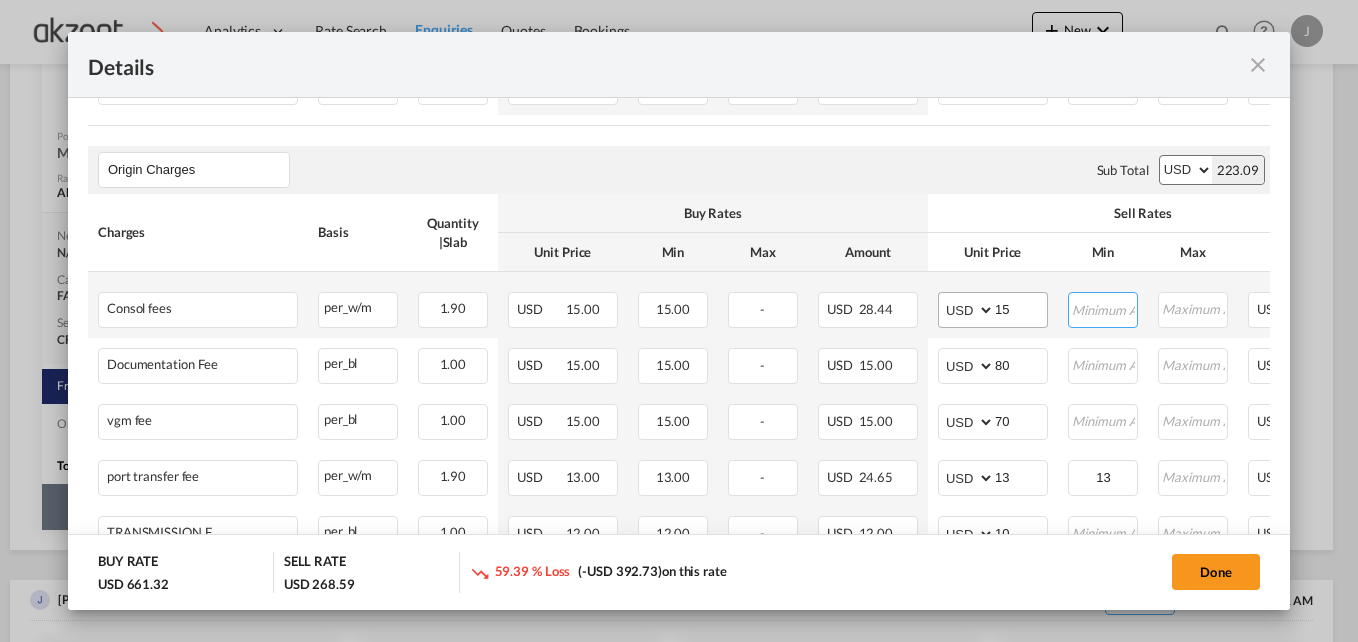 type 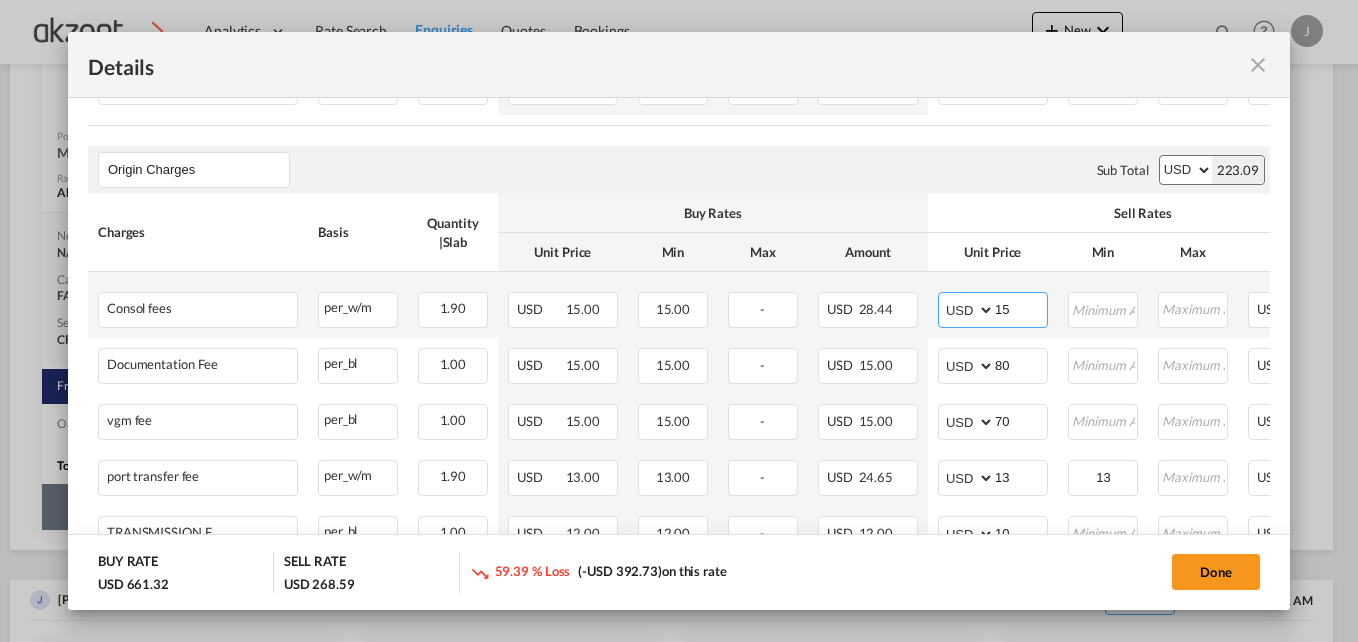 click on "15" at bounding box center (1021, 308) 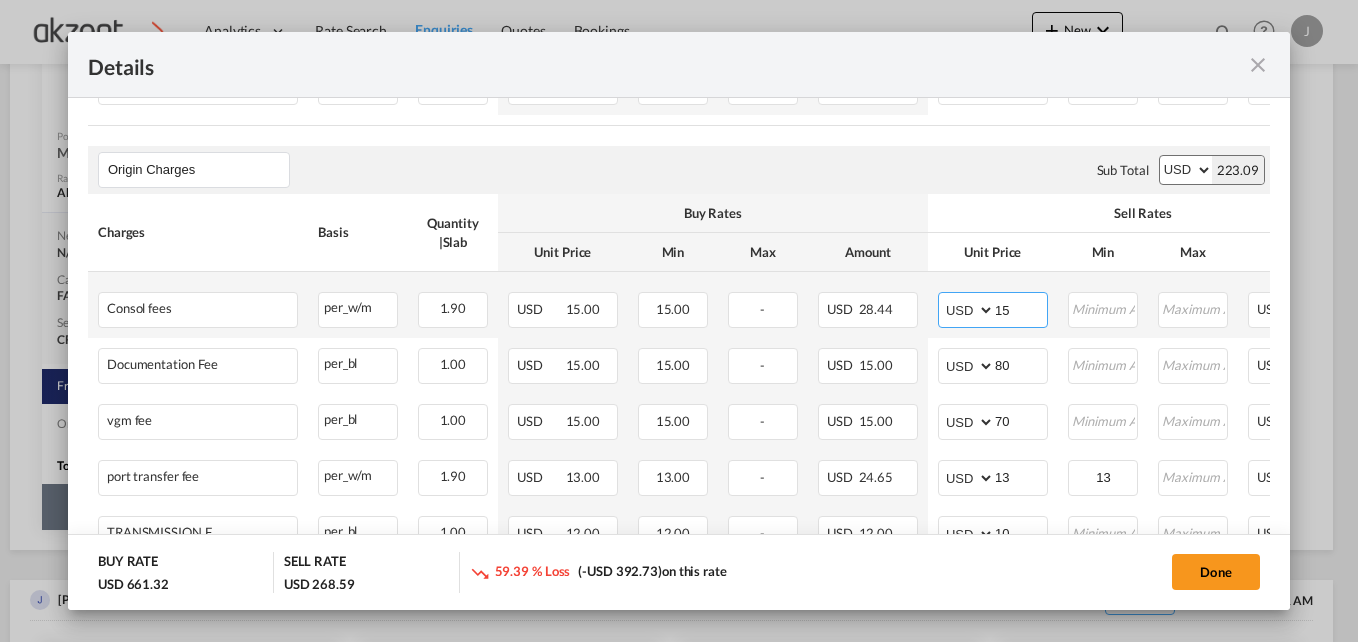 type on "1" 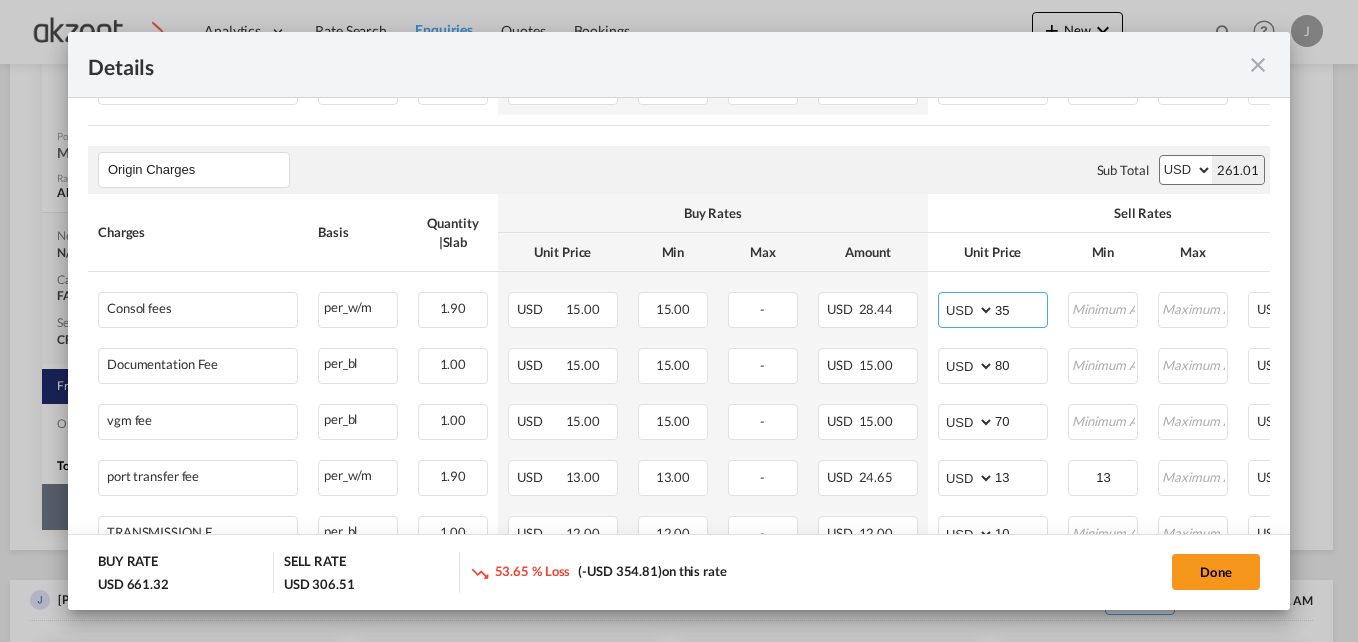 type on "35" 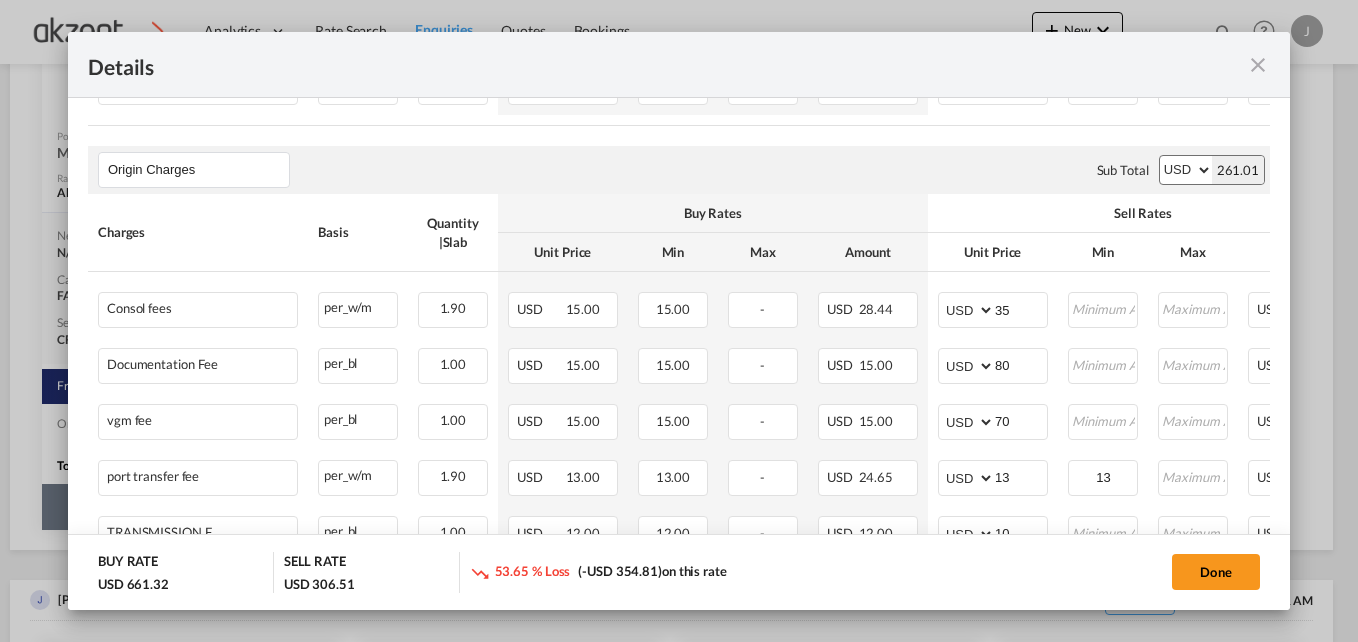 click on "Unit Price" at bounding box center [993, 28] 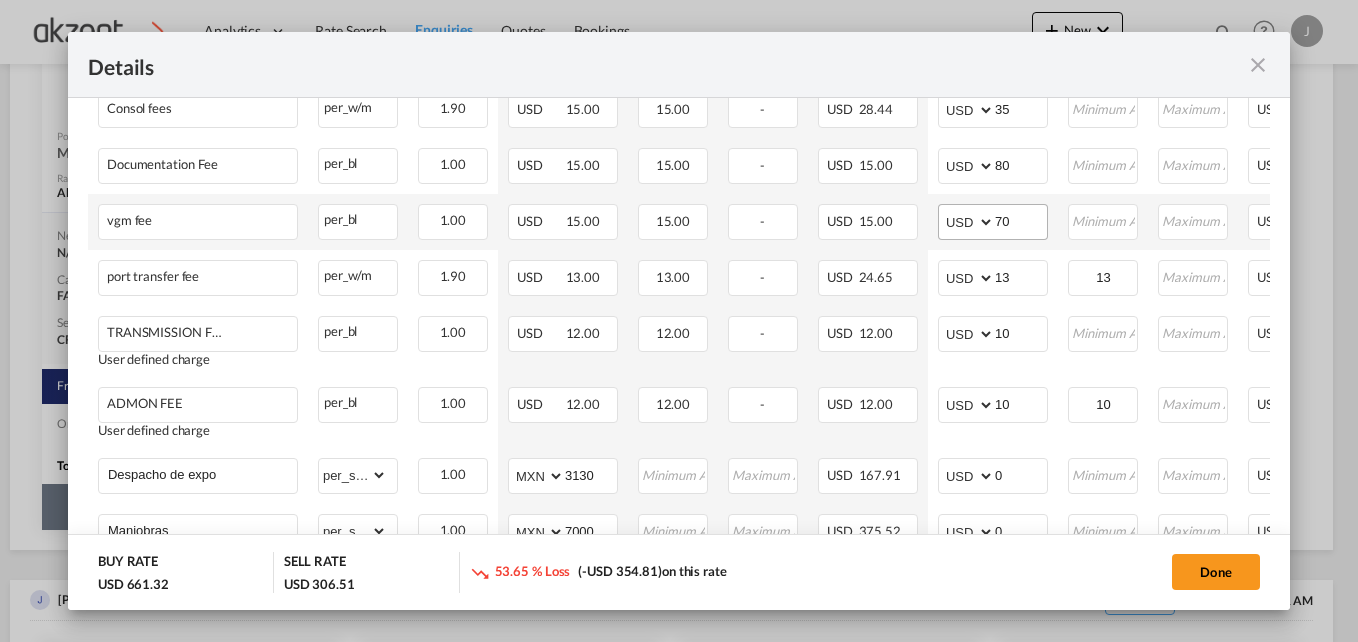 scroll, scrollTop: 844, scrollLeft: 0, axis: vertical 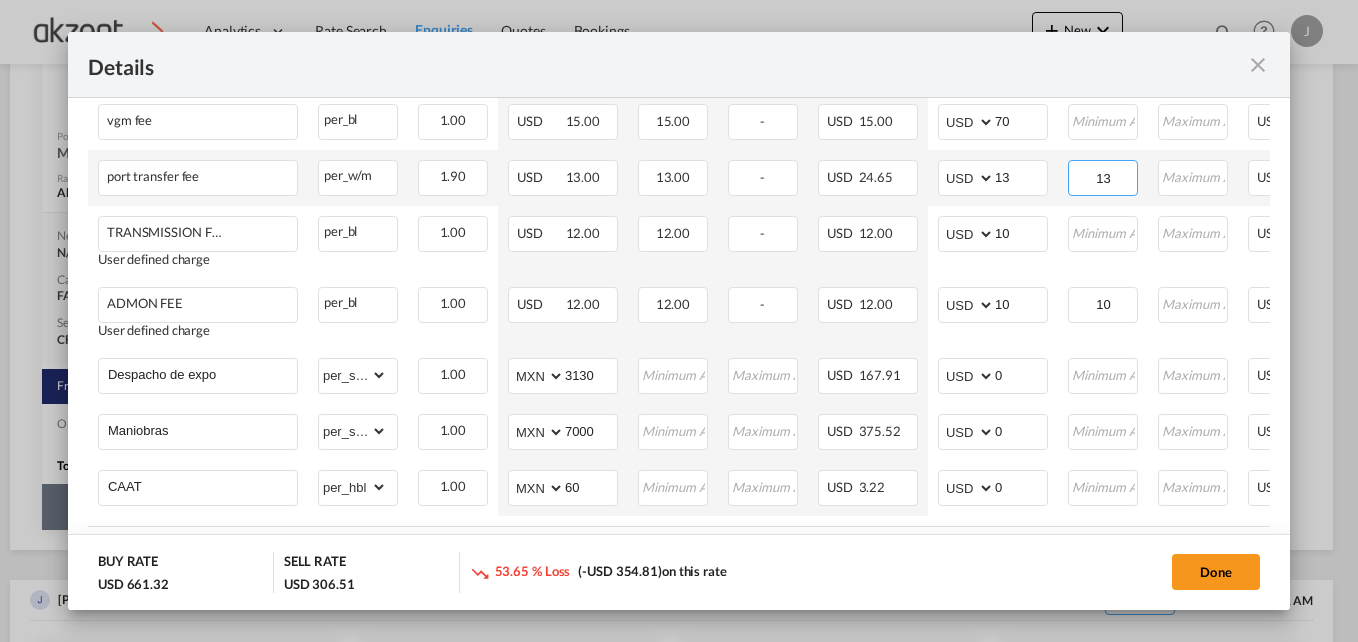 click on "13" at bounding box center [1103, 176] 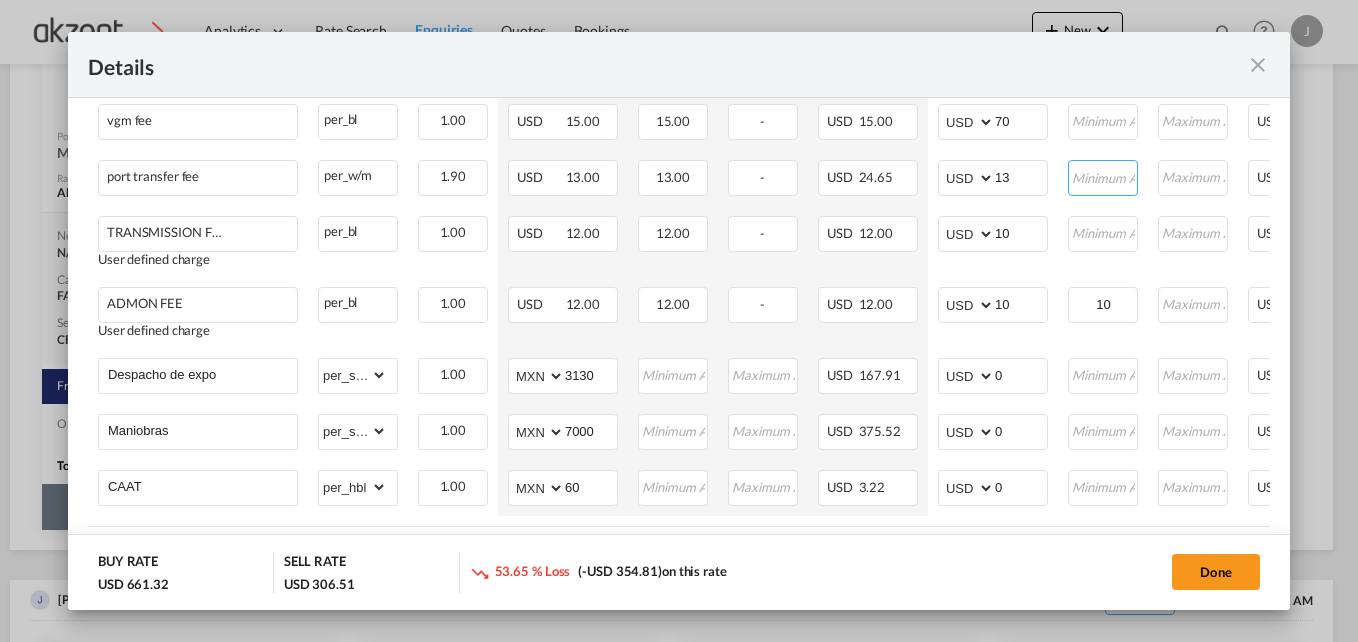 type 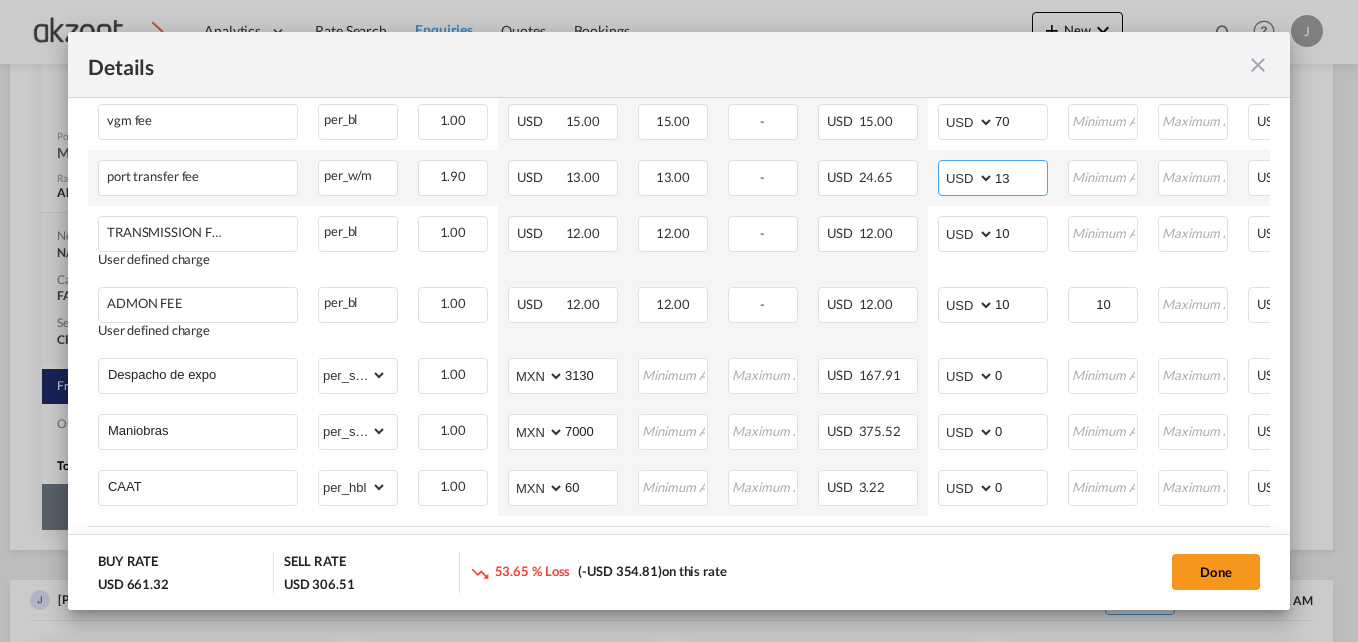 click on "13" at bounding box center (1021, 176) 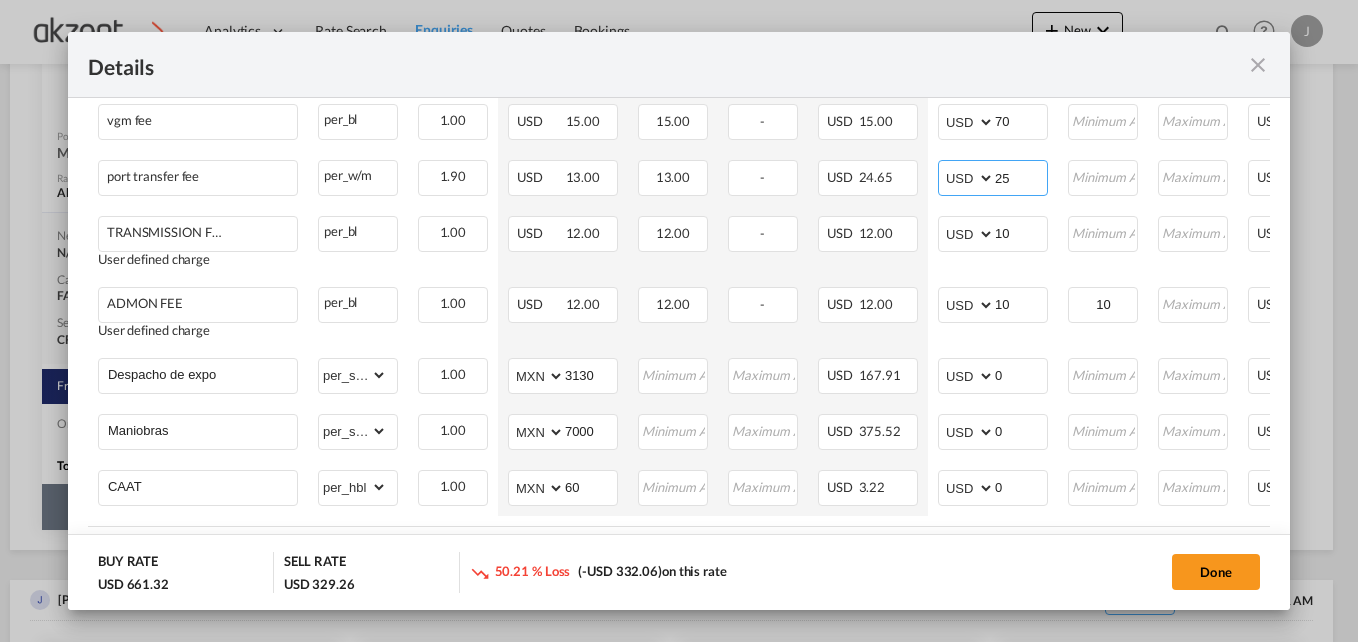 type on "25" 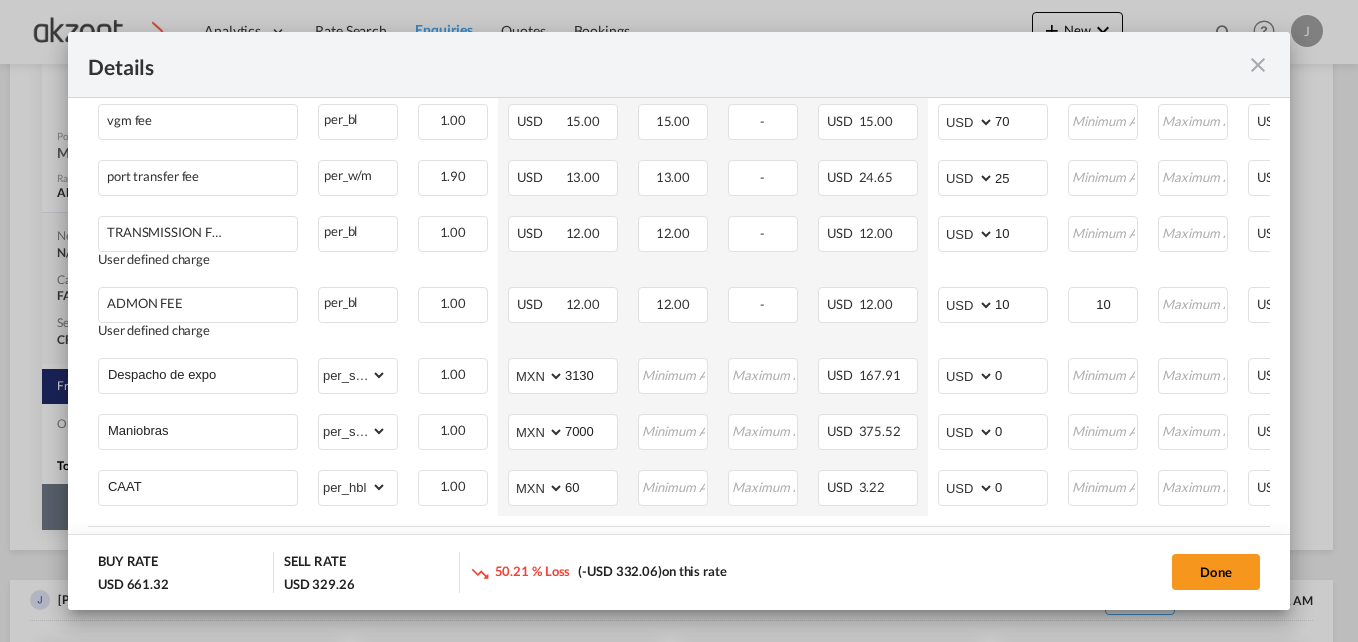 click on "Details" at bounding box center [620, 64] 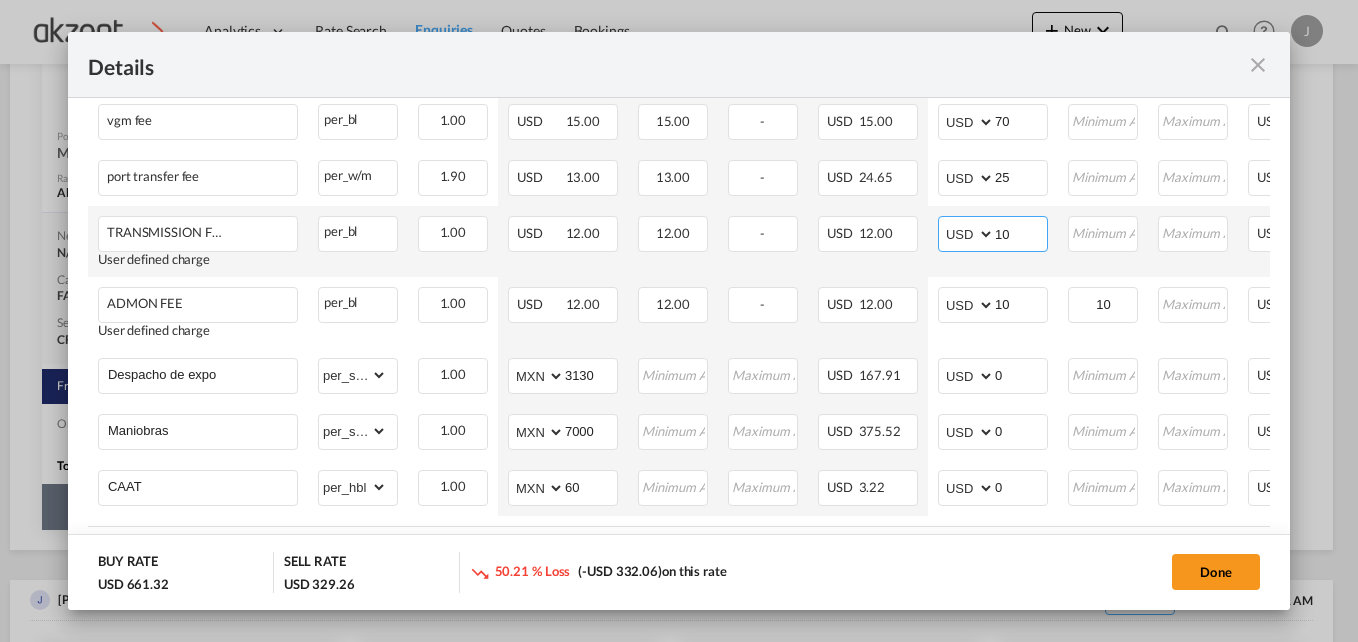 click on "10" at bounding box center (1021, 232) 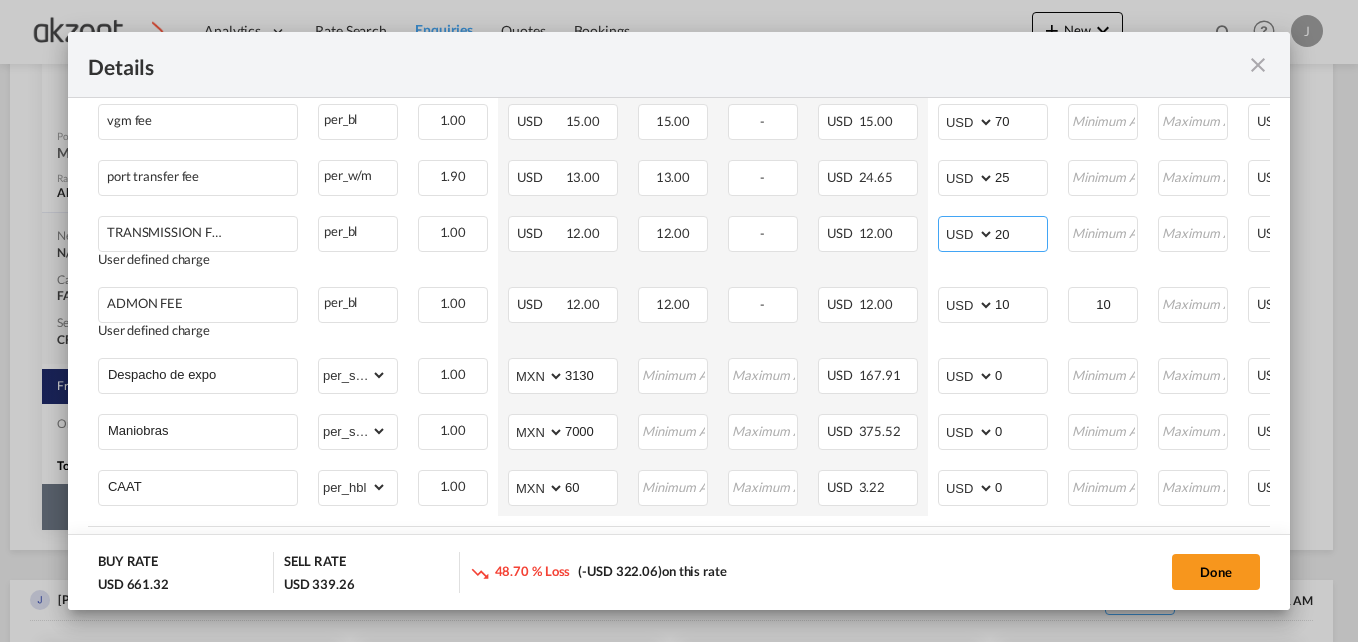 type on "20" 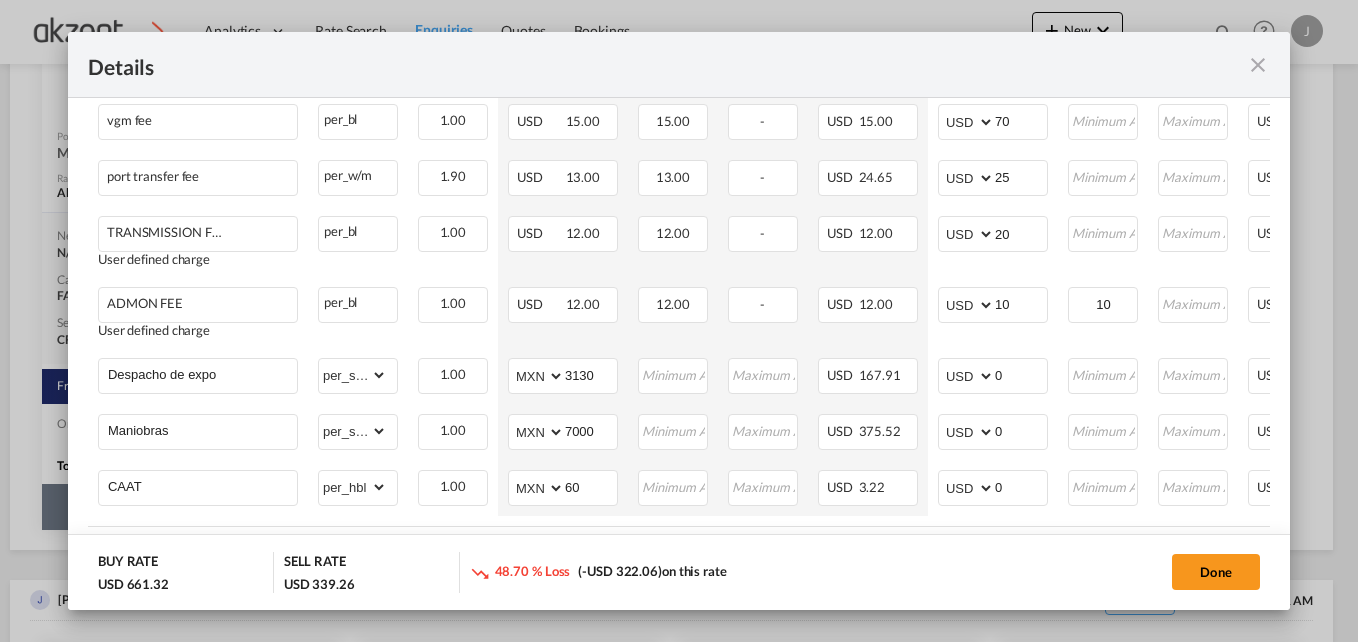 click on "Details" at bounding box center [679, 65] 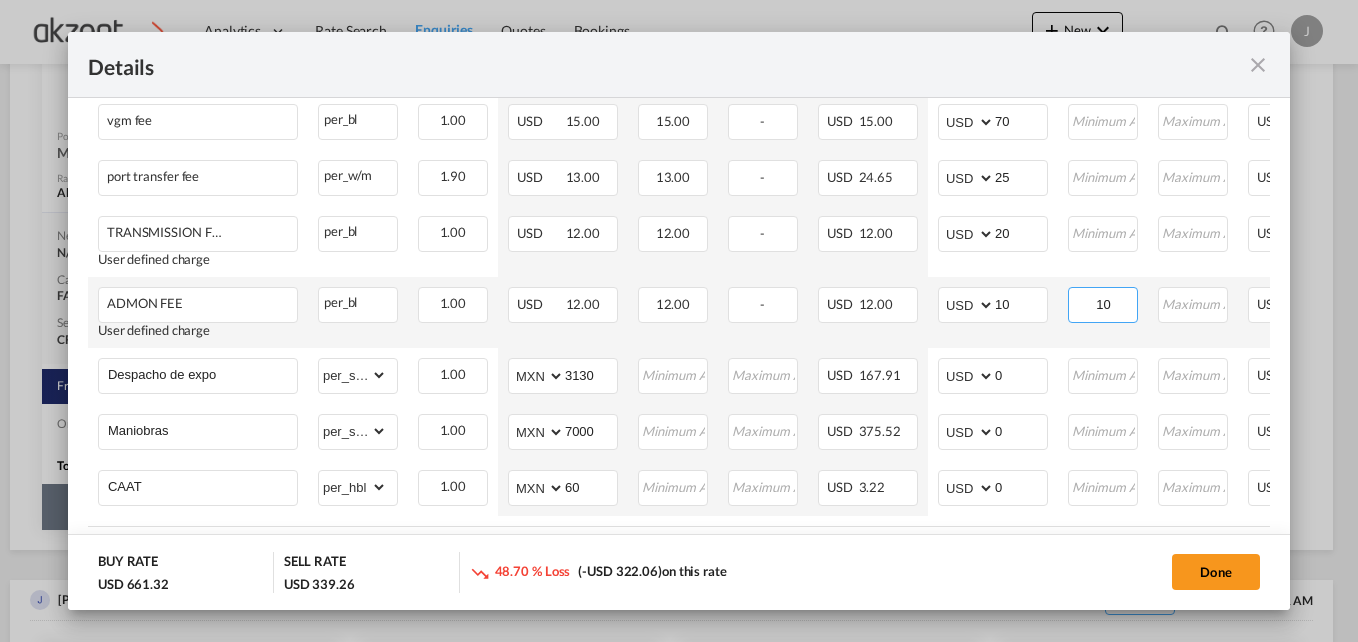 click on "10" at bounding box center [1103, 303] 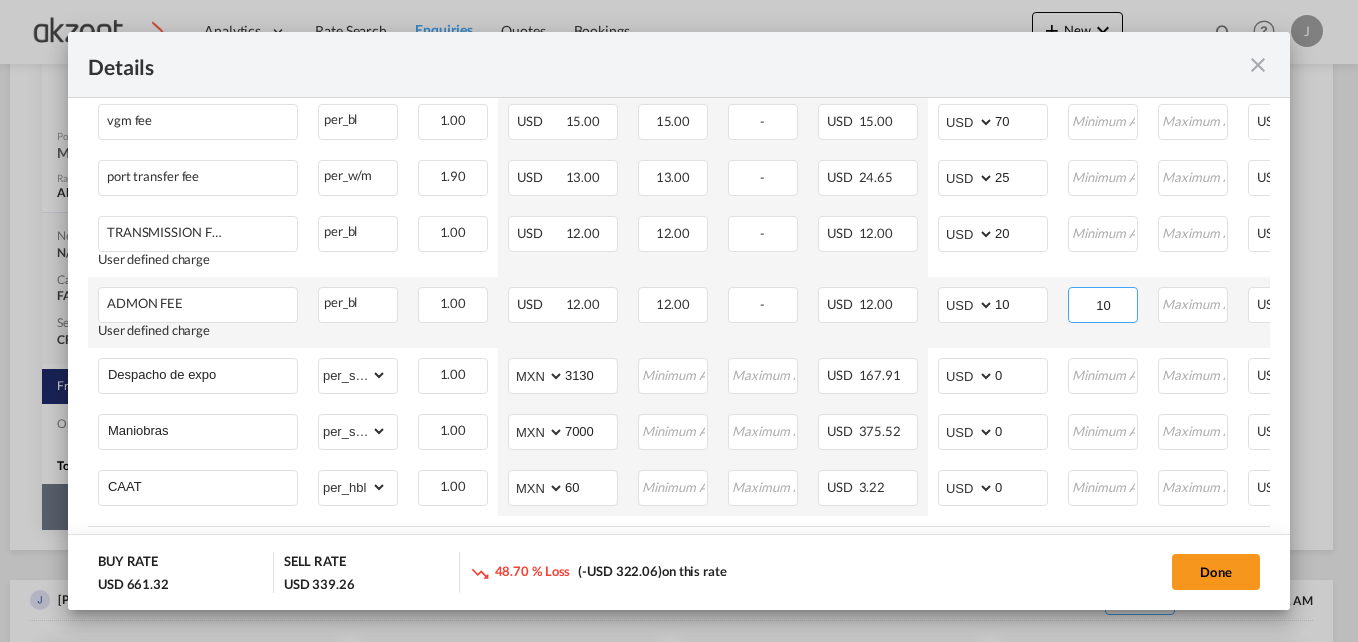 type on "1" 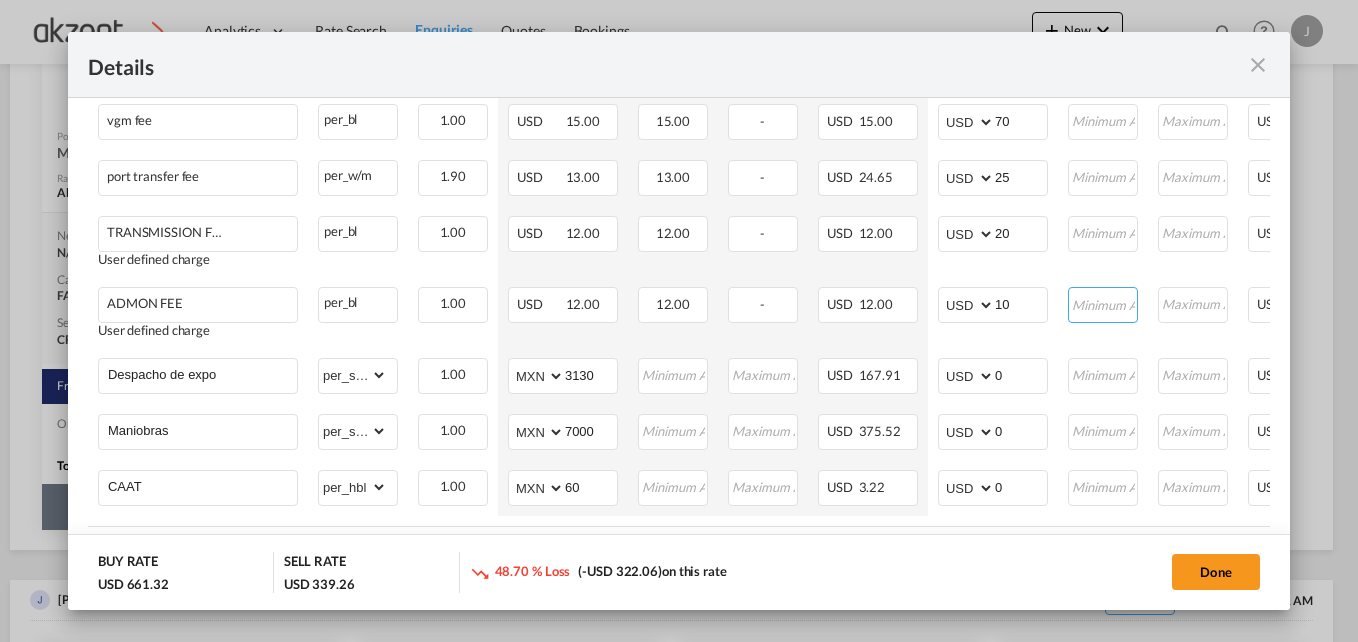 type 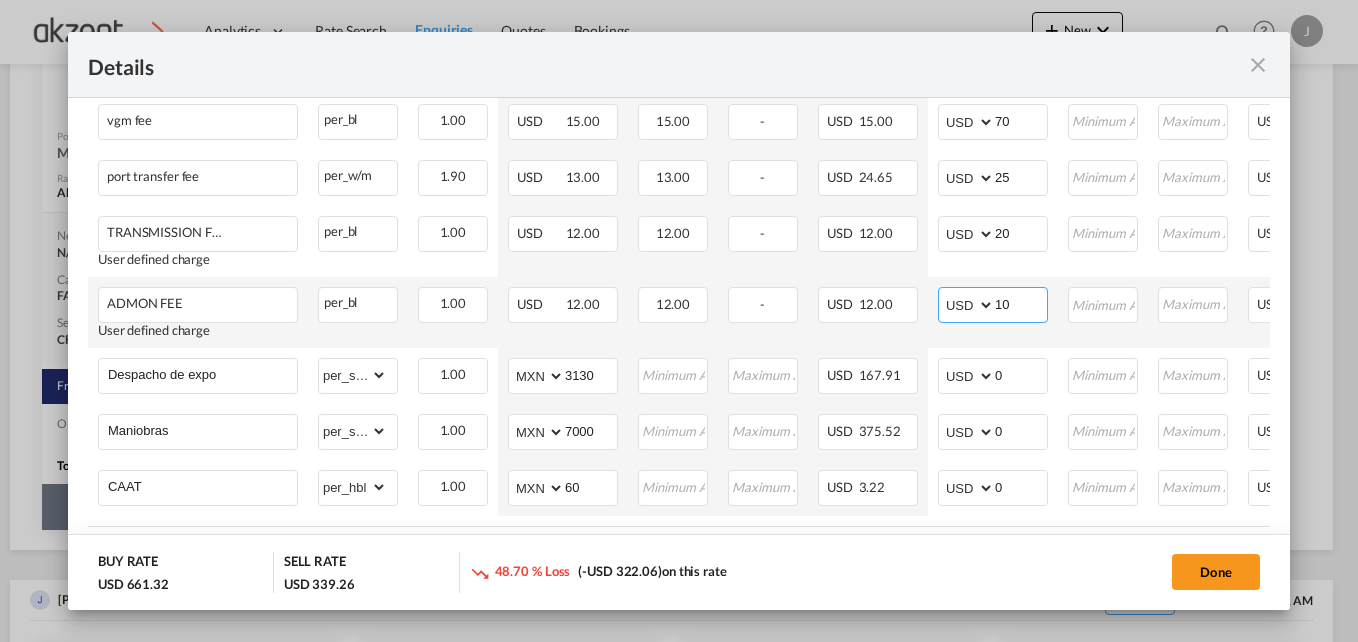 click on "10" at bounding box center (1021, 303) 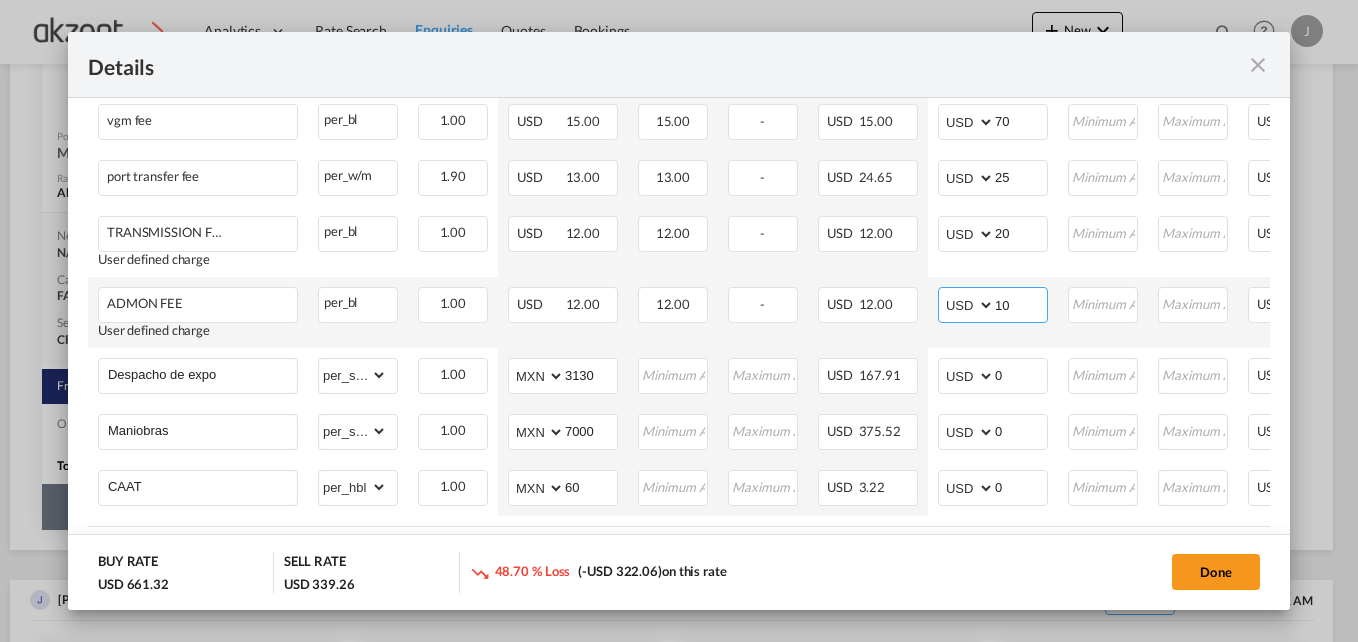 type on "1" 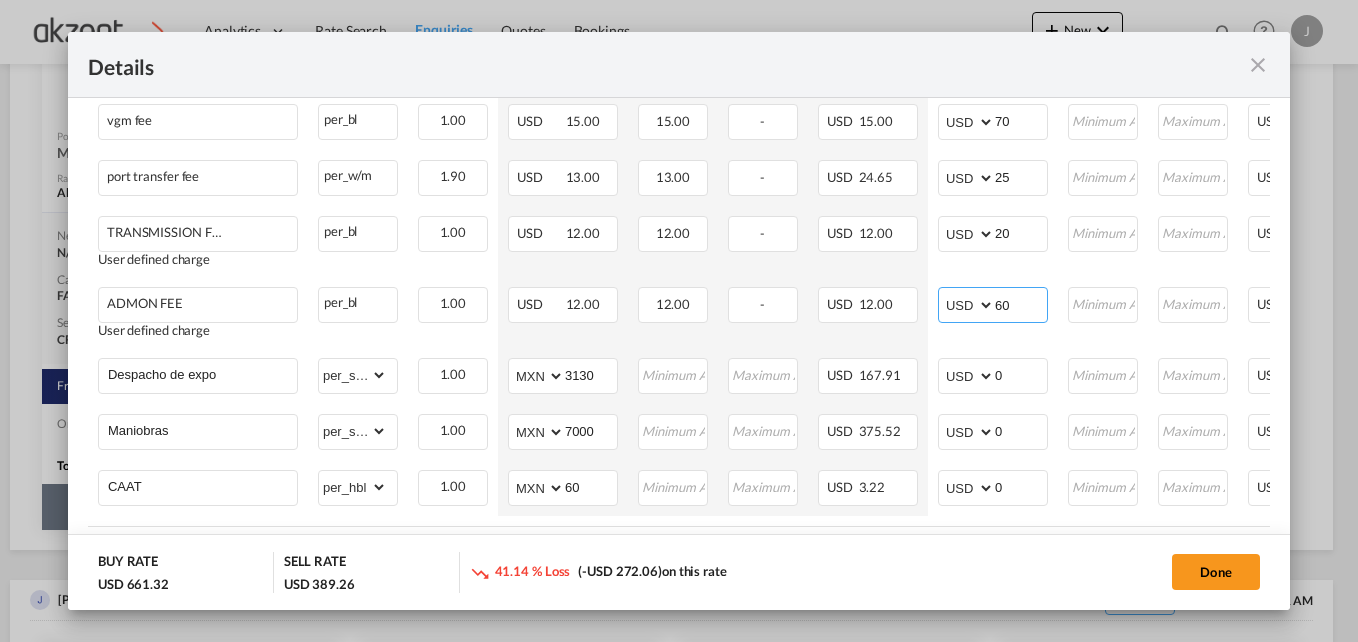 scroll, scrollTop: 944, scrollLeft: 0, axis: vertical 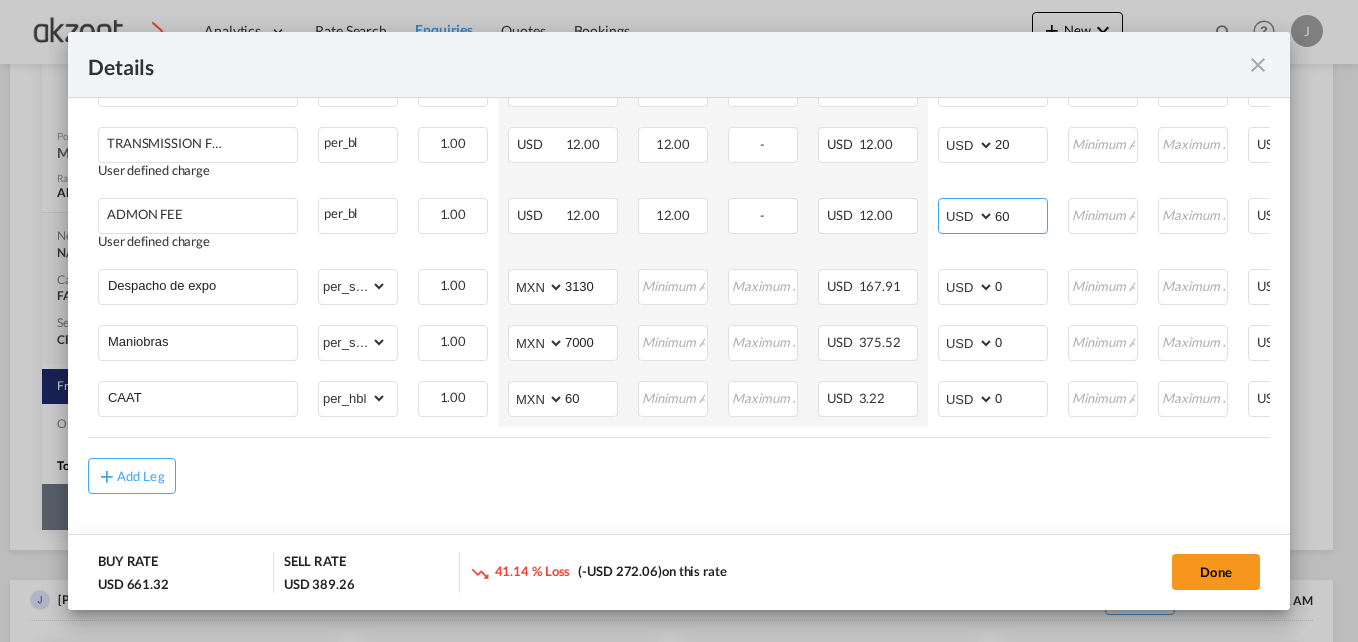 type on "60" 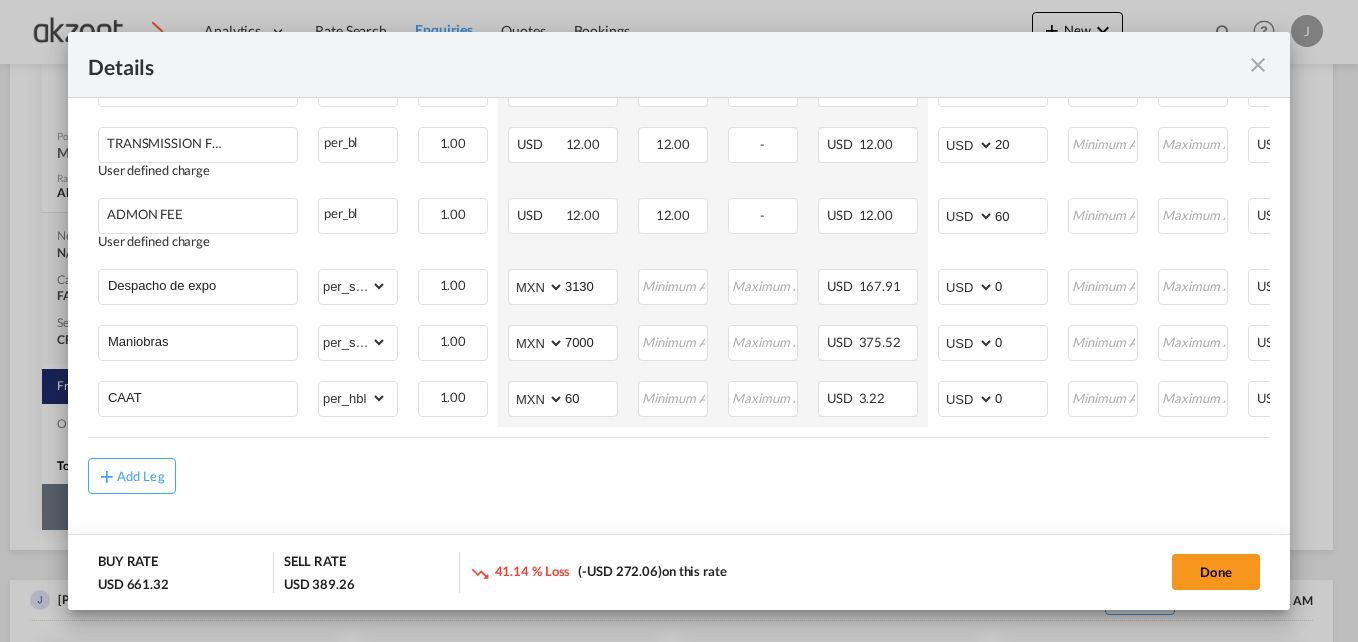 click on "Done" 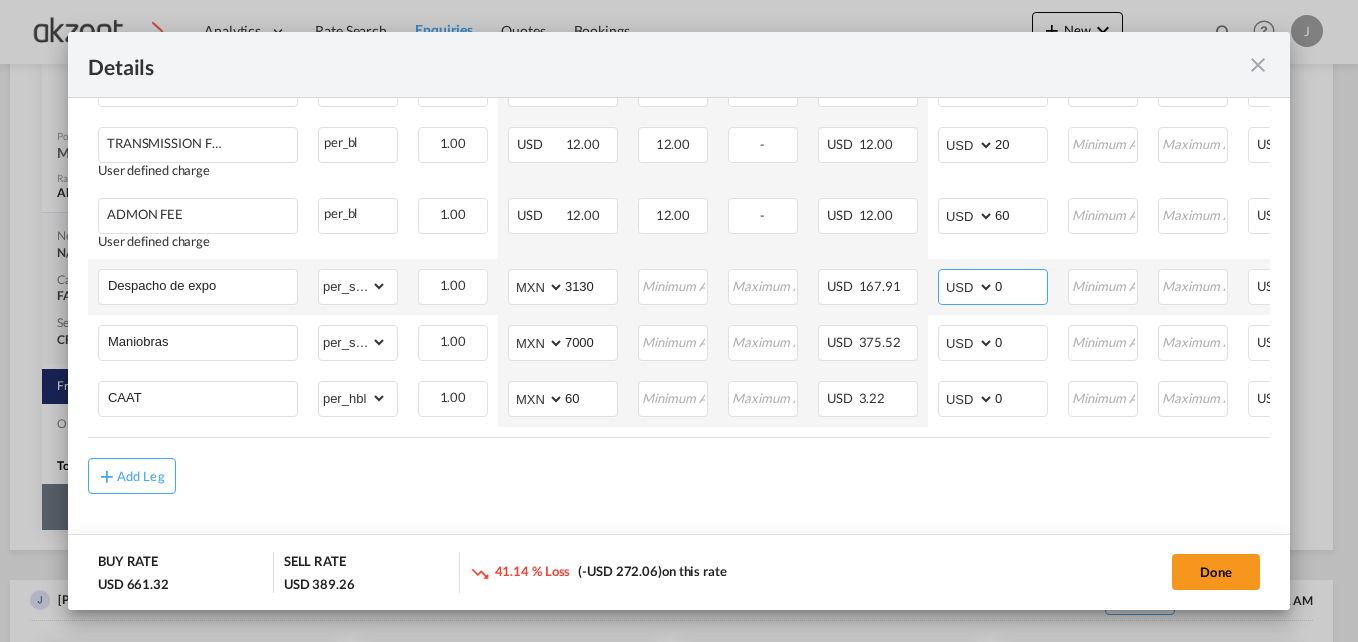click on "0" at bounding box center [1021, 285] 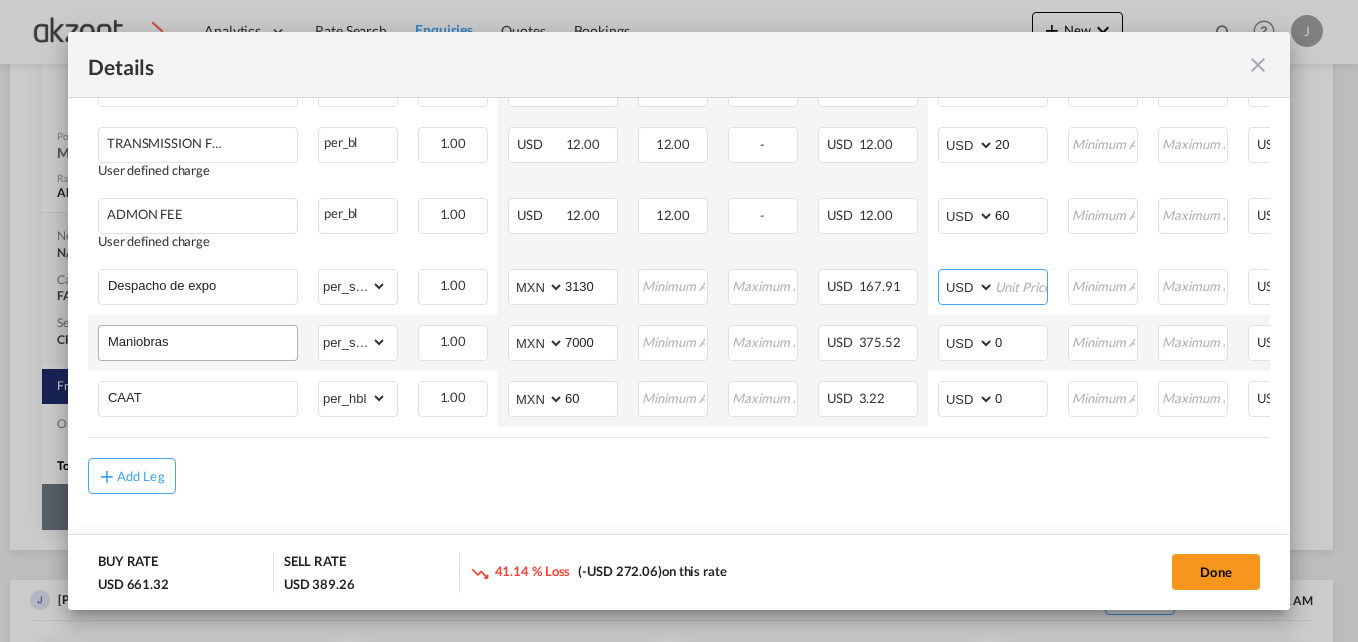 type 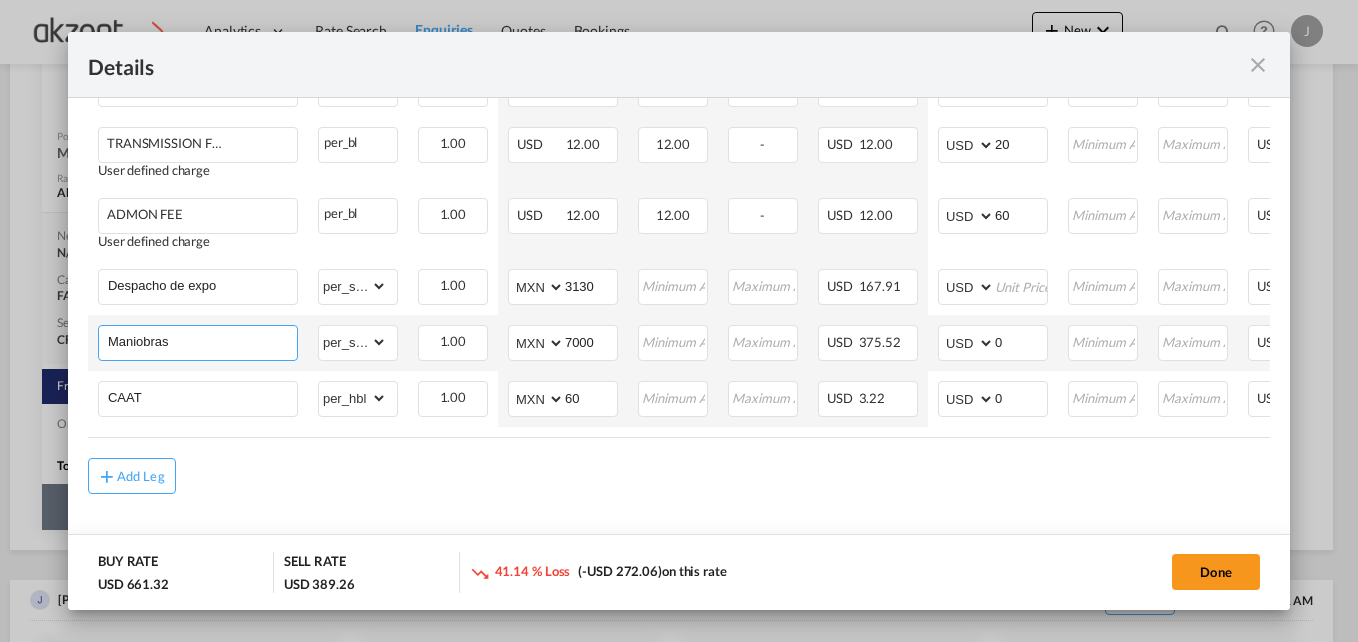 click on "Maniobras" at bounding box center [202, 341] 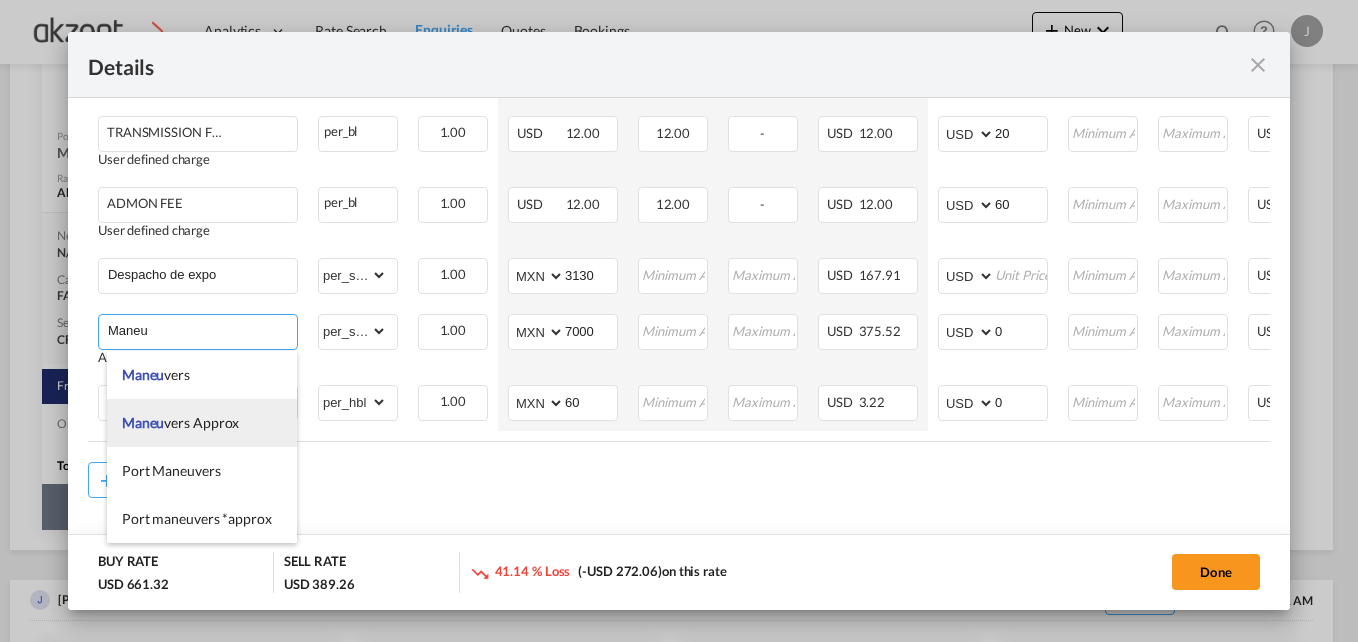 click on "Maneu vers Approx" at bounding box center [180, 422] 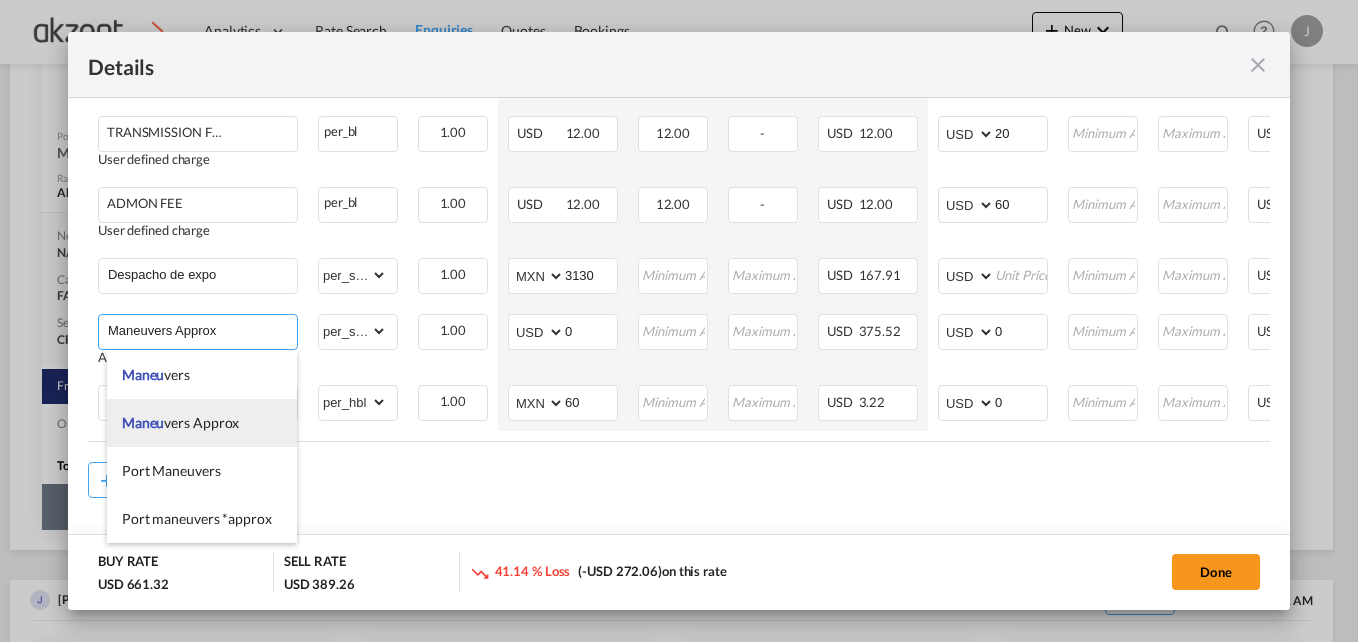 select on "? object:null ?" 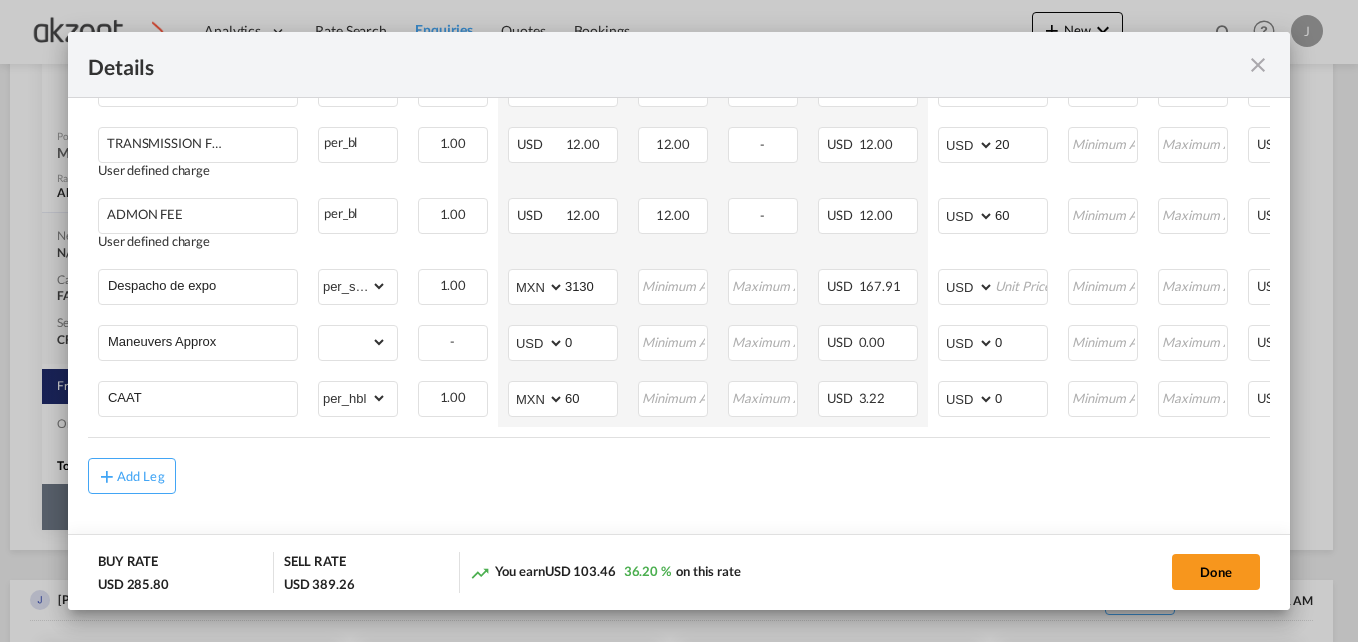 click on "Main Freight                                                     Please enter leg name
Leg Name Already Exists
Sub Total AED AFN ALL AMD ANG AOA ARS AUD AWG AZN BAM BBD BDT BGN BHD BIF BMD BND BOB BRL BSD BTN BWP BYN BZD CAD CDF CHF CLP CNY COP CRC CUC CUP CVE CZK DJF DKK DOP DZD EGP ERN ETB EUR FJD FKP FOK GBP GEL GGP GHS GIP GMD GNF GTQ GYD HKD HNL HRK HTG HUF IDR ILS IMP INR IQD IRR ISK JMD JOD JPY KES KGS KHR KID KMF KRW KWD KYD KZT LAK LBP LKR LRD LSL LYD MAD MDL MGA MKD MMK MNT MOP MRU MUR MVR MWK MXN MYR MZN NAD NGN NIO NOK NPR NZD OMR PAB PEN PGK PHP PKR PLN PYG QAR RON RSD RUB RWF SAR SBD SCR SDG SEK SGD SHP SLL SOS SRD SSP STN SYP SZL THB TJS TMT TND TOP TRY TTD TVD TWD TZS UAH UGX USD UYU UZS VES VND VUV WST XAF XCD XDR XOF XPF YER ZAR ZMW 45.50 Charges Basis Quantity
|  Slab
Buy Rates Sell Rates Comments
Action Unit Price Min Max Amount Unit Price Min Max Amount
Basic Ocean Freight
Please Enter
Already Exists
per_w/m   Please Select 1.90" at bounding box center (679, 3) 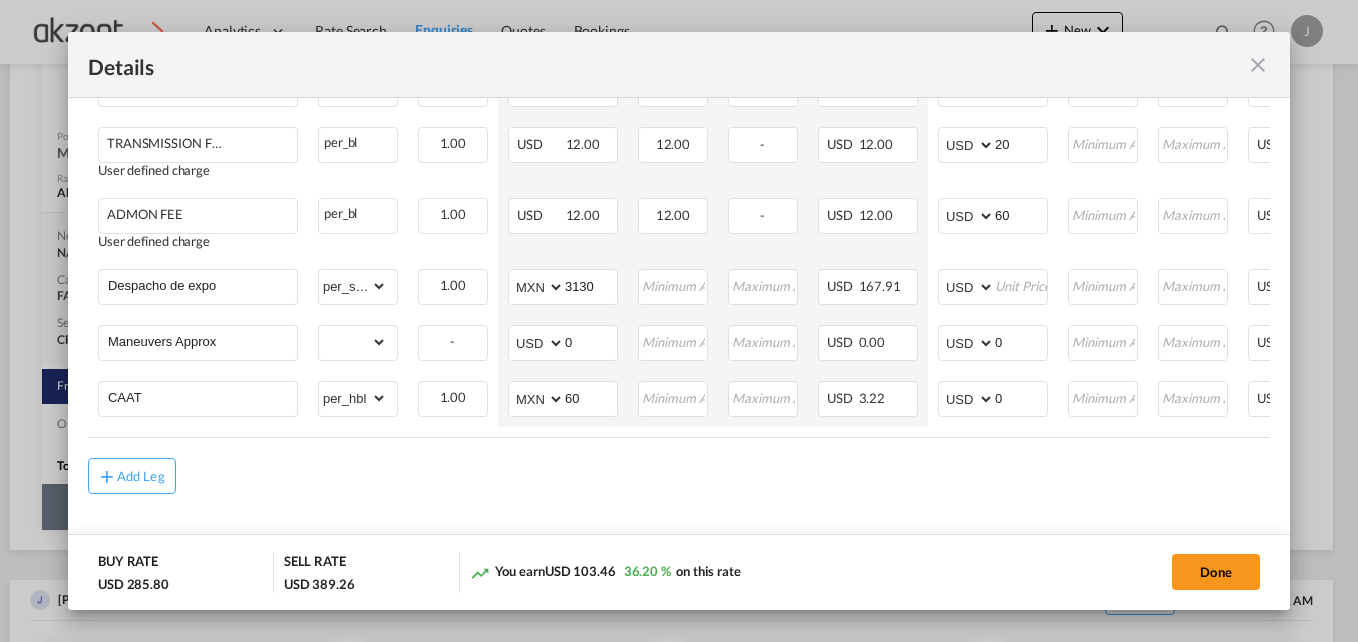 click at bounding box center [1258, 65] 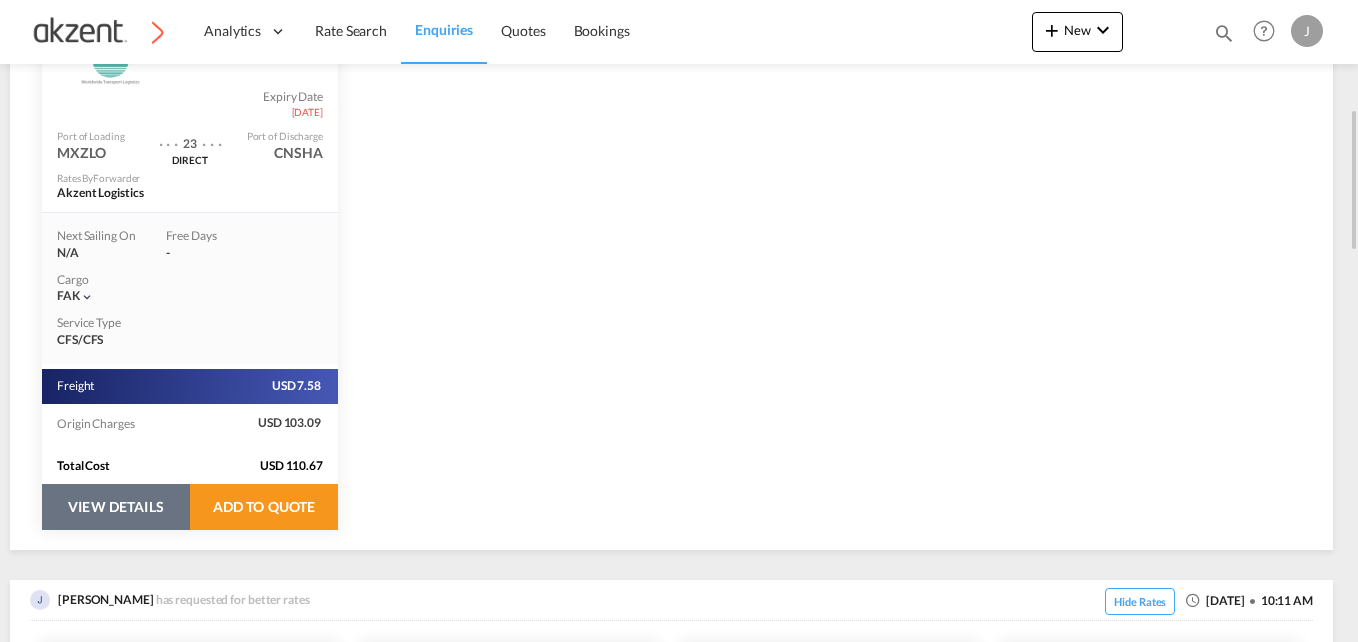 click on "VIEW DETAILS" at bounding box center [116, 507] 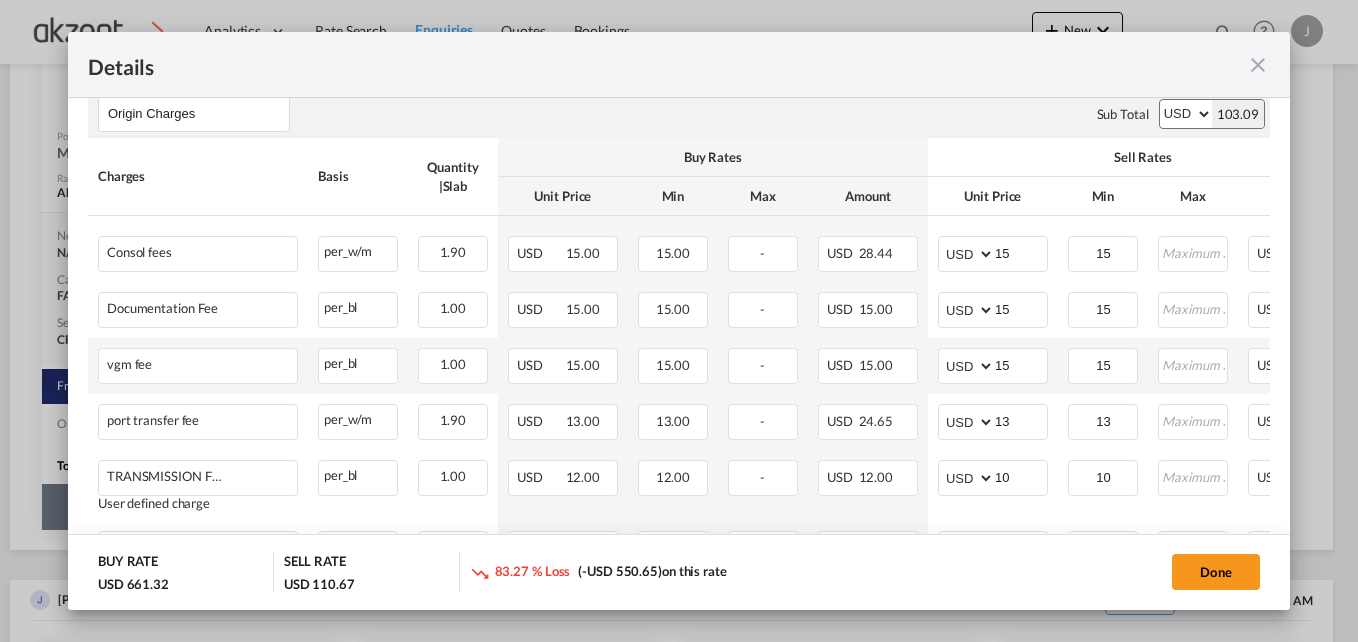 scroll, scrollTop: 500, scrollLeft: 0, axis: vertical 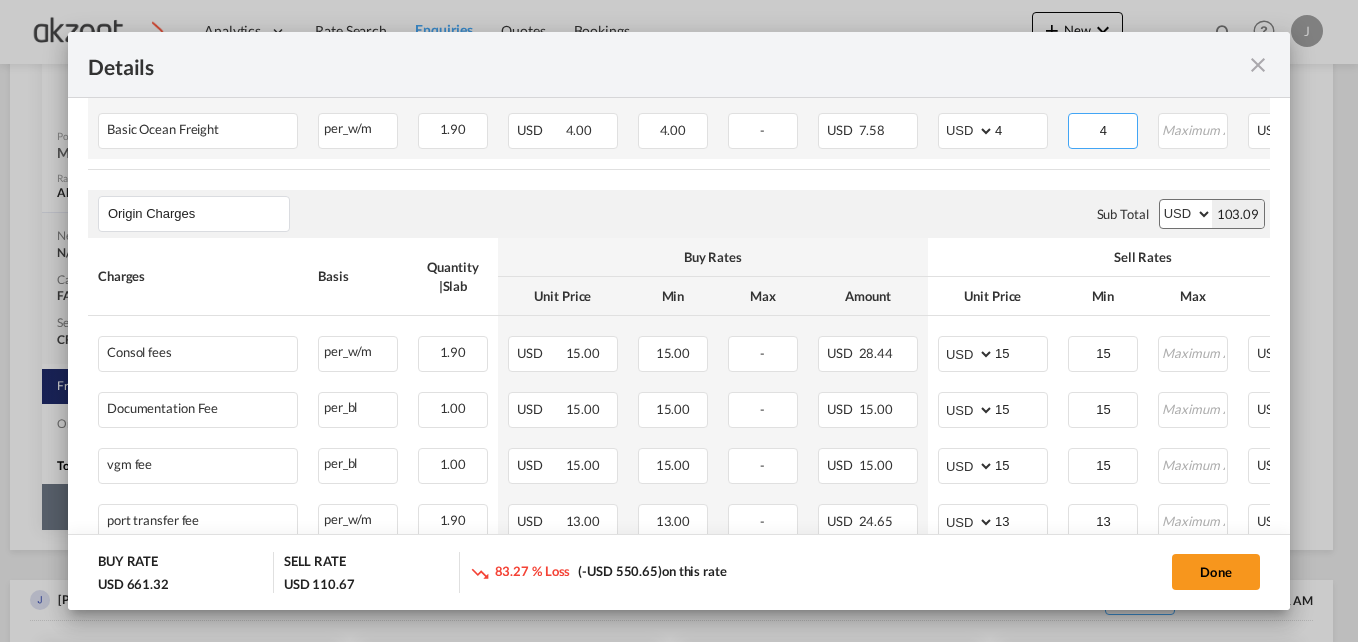 click on "4" at bounding box center [1103, 129] 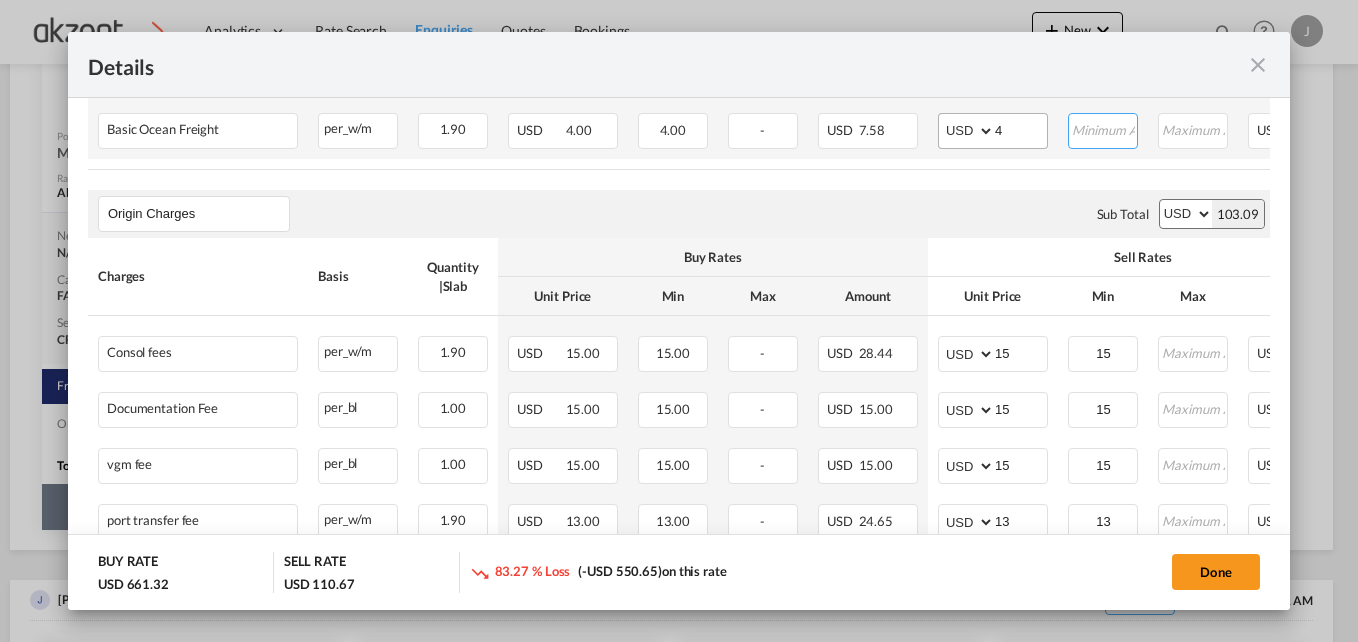 type 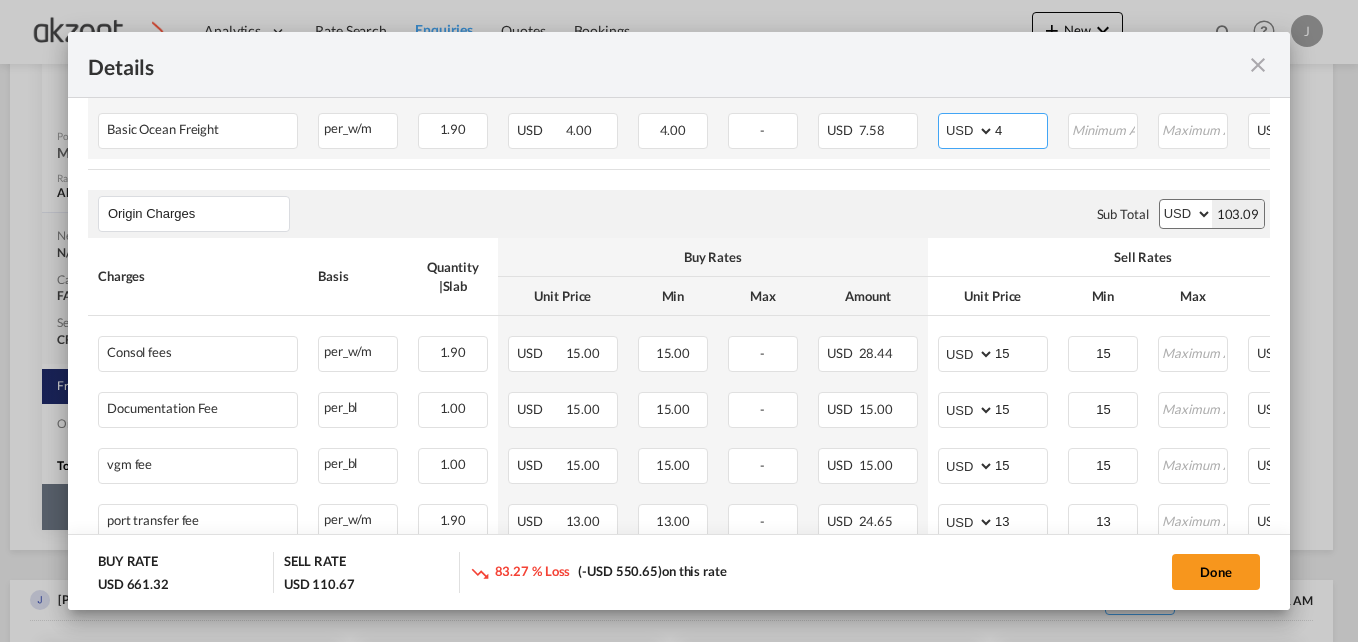 click on "4" at bounding box center [1021, 129] 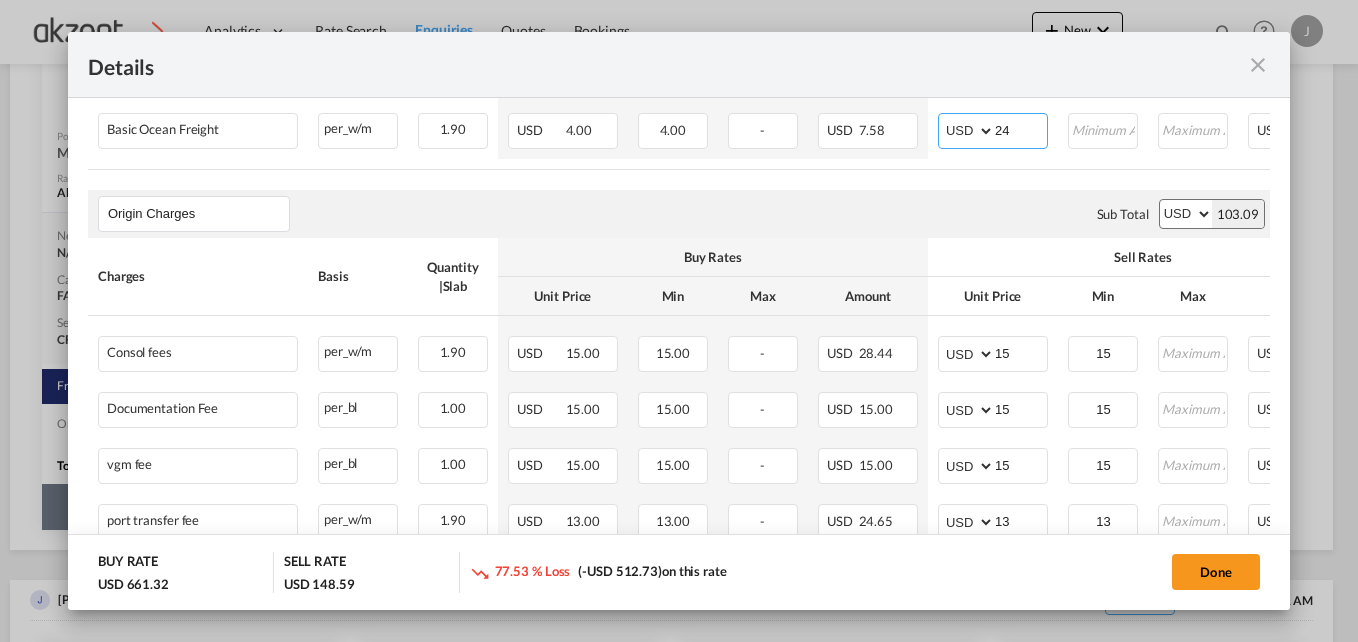 type on "24" 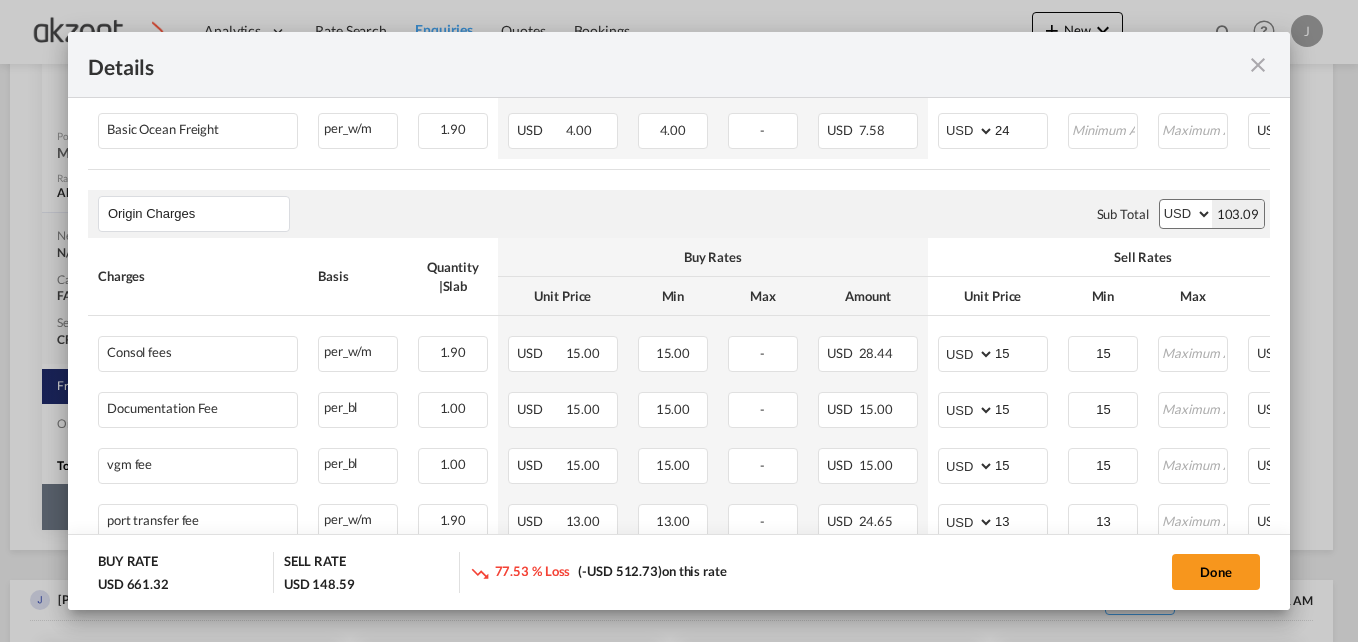 click on "Origin Charges                                                     Please enter leg name
Leg Name Already Exists
Sub Total AED AFN ALL AMD ANG AOA ARS AUD AWG AZN BAM BBD BDT BGN BHD BIF BMD BND BOB BRL BSD BTN BWP BYN BZD CAD CDF CHF CLP CNY COP CRC CUC CUP CVE CZK DJF DKK DOP DZD EGP ERN ETB EUR FJD FKP FOK GBP GEL GGP GHS GIP GMD GNF GTQ GYD HKD HNL HRK HTG HUF IDR ILS IMP INR IQD IRR ISK JMD JOD JPY KES KGS KHR KID KMF KRW KWD KYD KZT LAK LBP LKR LRD LSL LYD MAD MDL MGA MKD MMK MNT MOP MRU MUR MVR MWK MXN MYR MZN NAD NGN NIO NOK NPR NZD OMR PAB PEN PGK PHP PKR PLN PYG QAR RON RSD RUB RWF SAR SBD SCR SDG SEK SGD SHP SLL SOS SRD SSP STN SYP SZL THB TJS TMT TND TOP TRY TTD TVD TWD TZS UAH UGX USD UYU UZS VES VND VUV WST XAF XCD XDR XOF XPF YER ZAR ZMW 103.09" at bounding box center [679, 214] 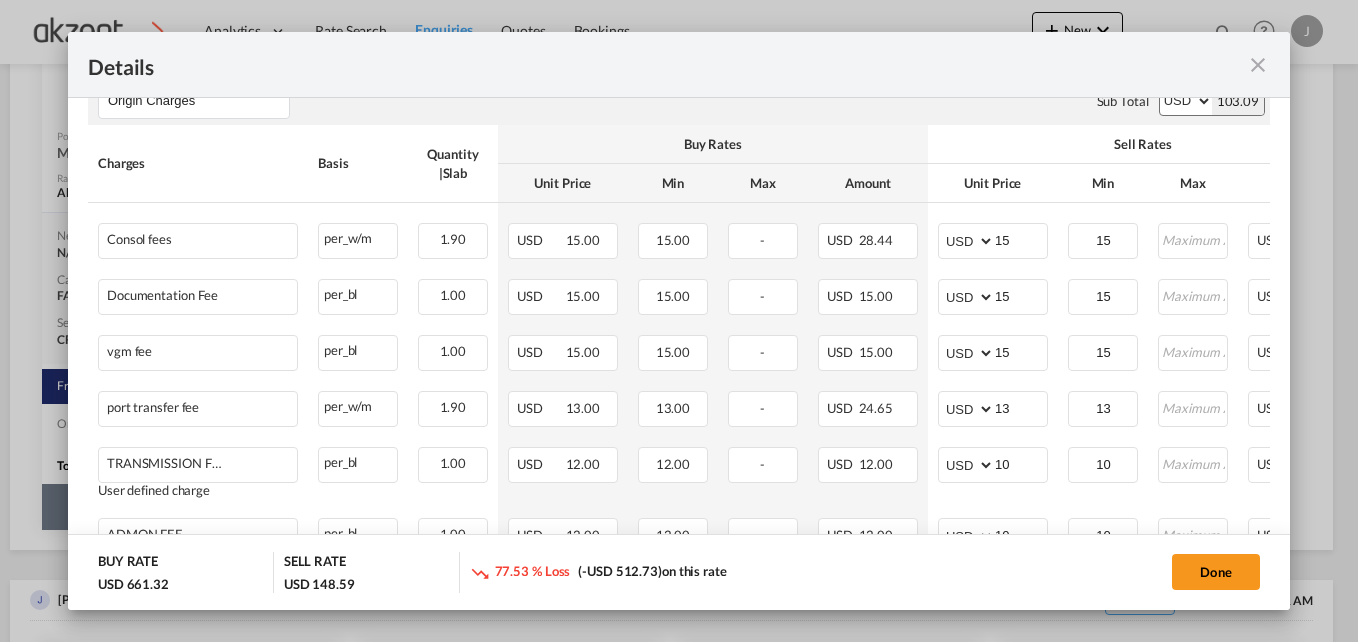 scroll, scrollTop: 700, scrollLeft: 0, axis: vertical 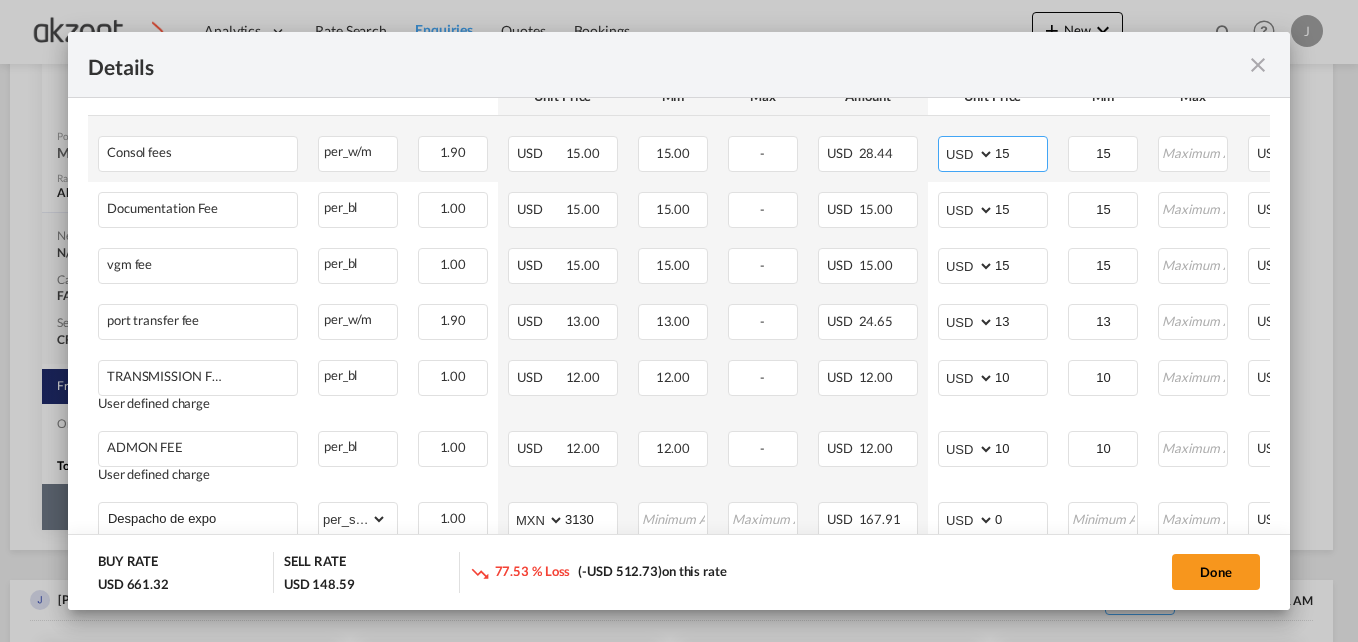 click on "15" at bounding box center (1021, 152) 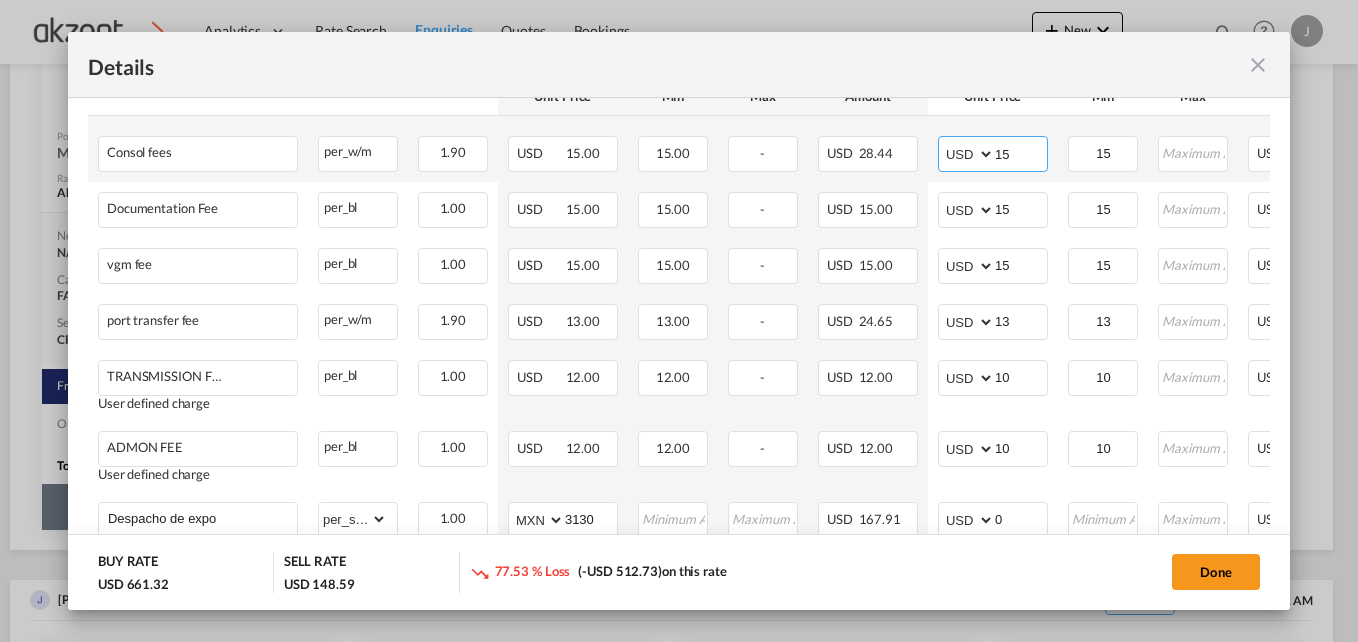 type on "1" 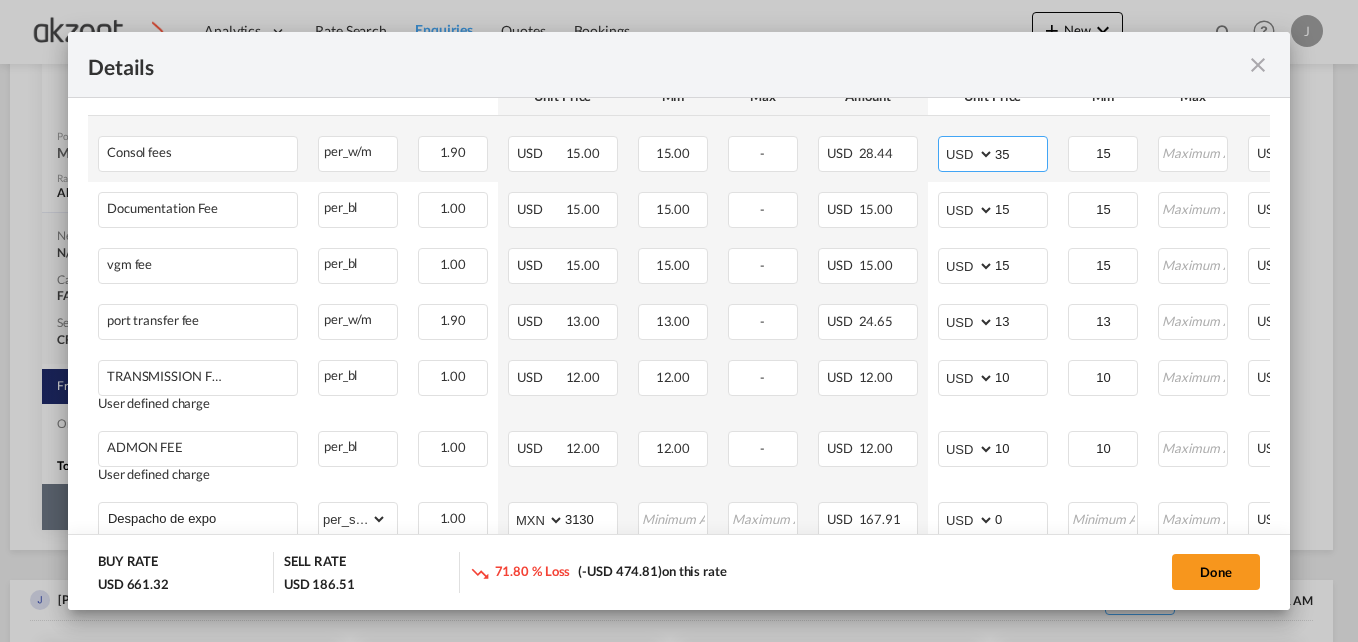 type on "35" 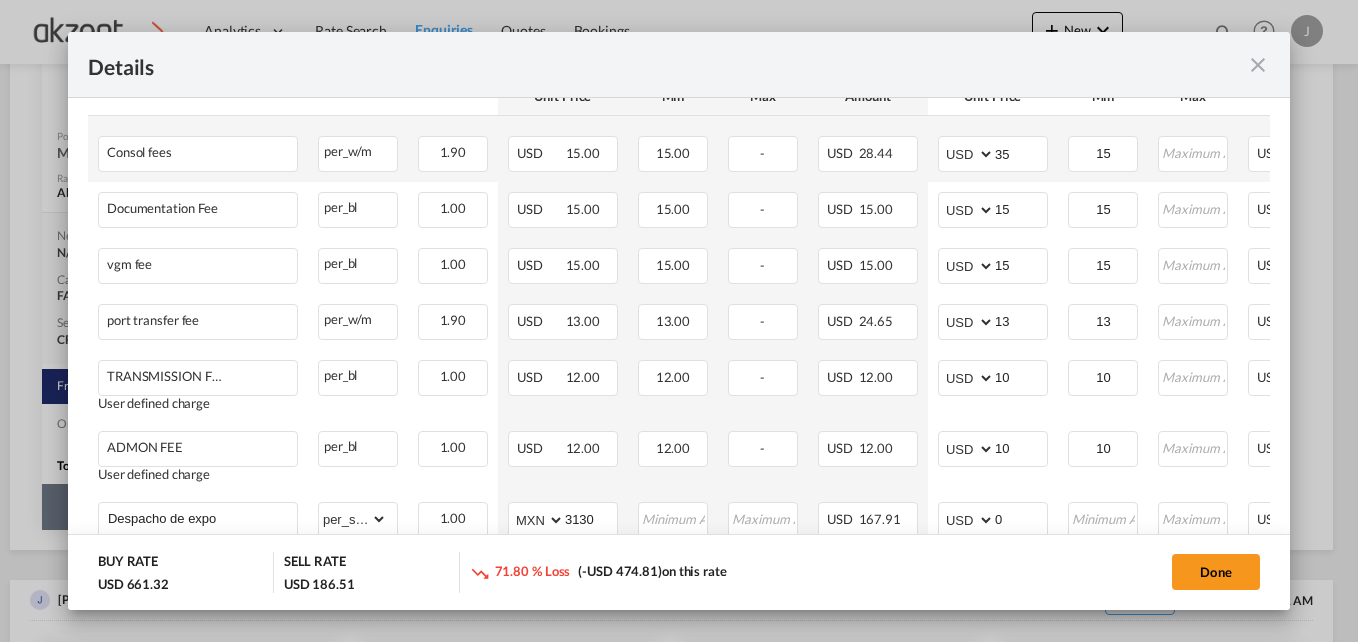 click on "15
Please Enter
Invalid Input" at bounding box center (1103, 149) 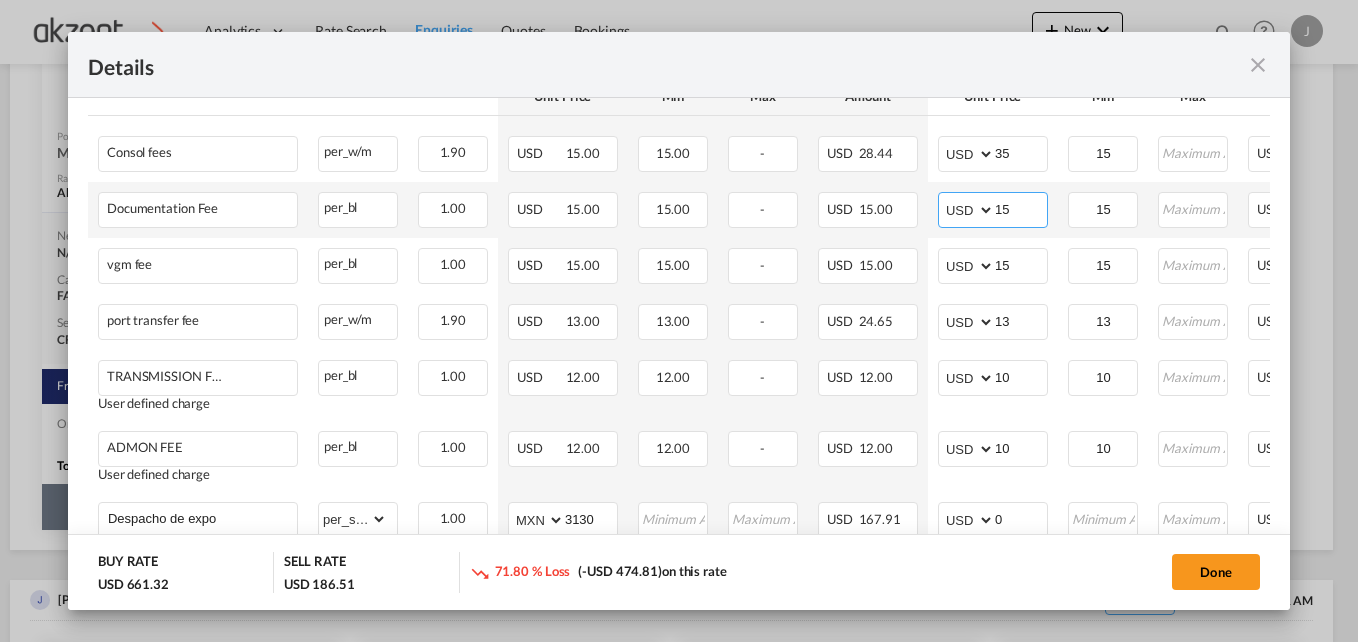 click on "15" at bounding box center (1021, 208) 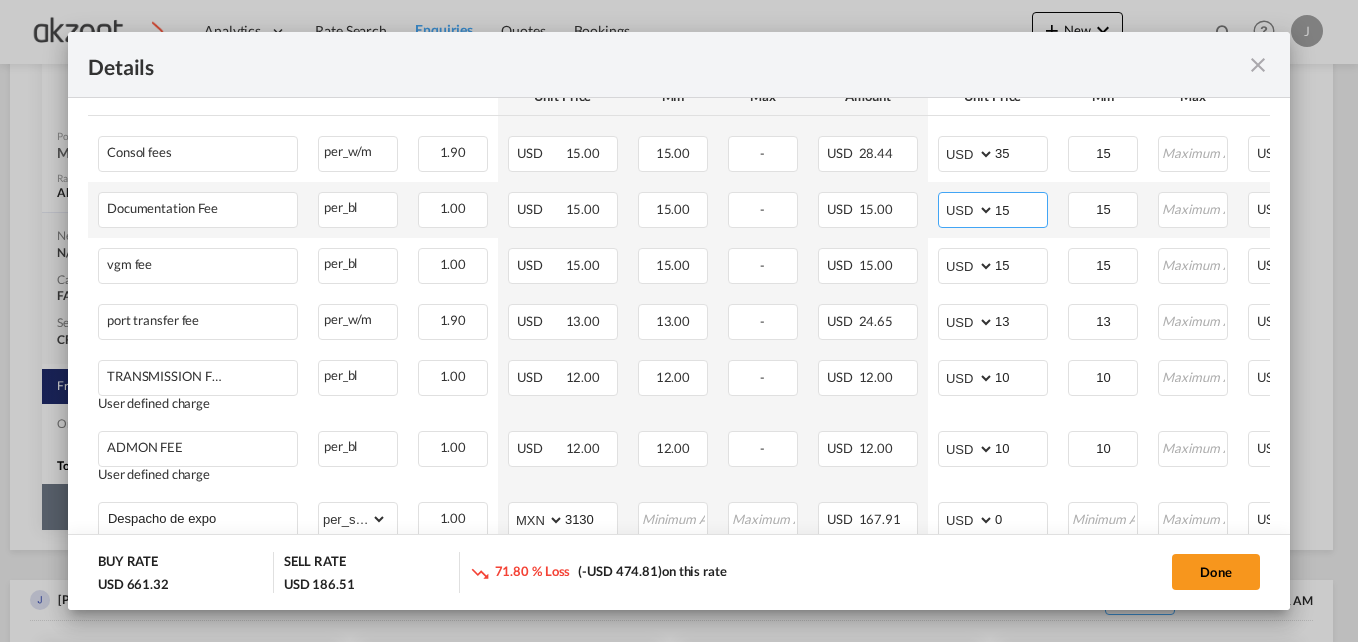 type on "1" 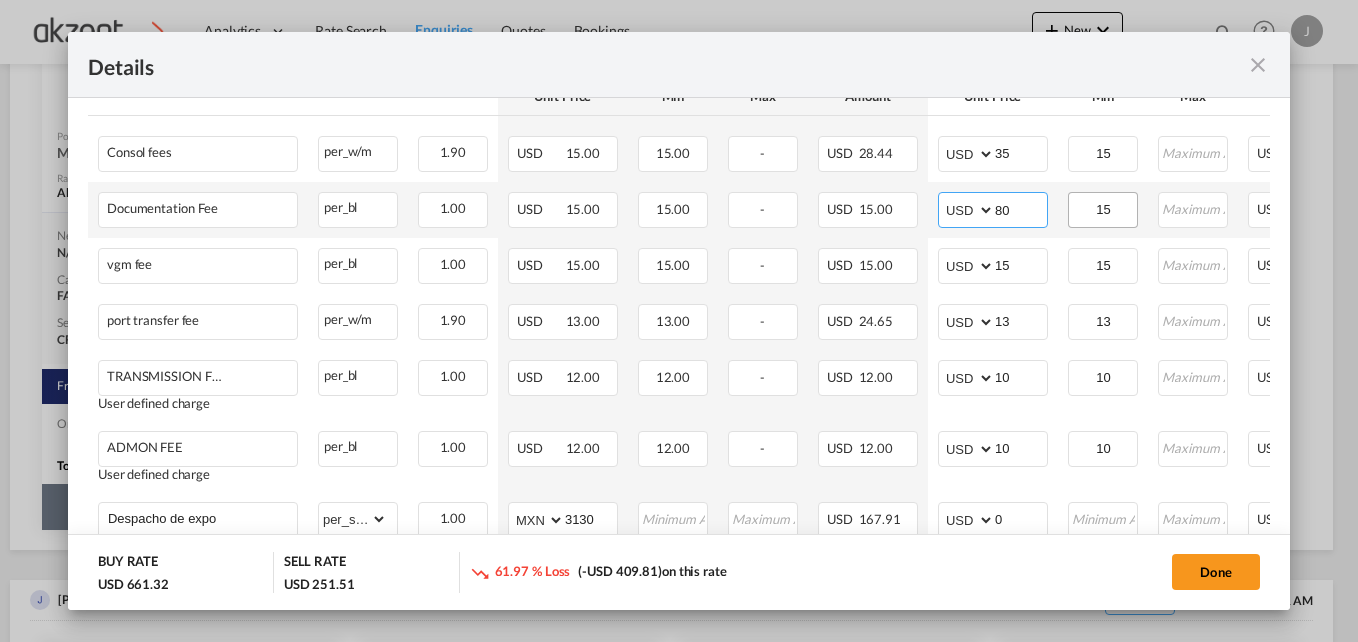 type on "80" 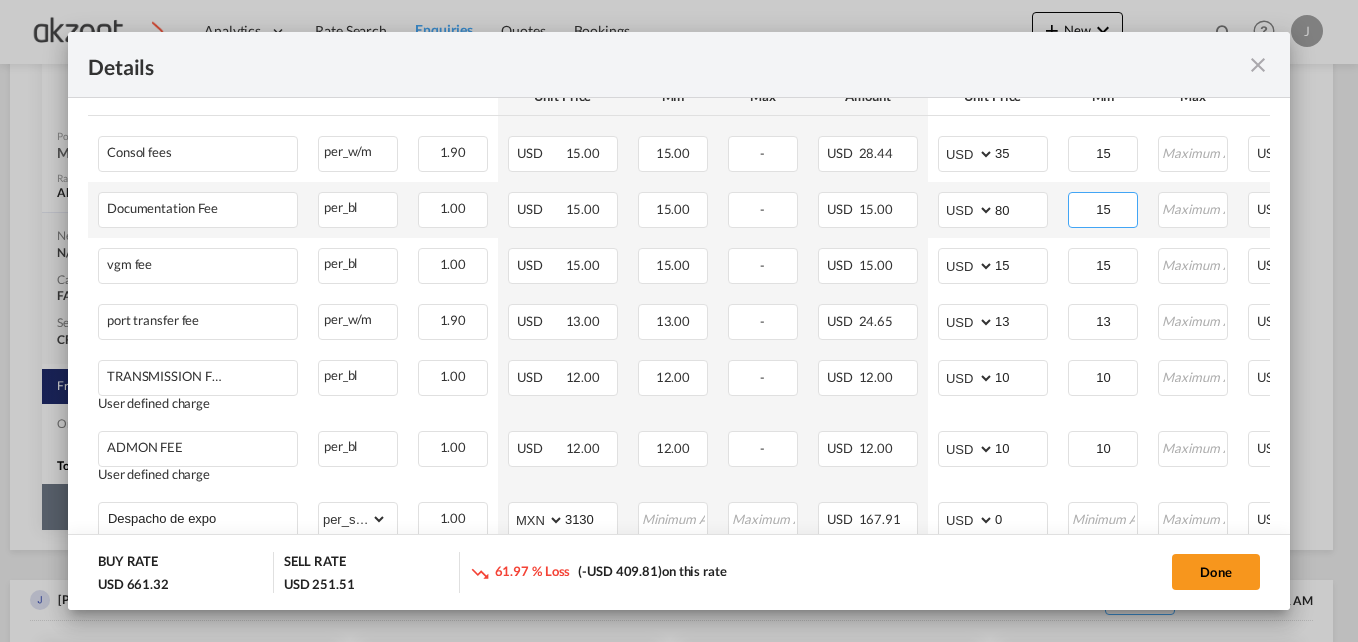 click on "15" at bounding box center (1103, 208) 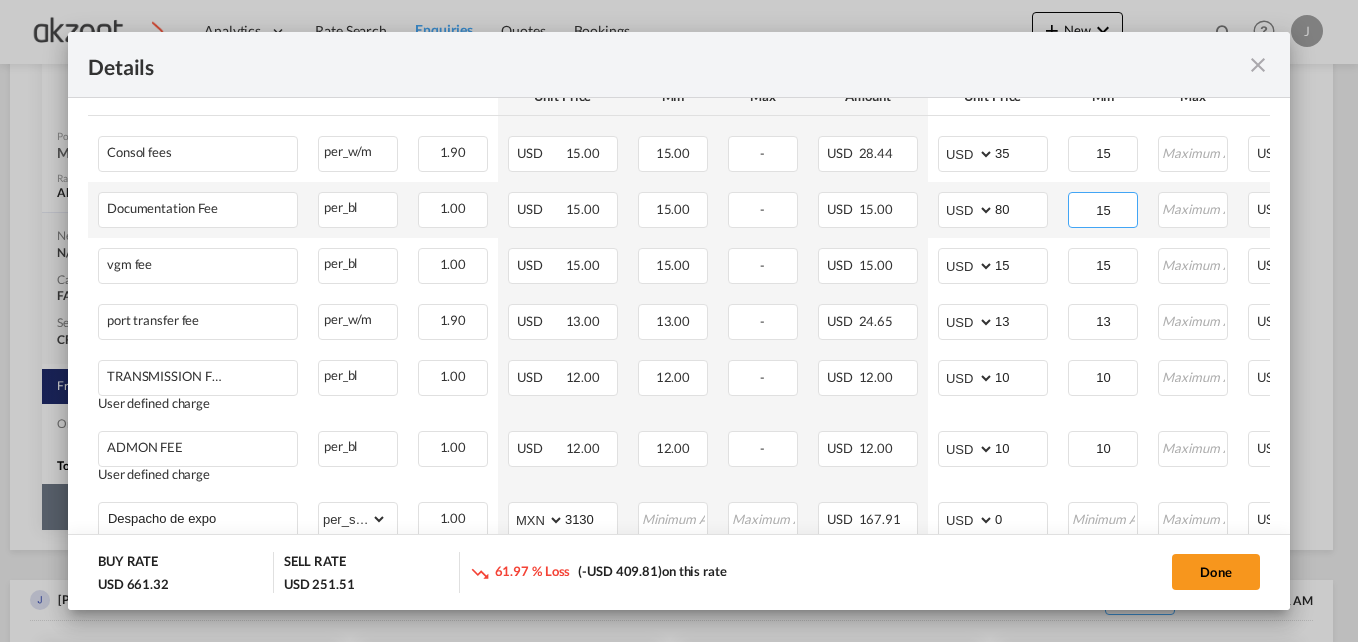 type on "1" 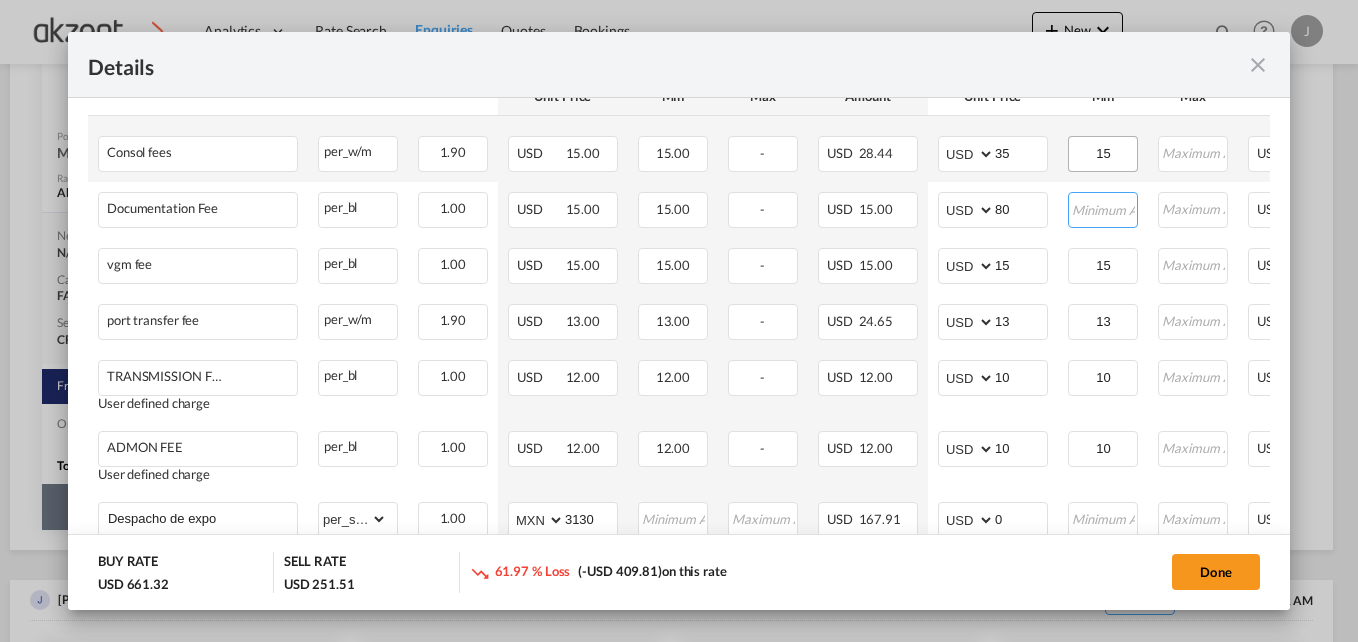 type 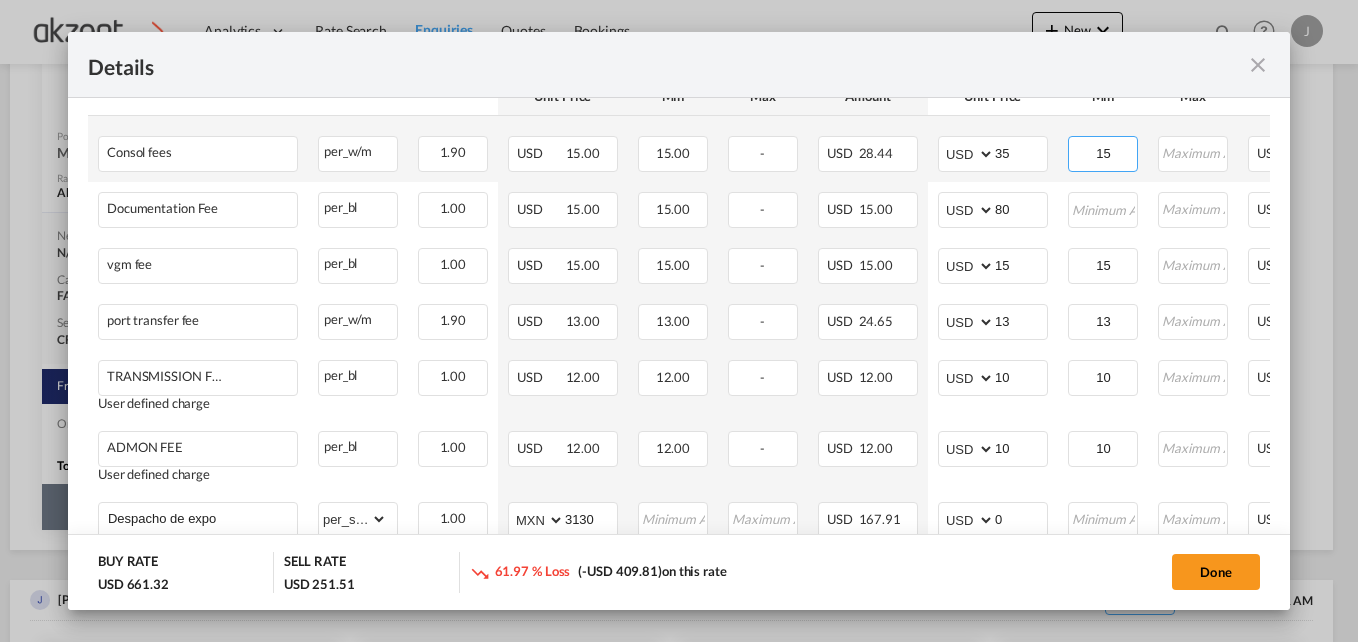 click on "15" at bounding box center (1103, 152) 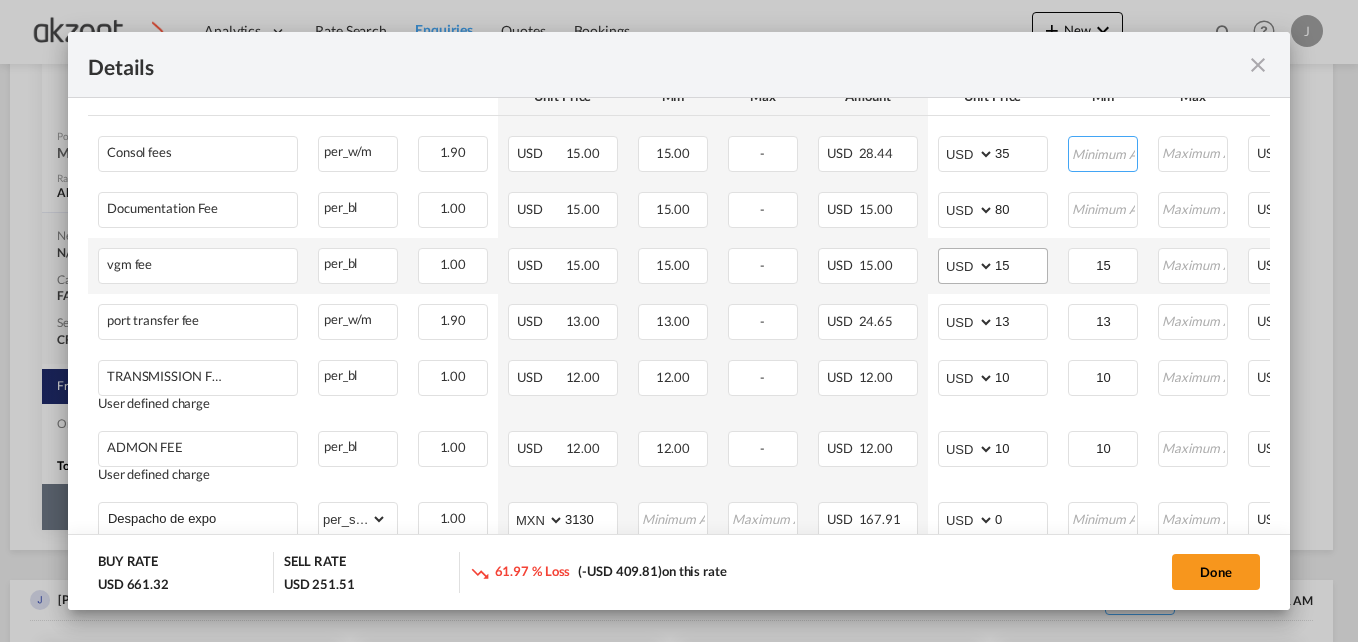 type 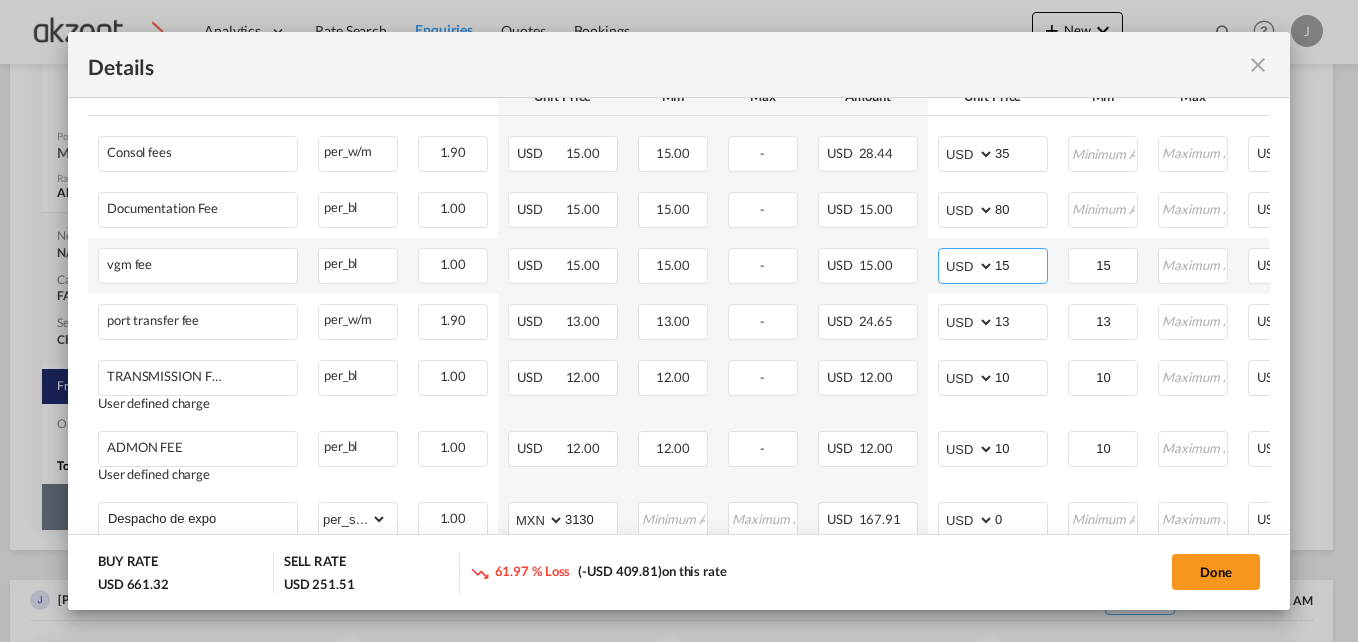 click on "15" at bounding box center (1021, 264) 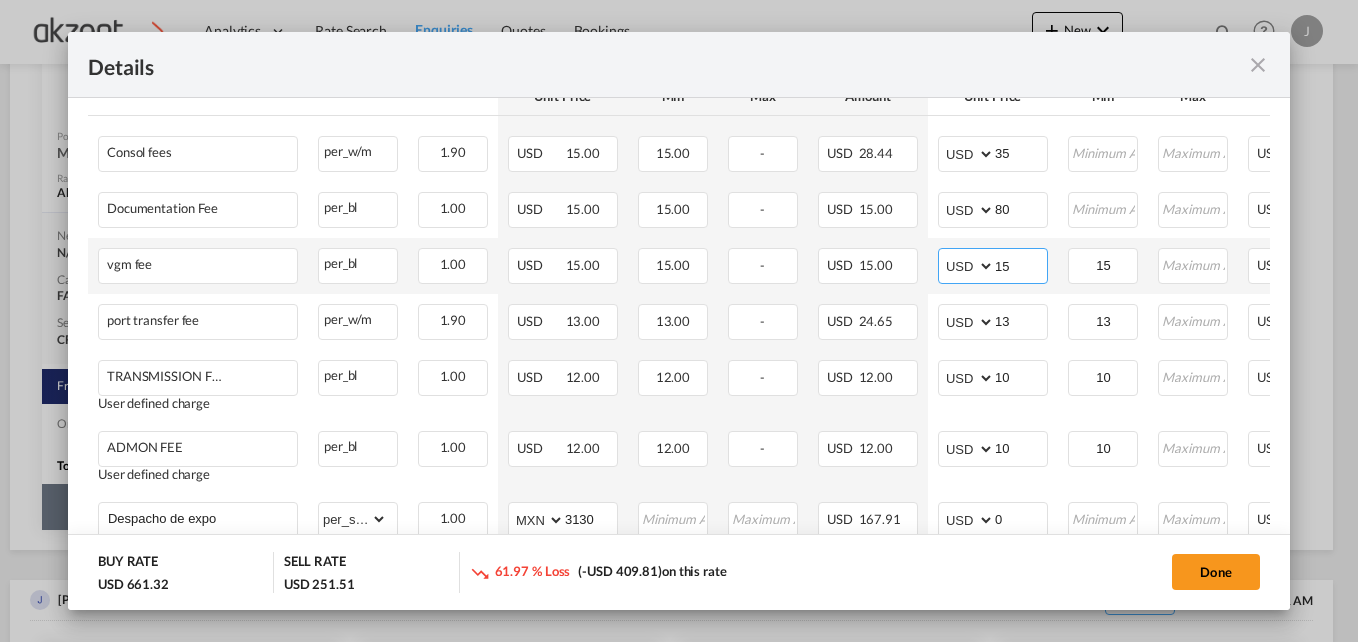 type on "1" 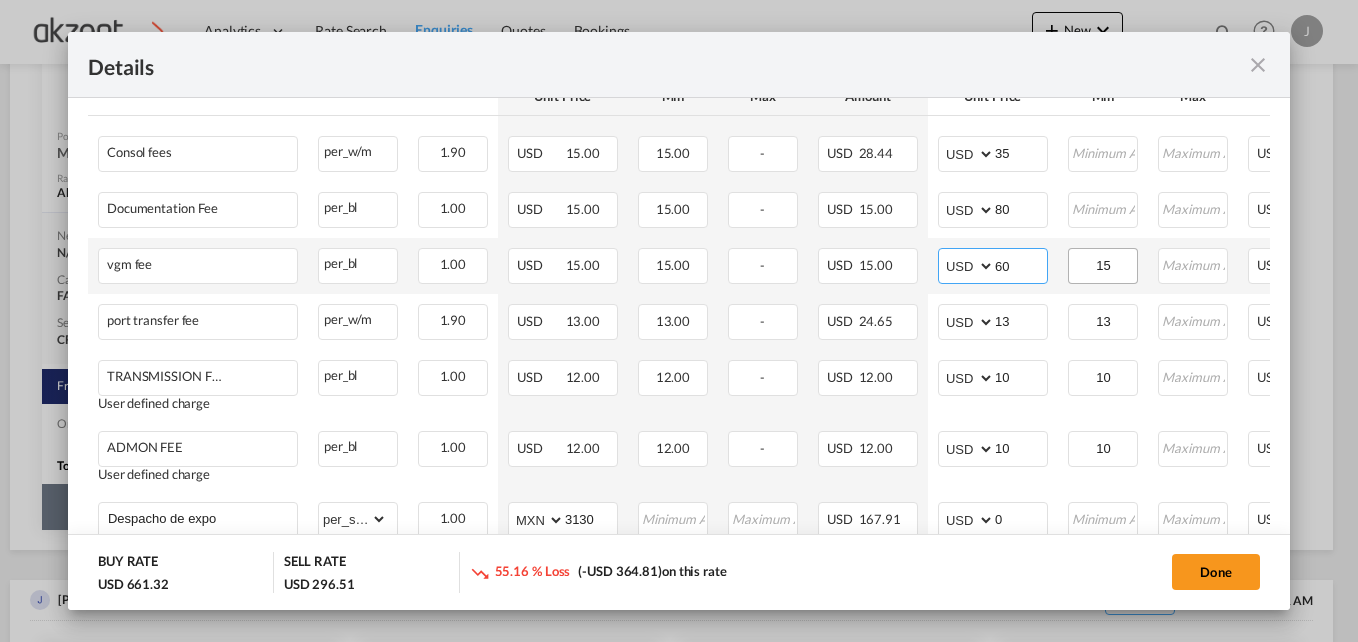 type on "60" 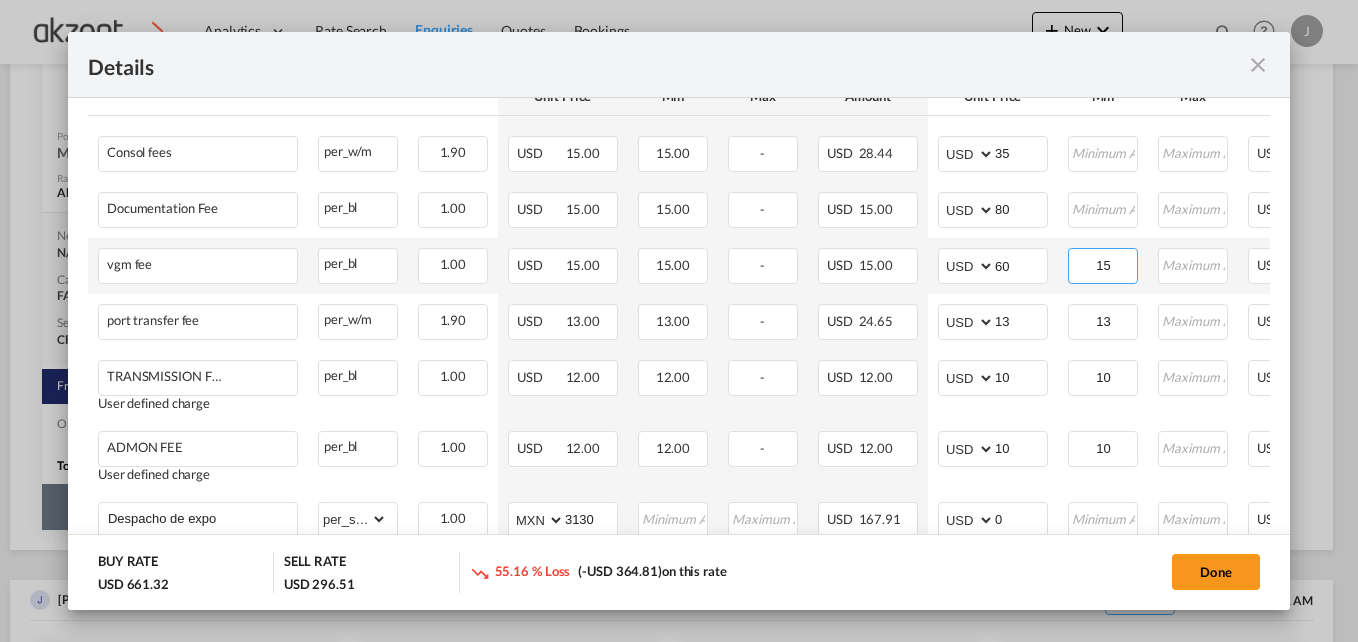 click on "15" at bounding box center (1103, 264) 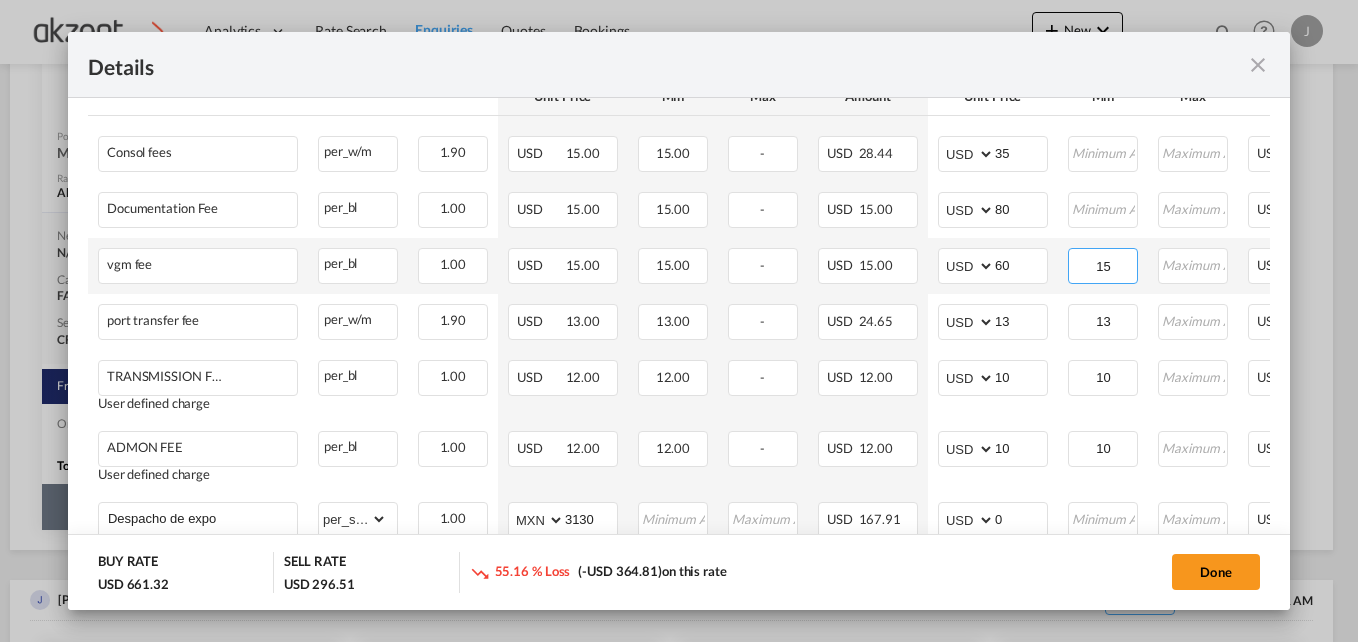 type on "1" 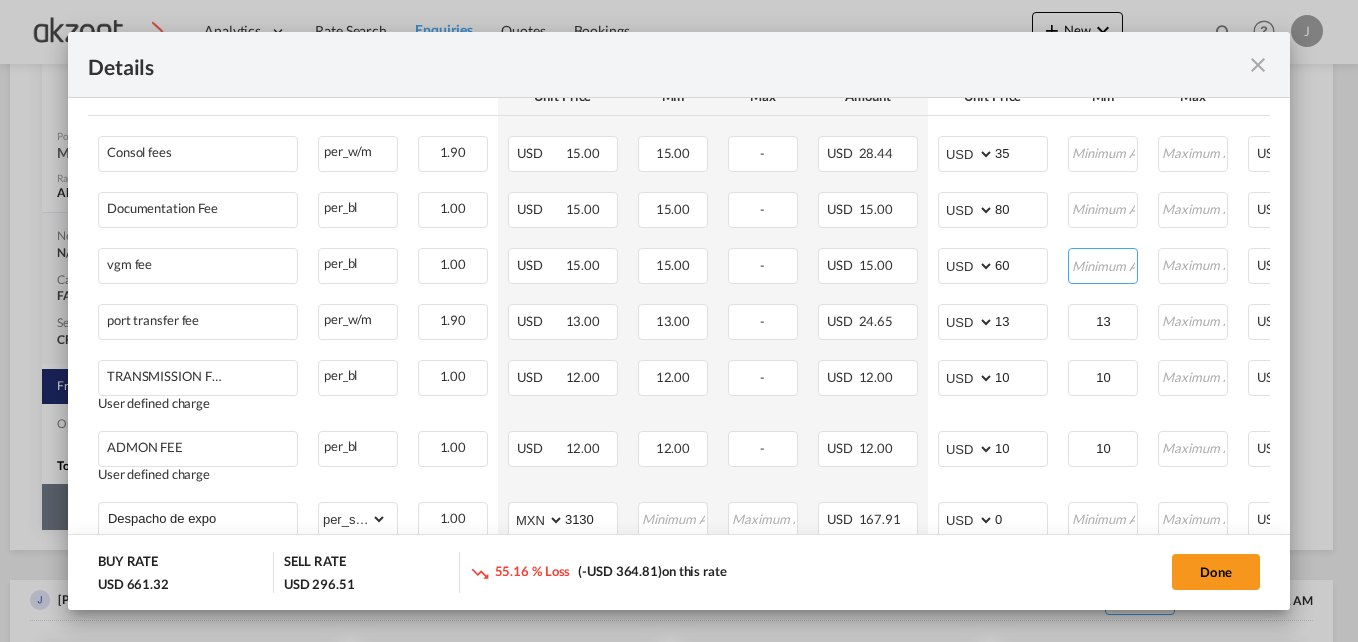 type 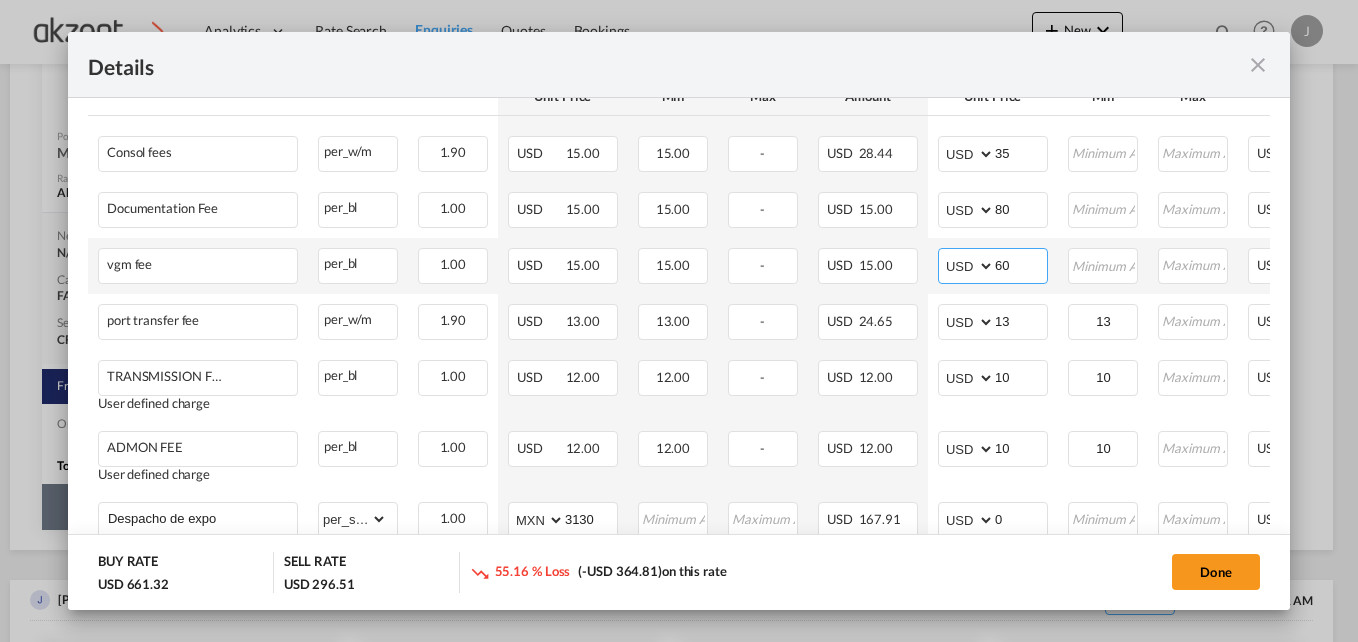 click on "60" at bounding box center [1021, 264] 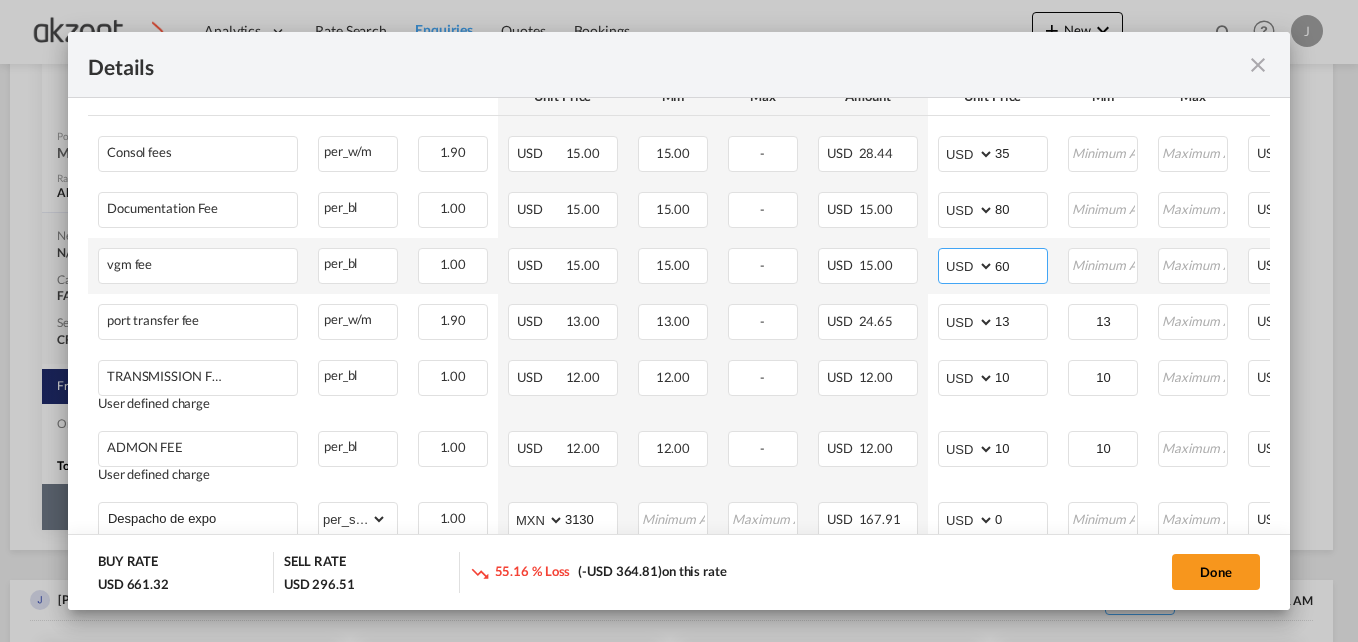type on "6" 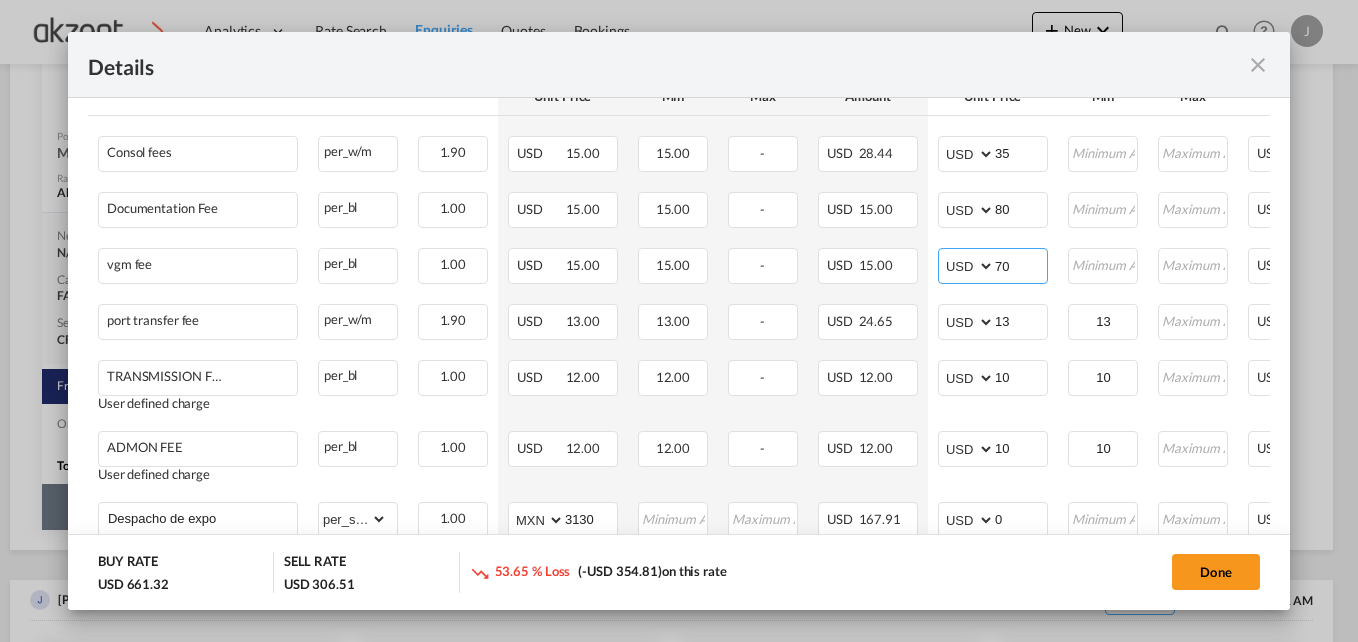 type on "70" 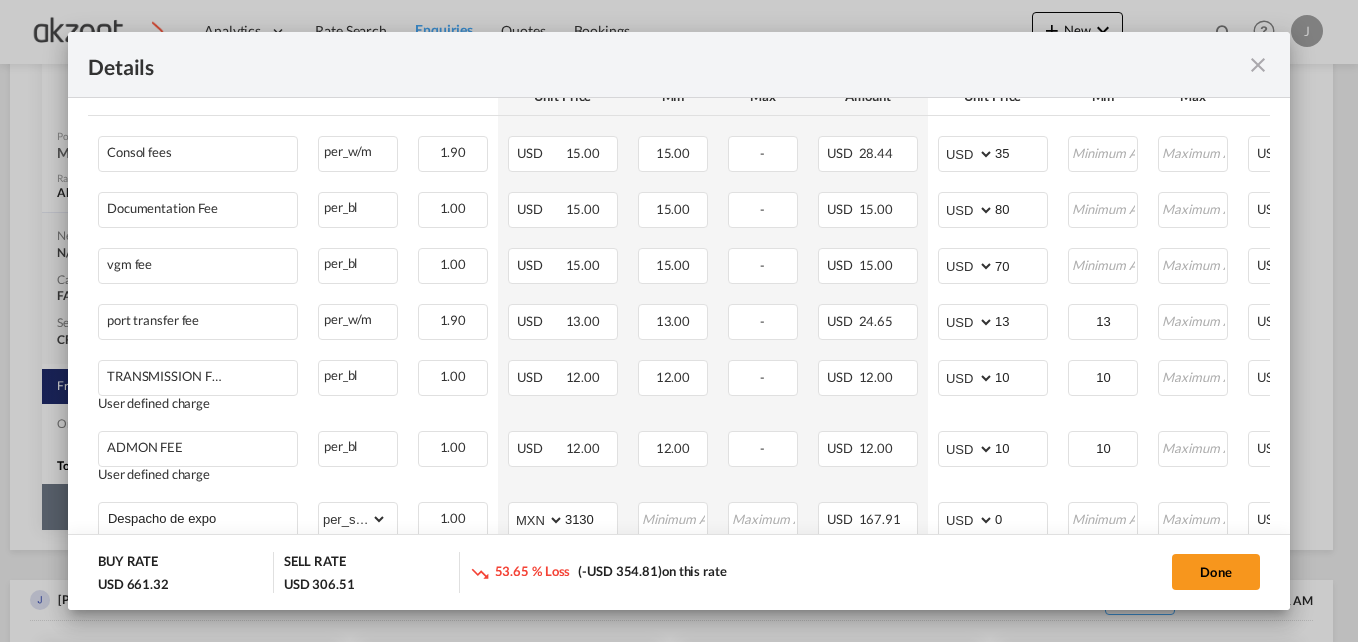click on "Done" 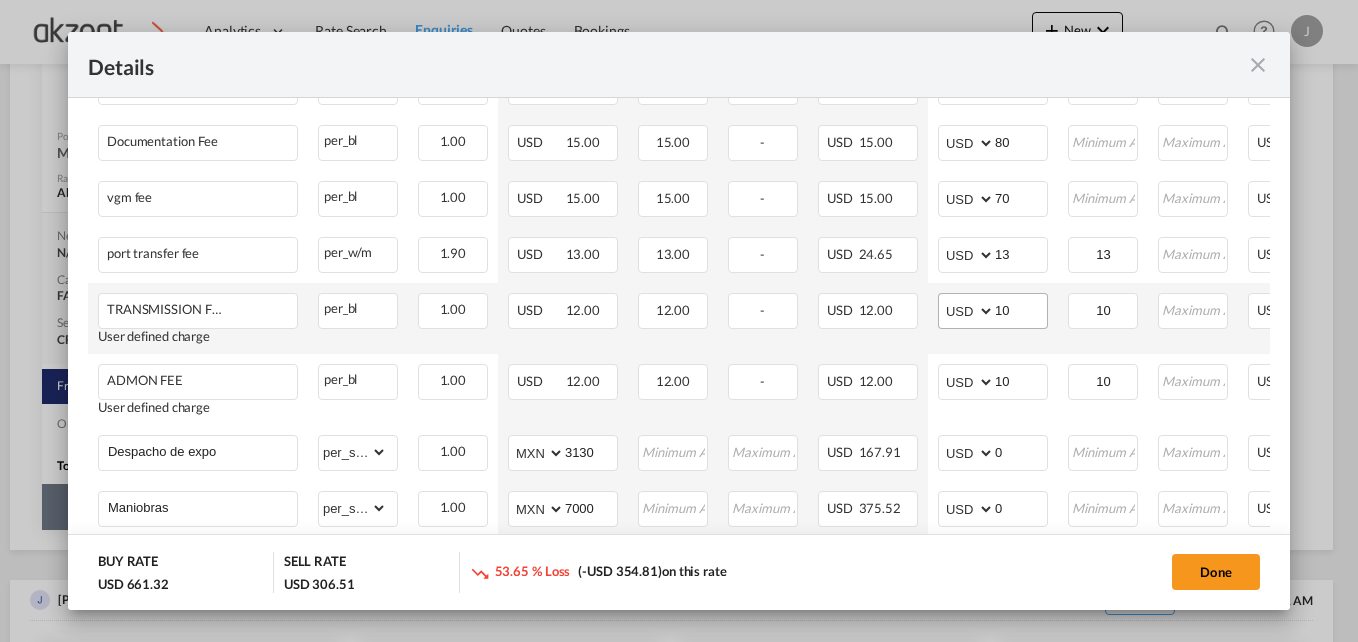 scroll, scrollTop: 800, scrollLeft: 0, axis: vertical 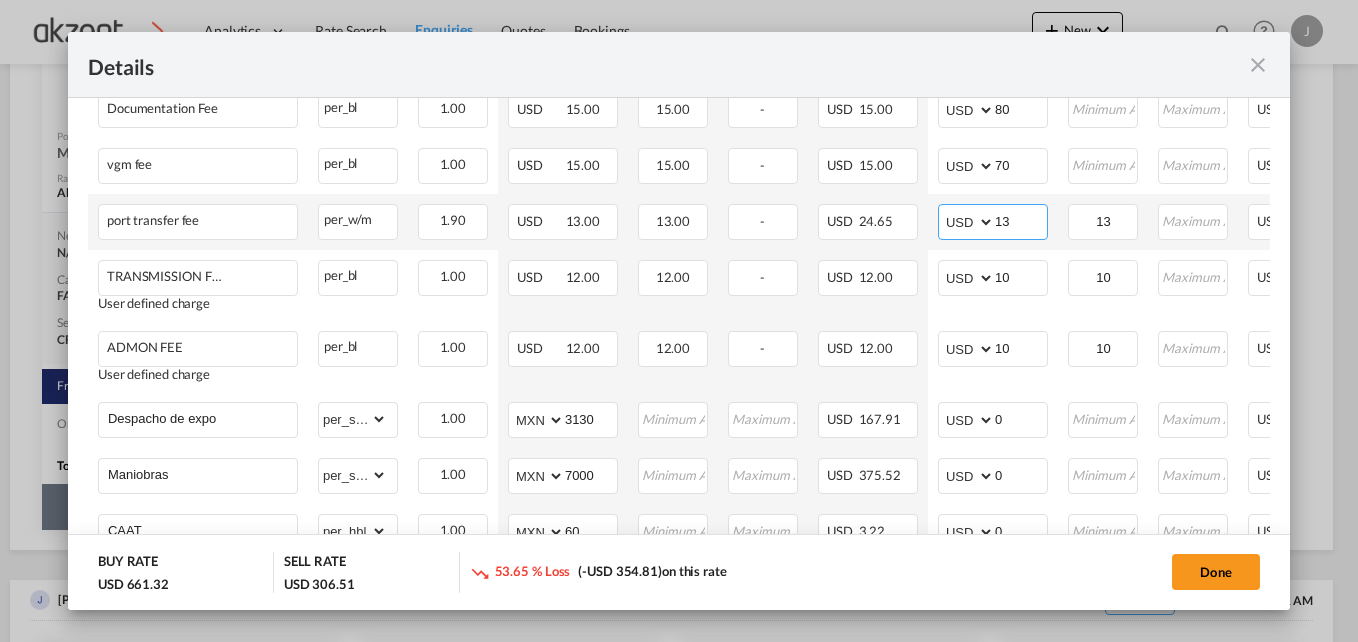 click on "13" at bounding box center [1021, 220] 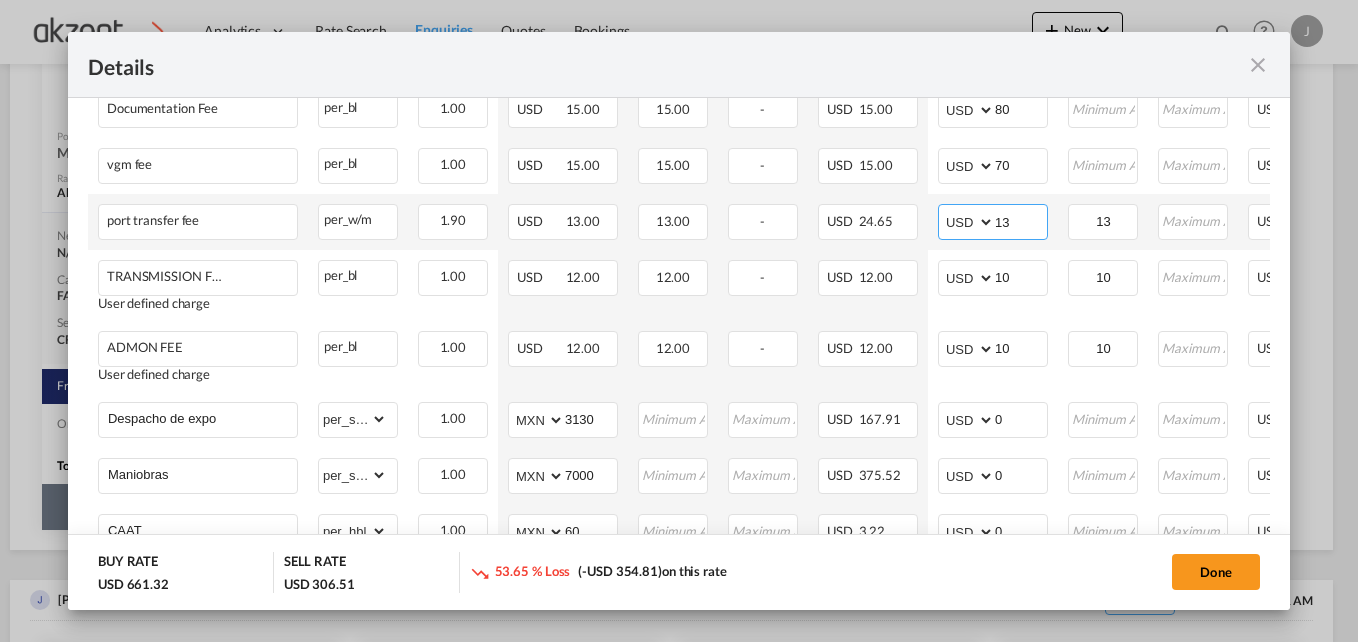 type on "1" 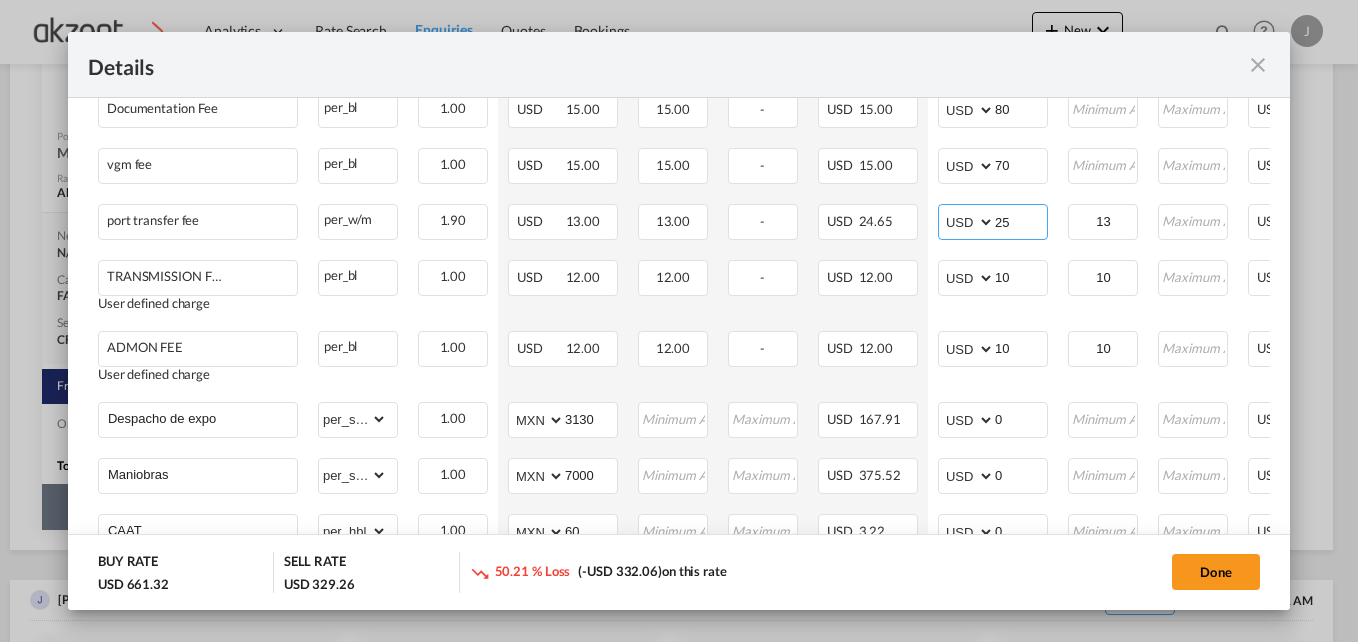 type on "25" 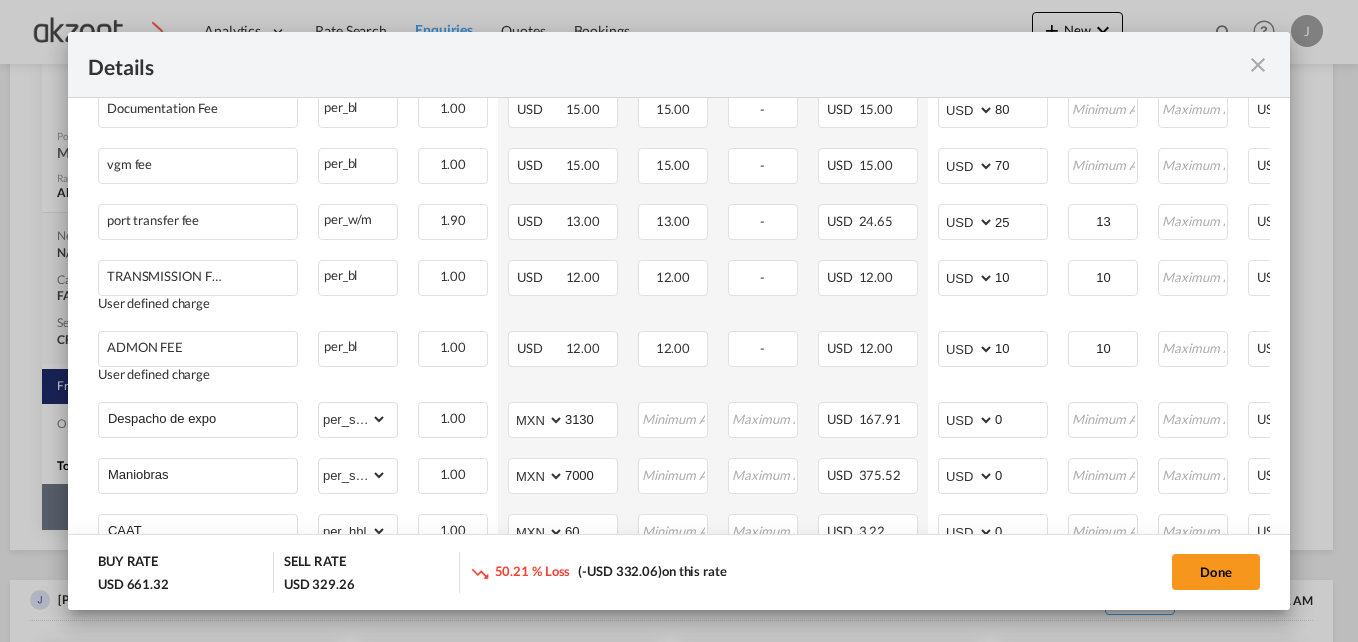 click on "Done" 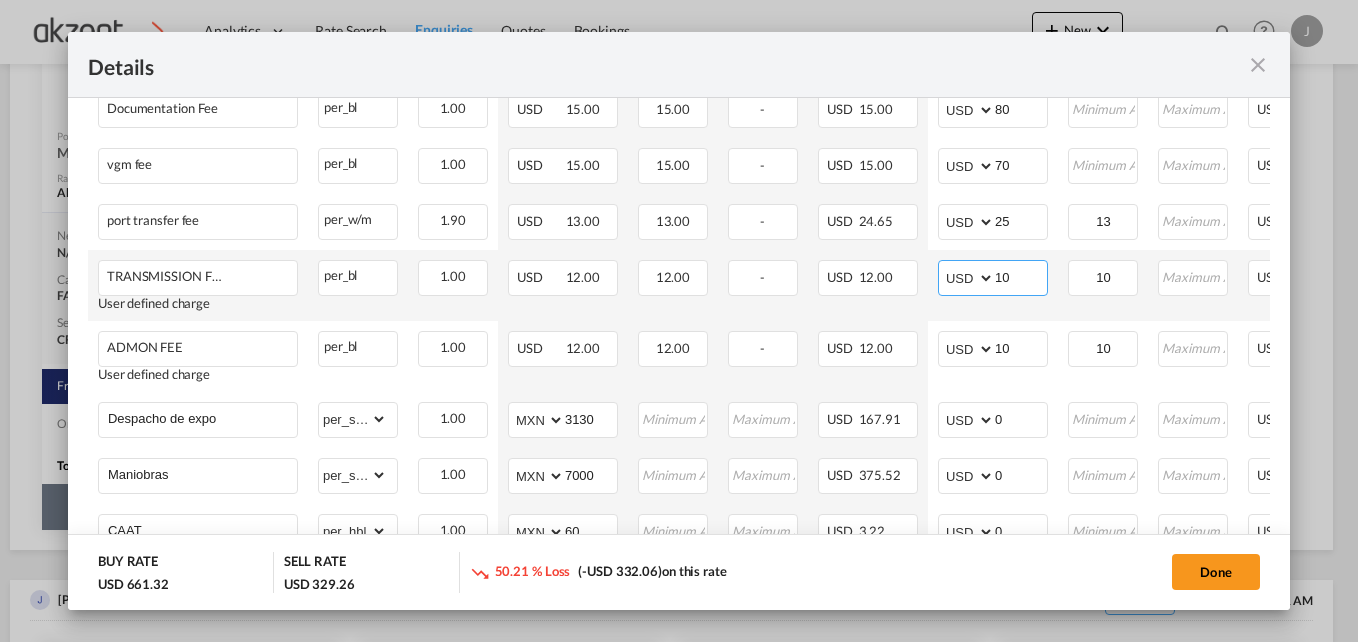 click on "10" at bounding box center (1021, 276) 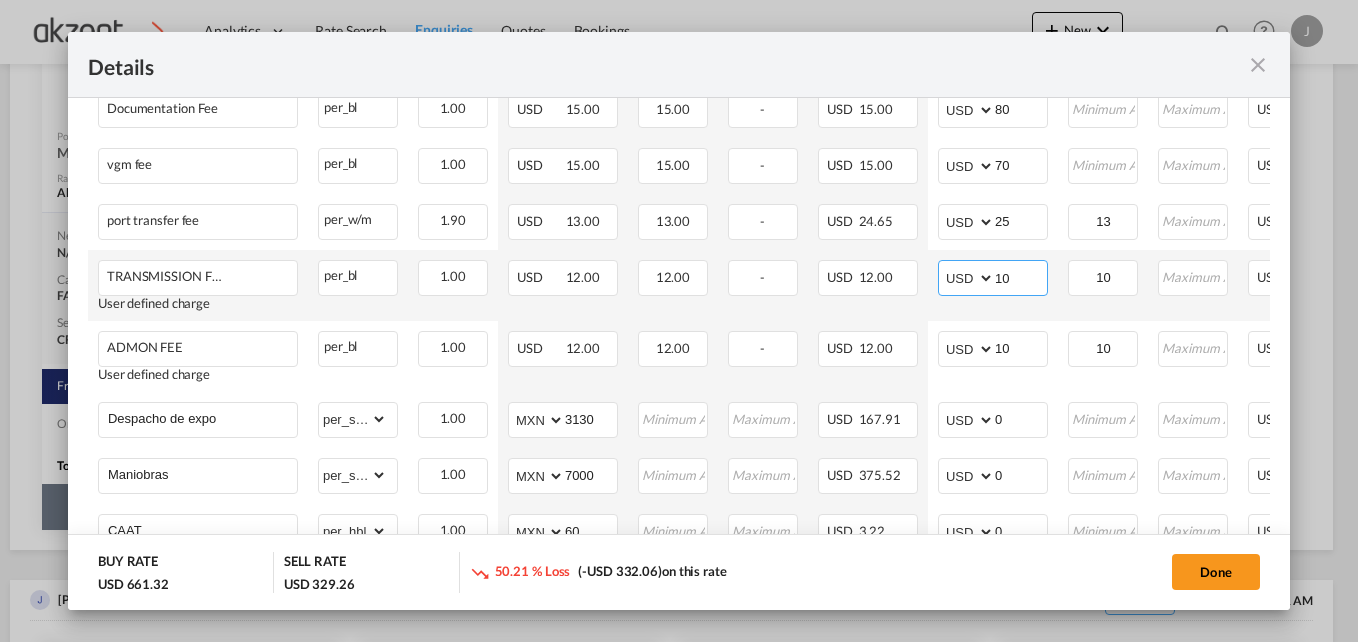 type on "1" 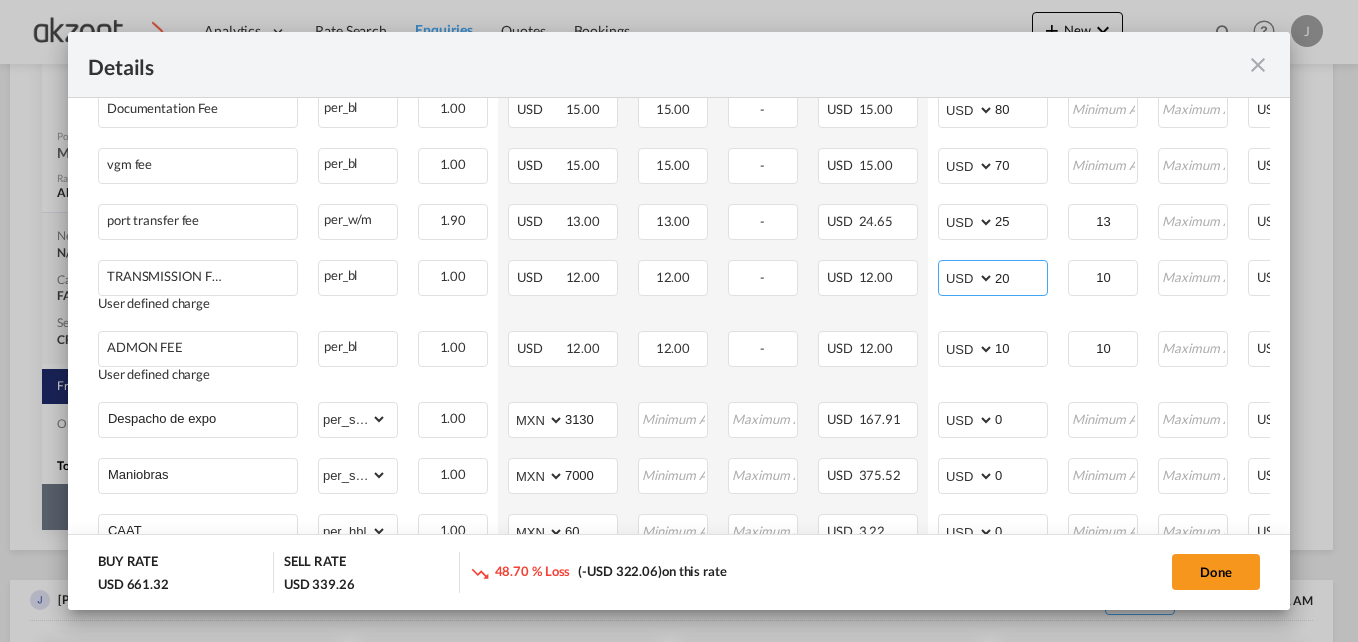 type on "20" 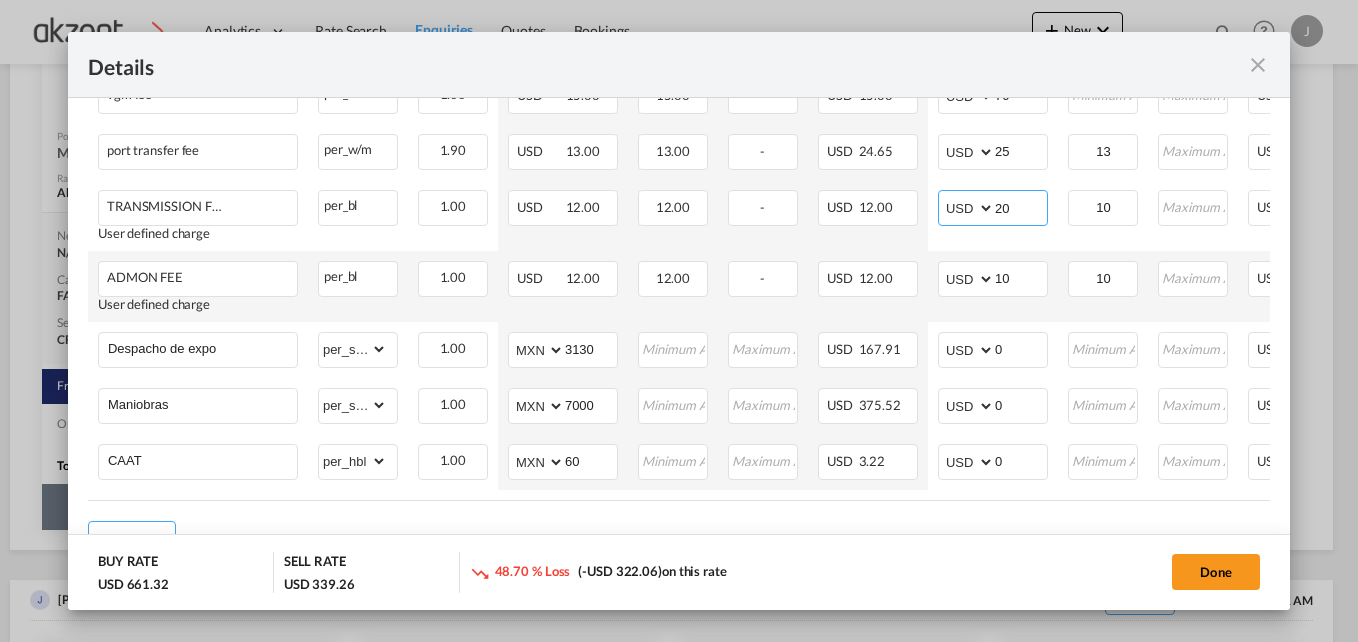scroll, scrollTop: 900, scrollLeft: 0, axis: vertical 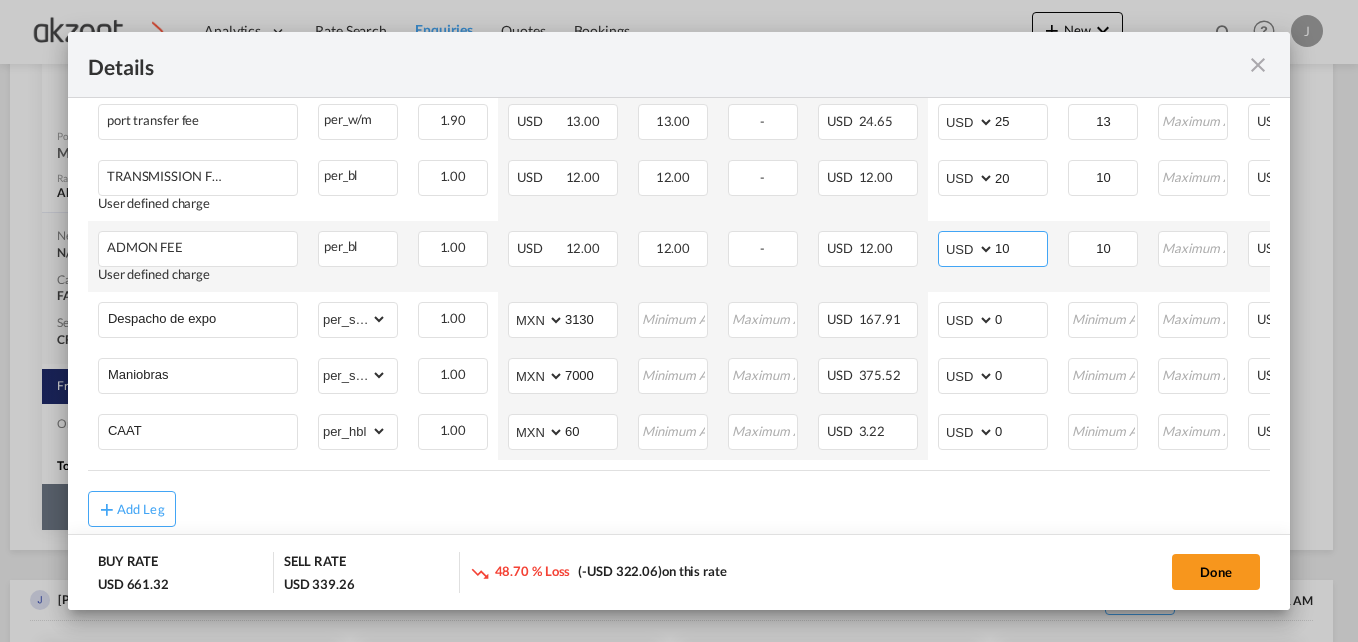 click on "10" at bounding box center (1021, 247) 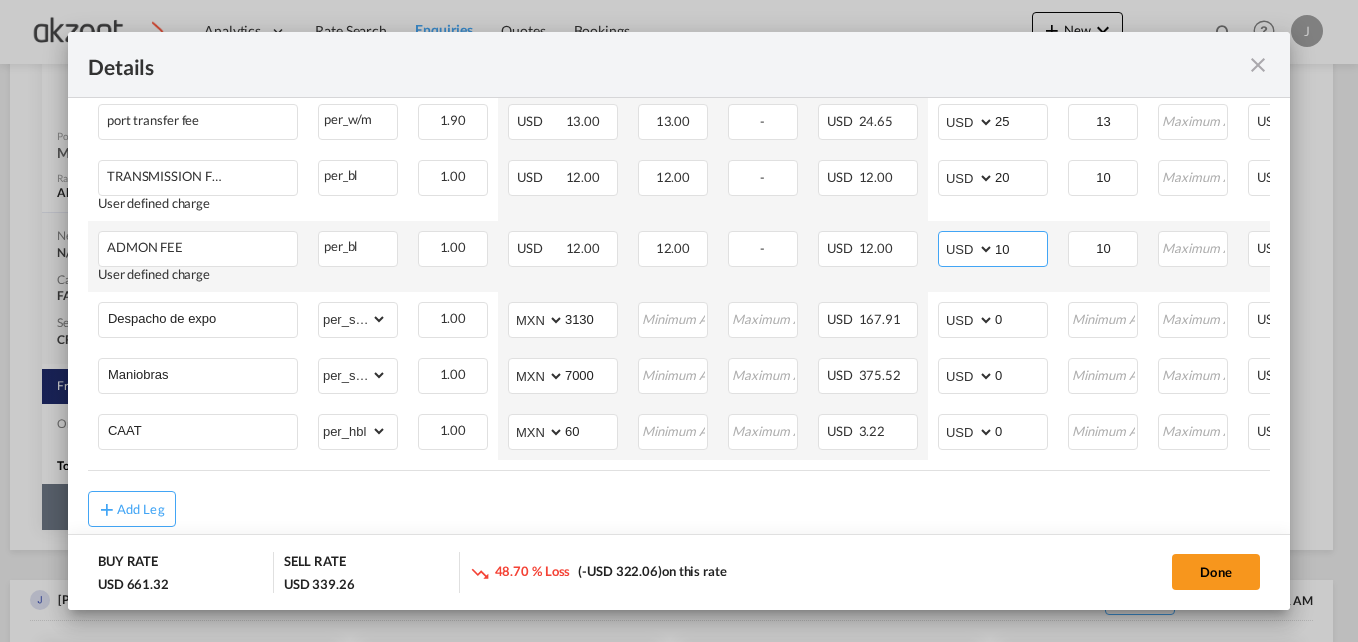 type on "1" 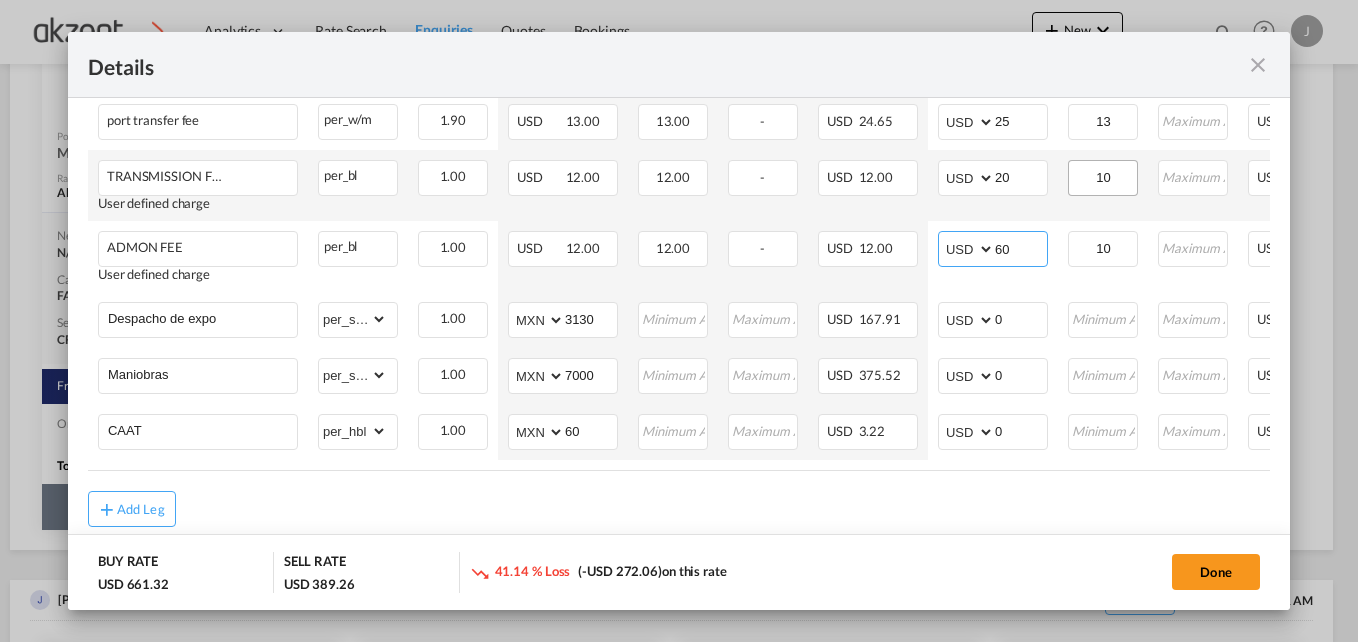 type on "60" 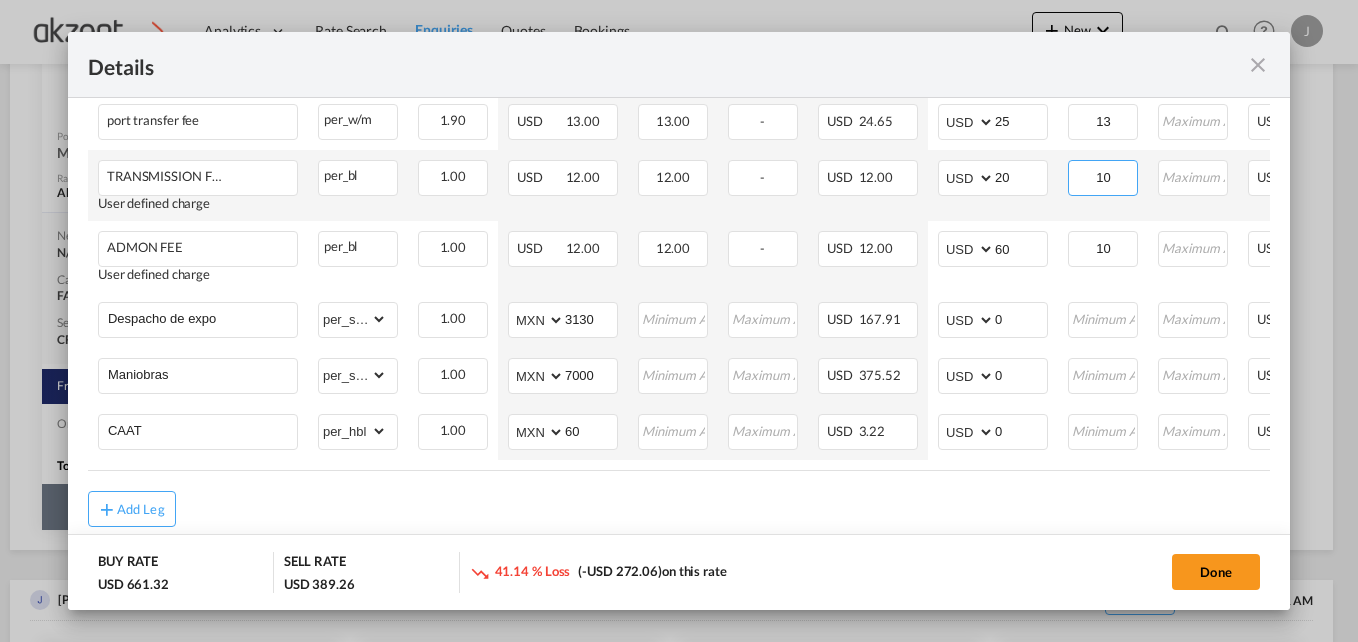 click on "10" at bounding box center (1103, 176) 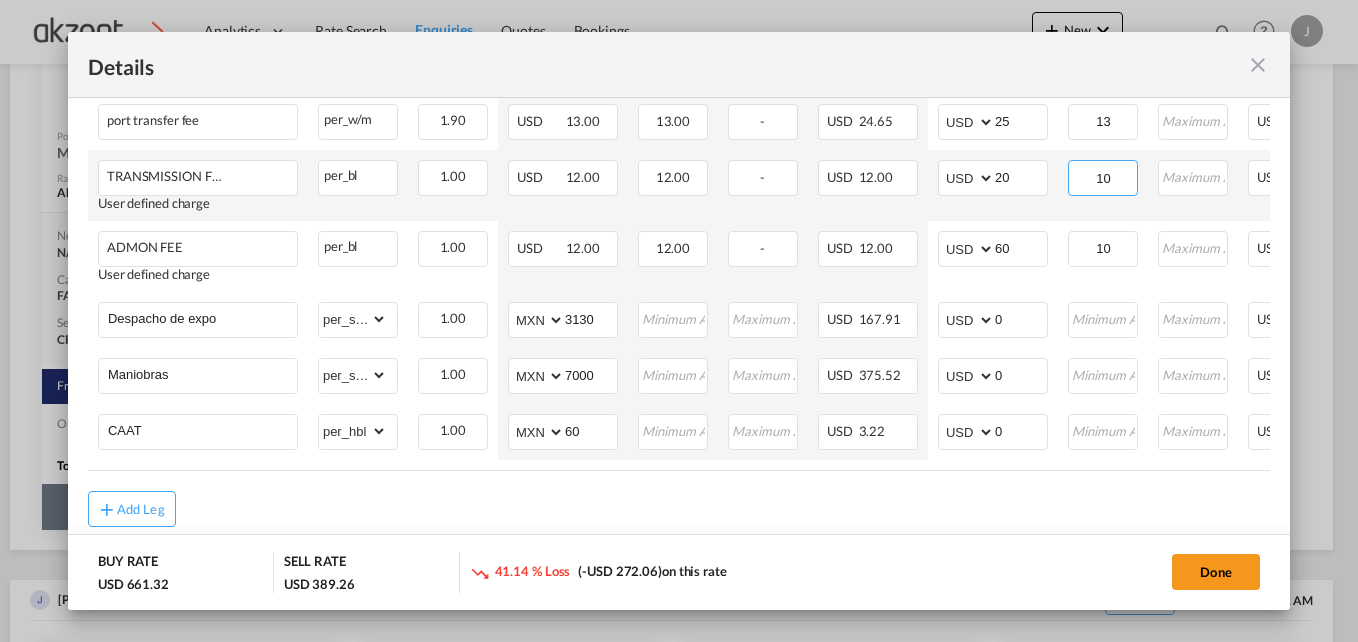 type on "1" 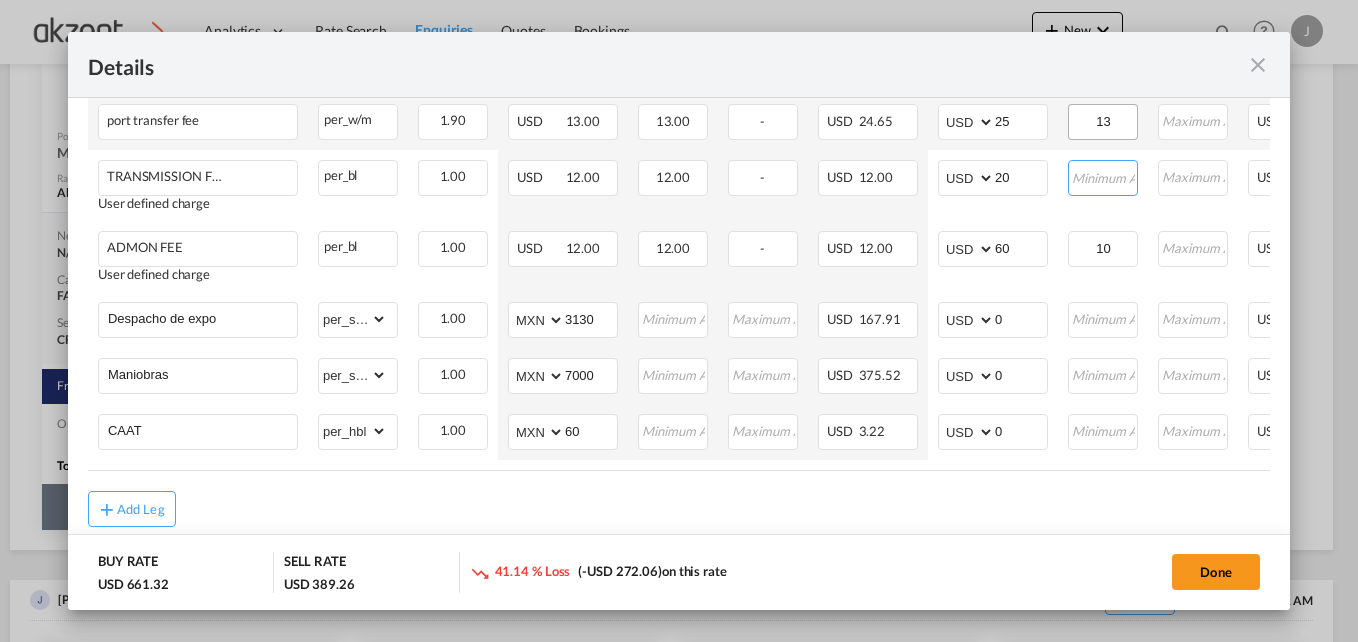 type 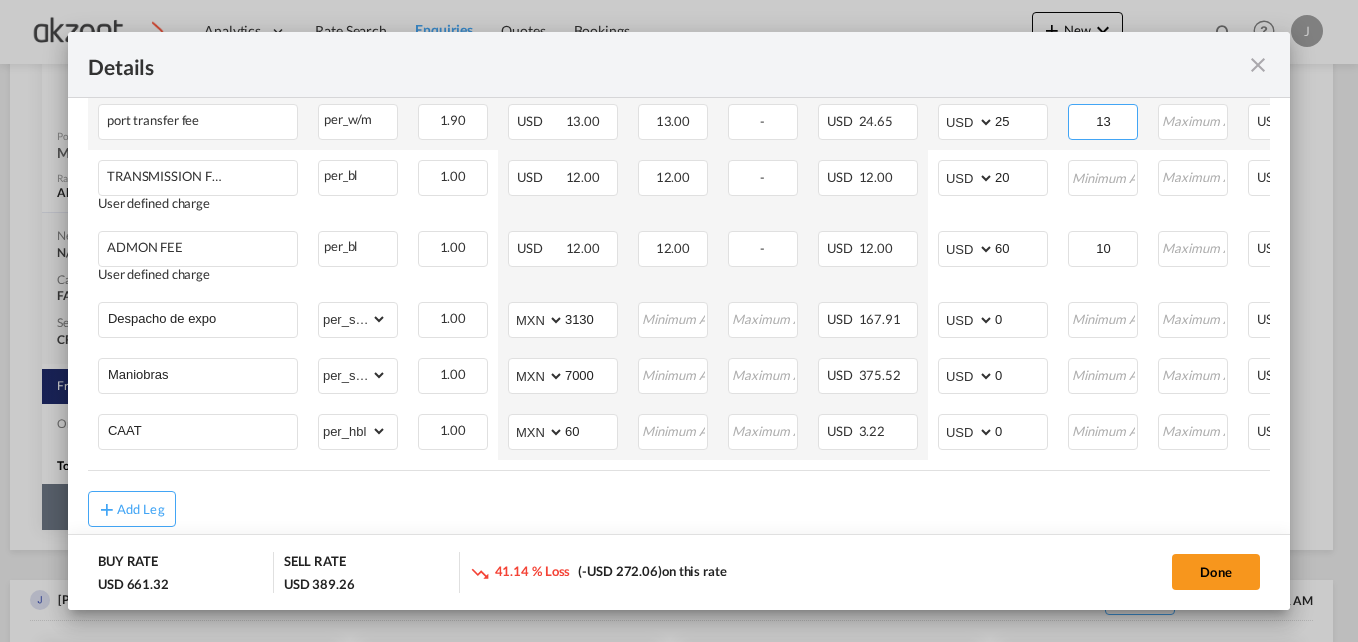 click on "13" at bounding box center (1103, 120) 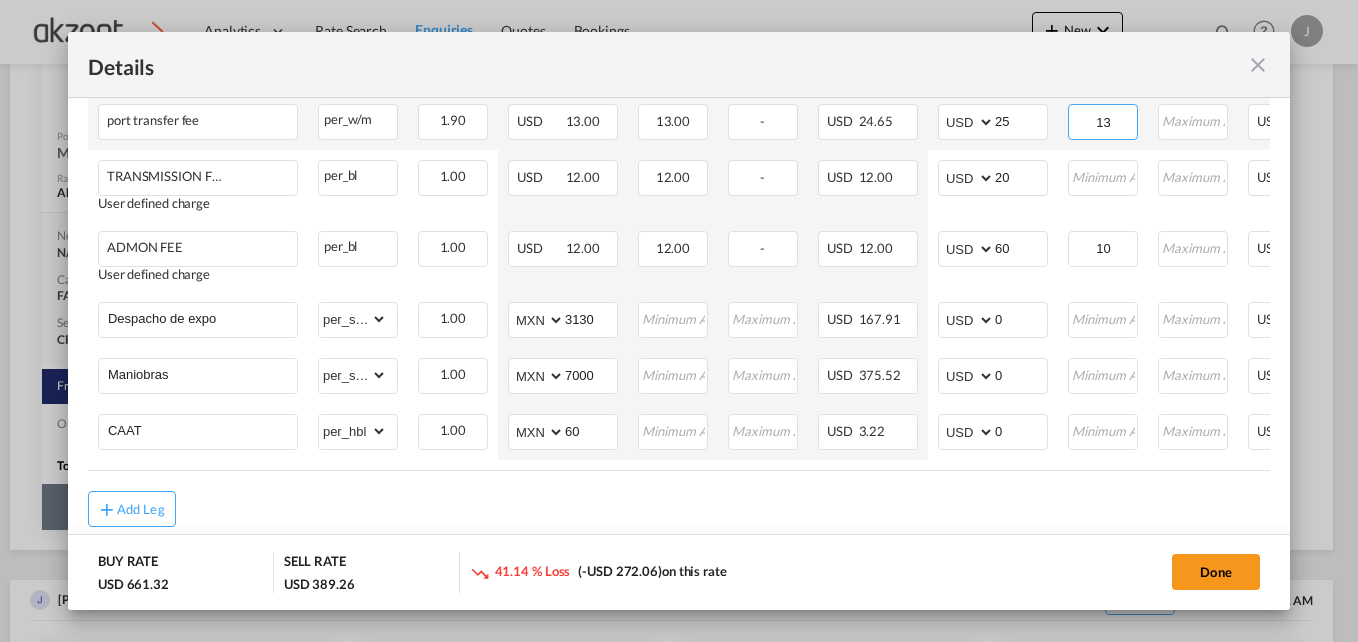 type on "1" 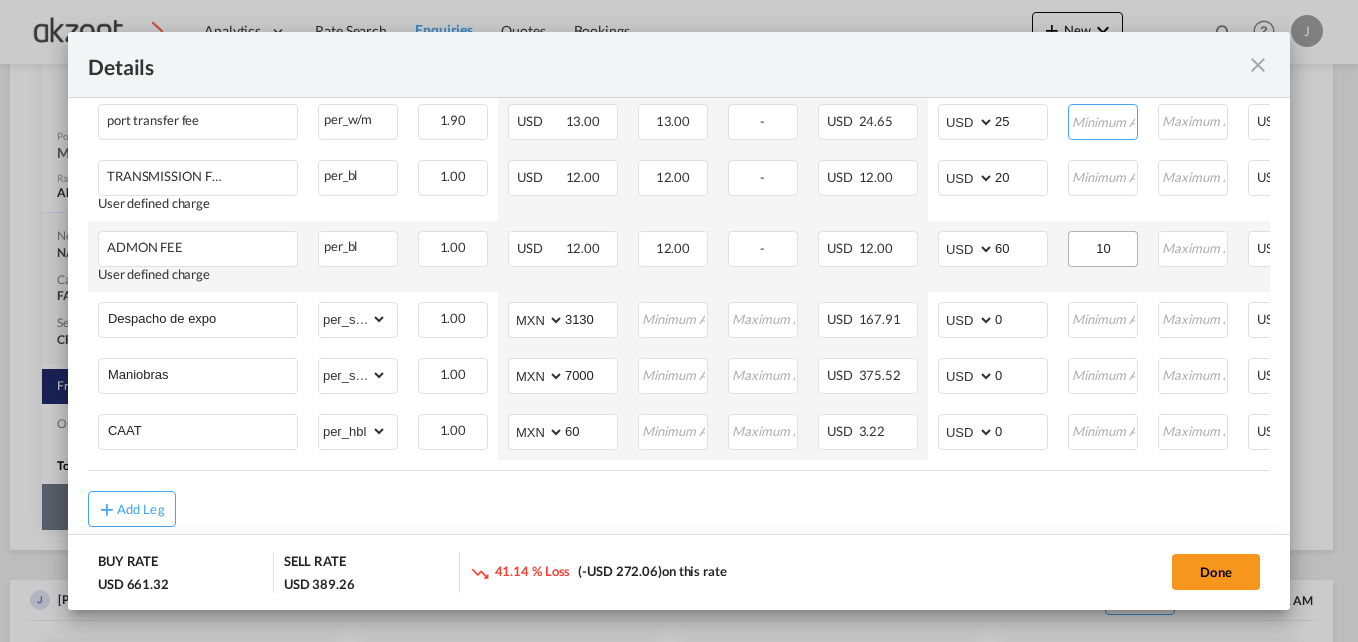 type 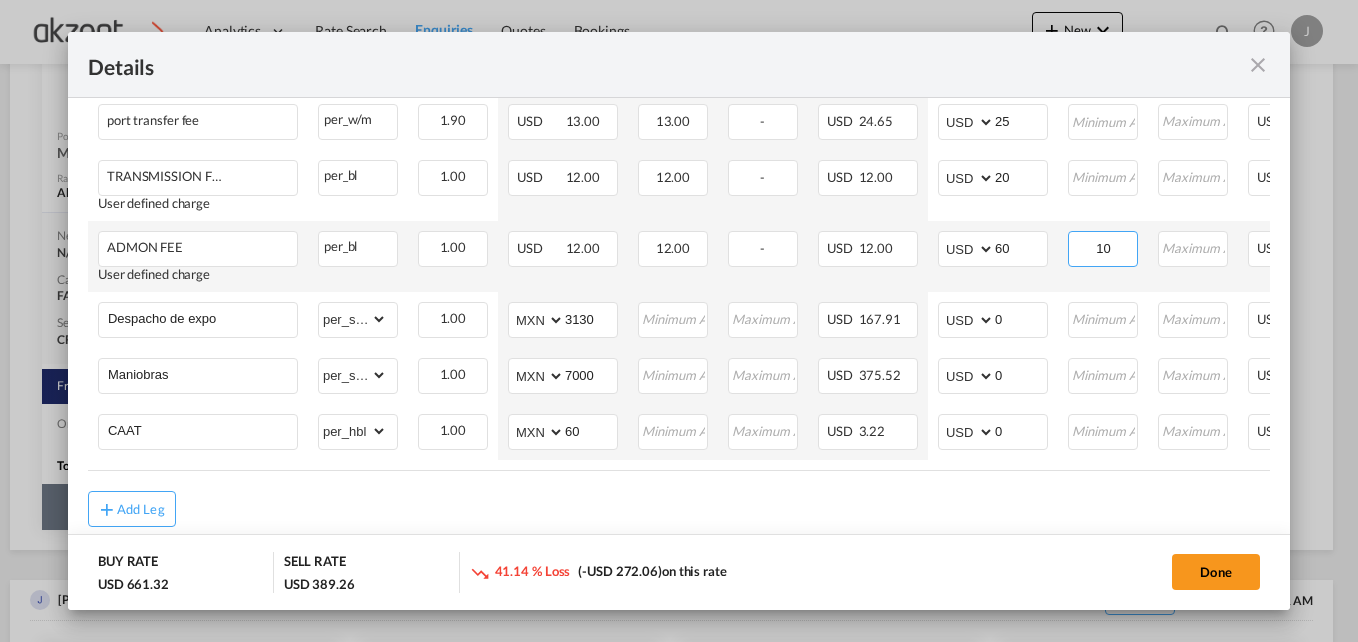 click on "10" at bounding box center [1103, 247] 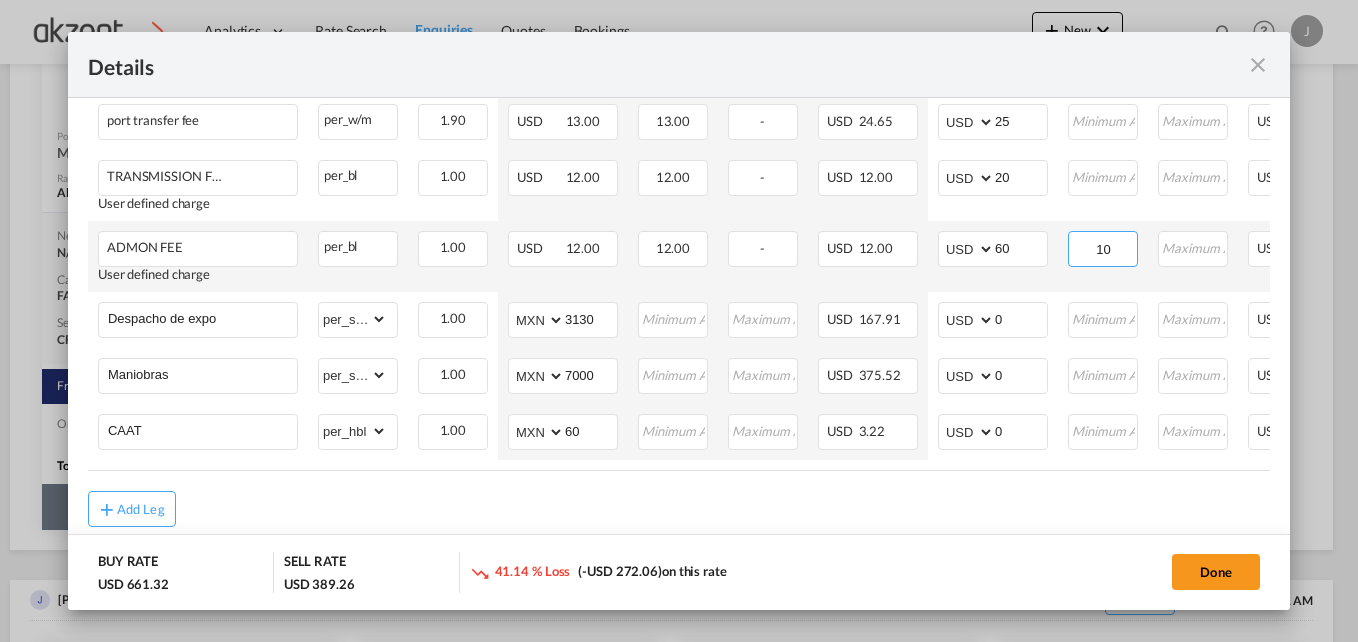 type on "1" 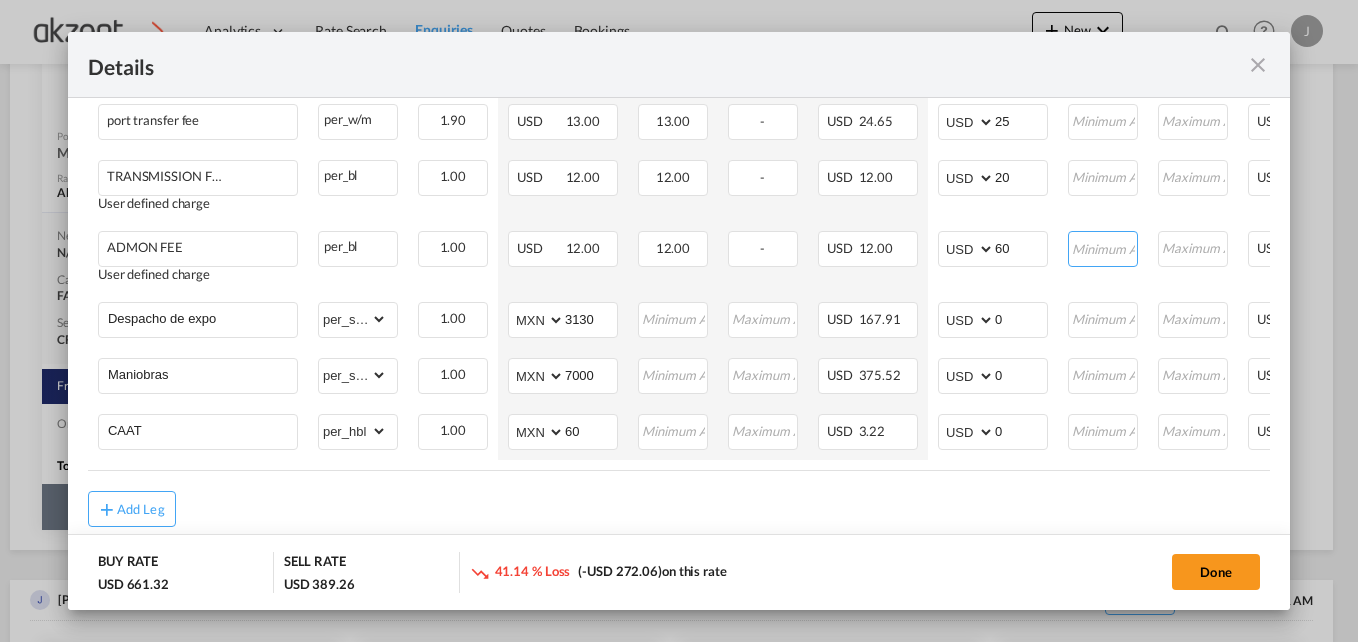 type 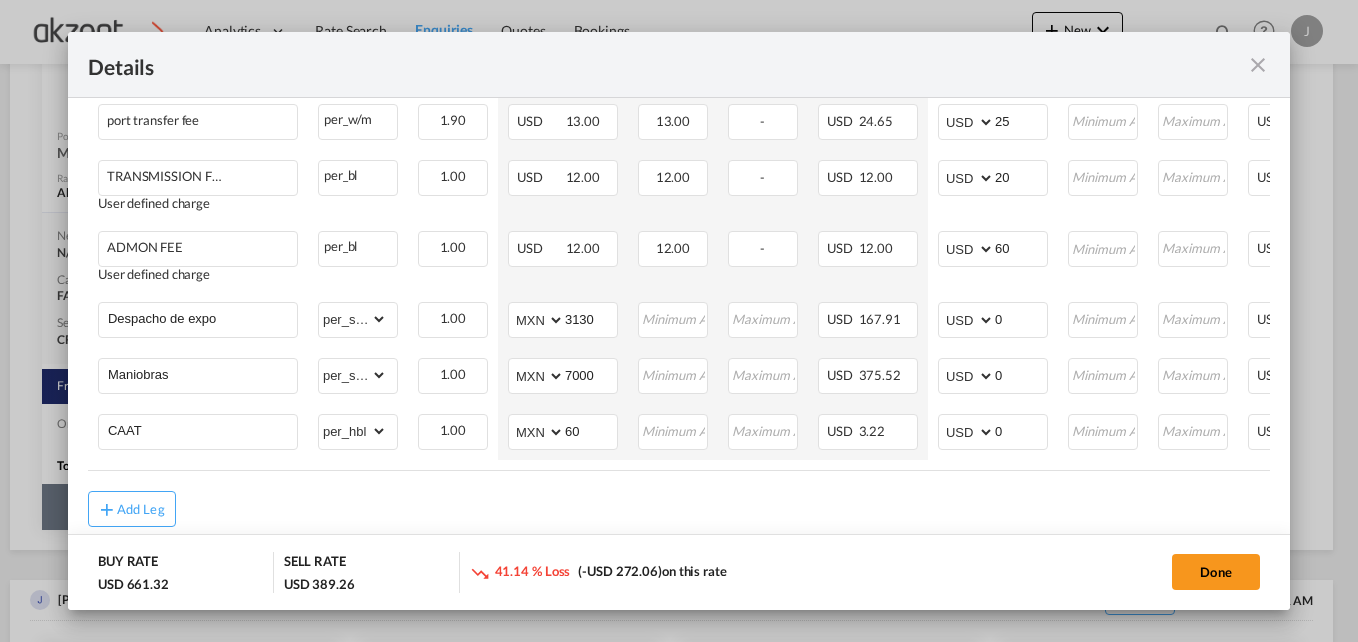click on "Add Leg" at bounding box center (679, 509) 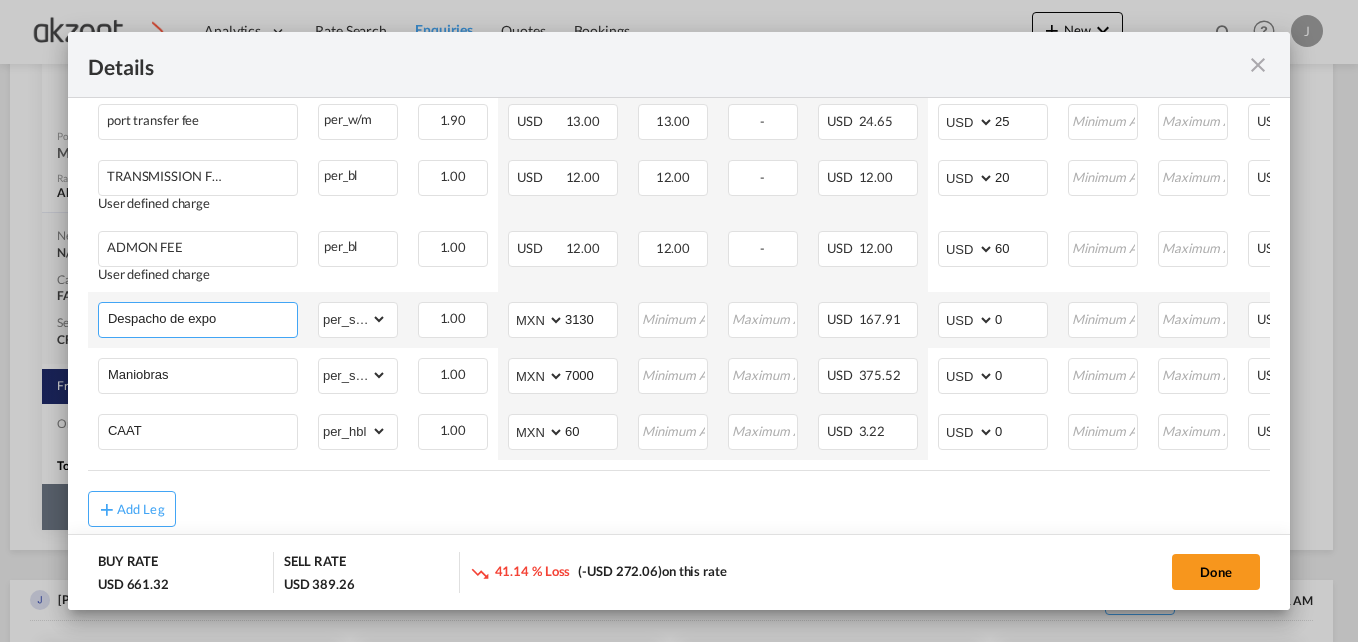 click on "Despacho de expo" at bounding box center (202, 318) 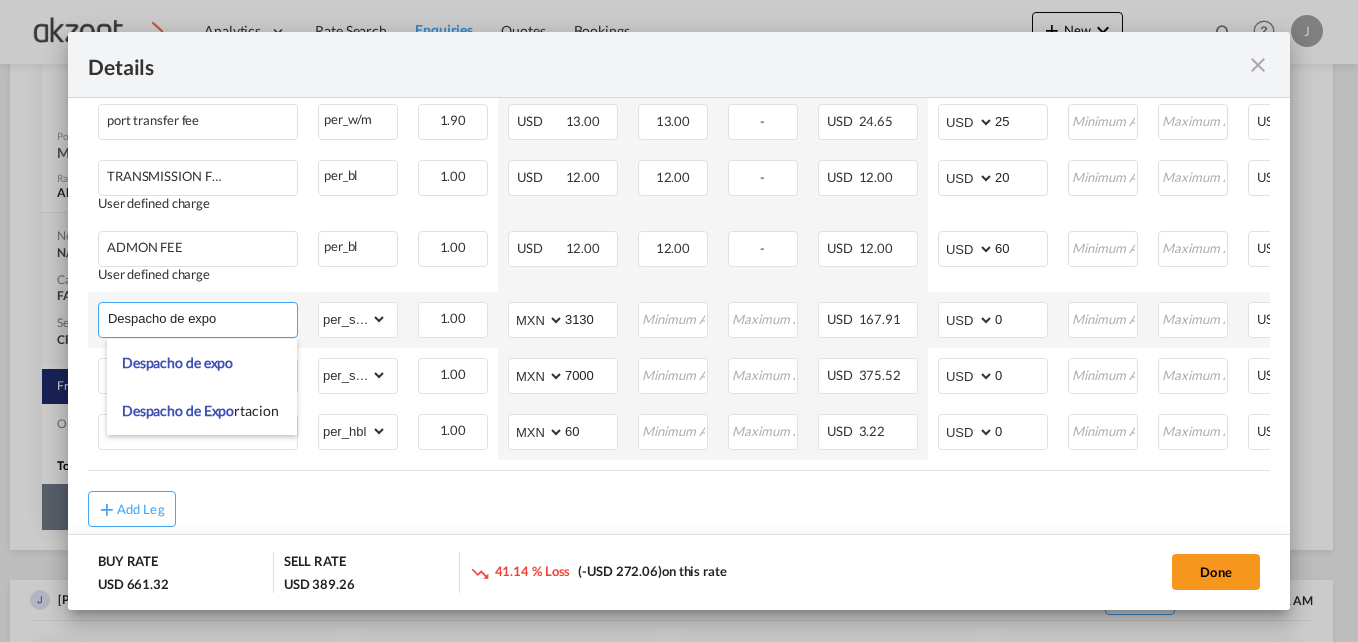 drag, startPoint x: 251, startPoint y: 327, endPoint x: 107, endPoint y: 325, distance: 144.01389 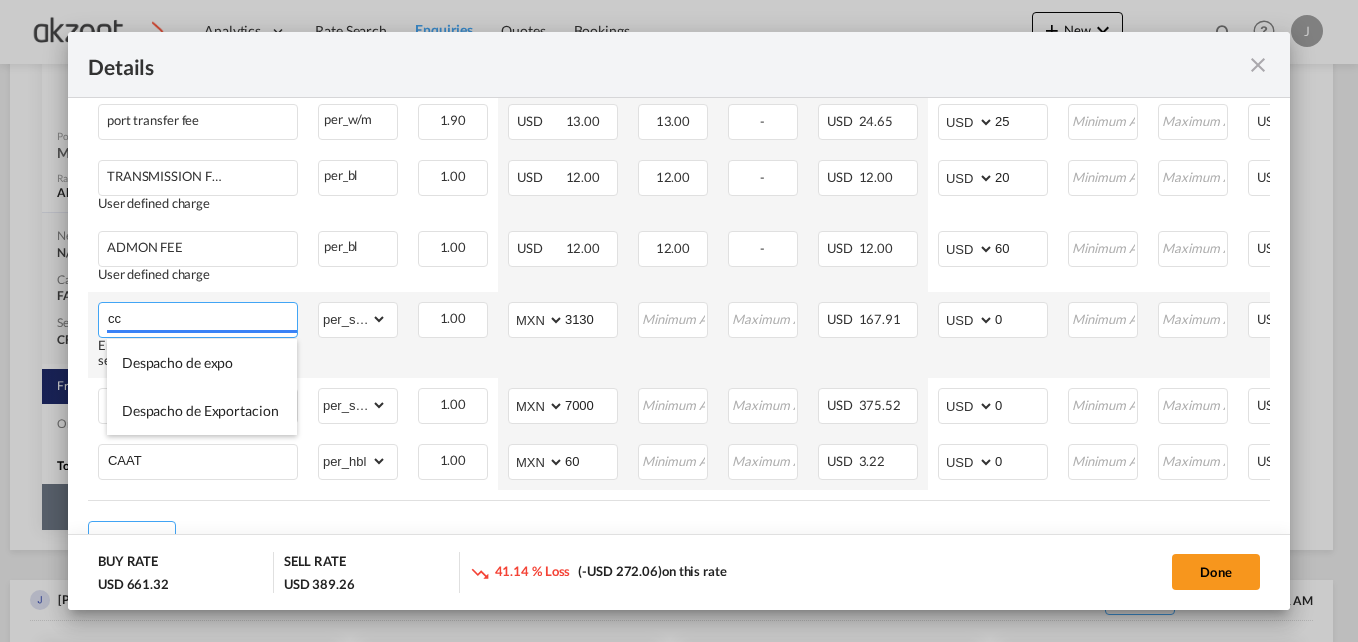 type on "c" 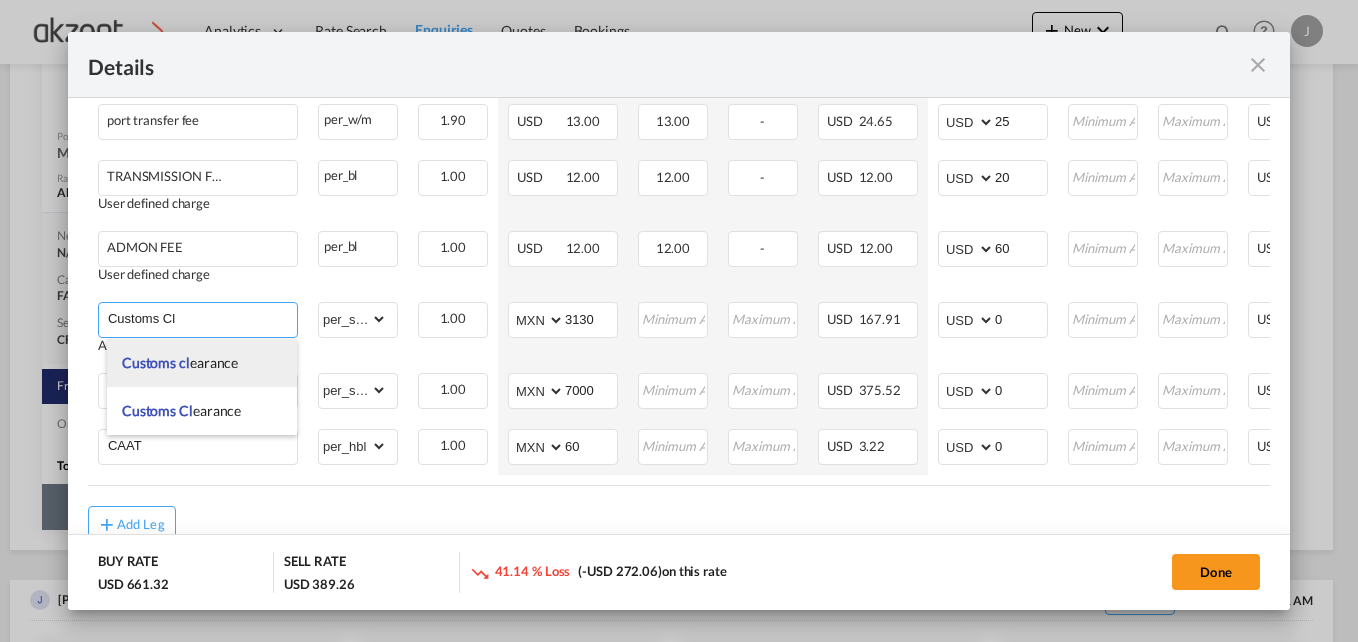 click on "Customs cl earance" at bounding box center (202, 363) 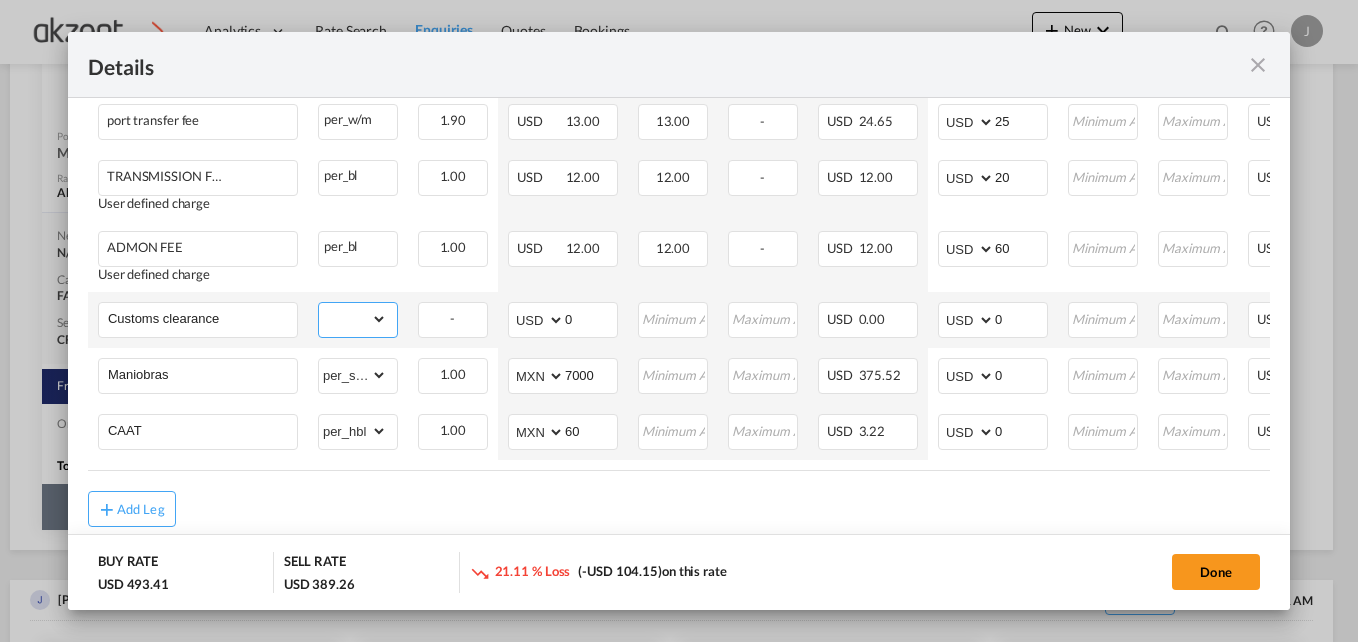 click on "gross_weight
volumetric_weight
per_shipment
per_bl
per_km
per_hawb
per_kg
flat
per_ton
per_cbm
per_hbl
per_w/m
per_awb
per_sbl
per_quintal
per_doc
N/A
per shipping bill
per_lbs
per_pallet
per_carton
per_vehicle
per_shift
per_invoice
per_package
per_cft
per_day
per_revalidation
% on freight total
per_declaration
per_document
per clearance" at bounding box center (353, 319) 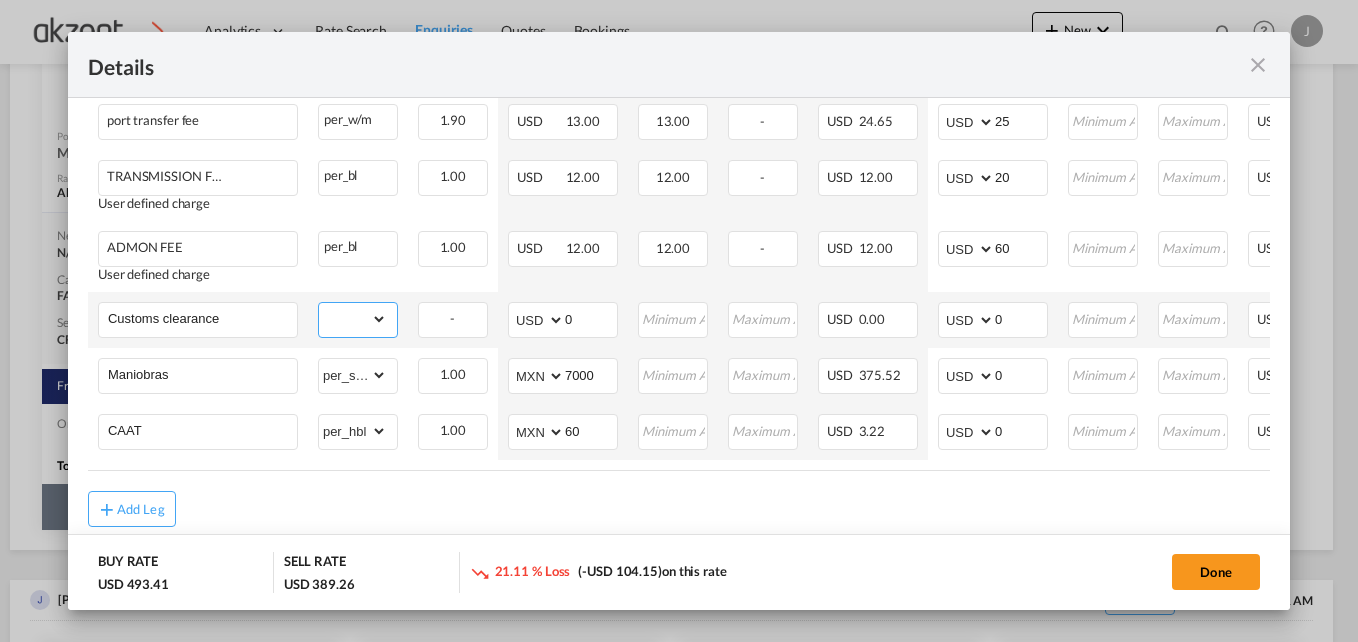 select on "per_shipment" 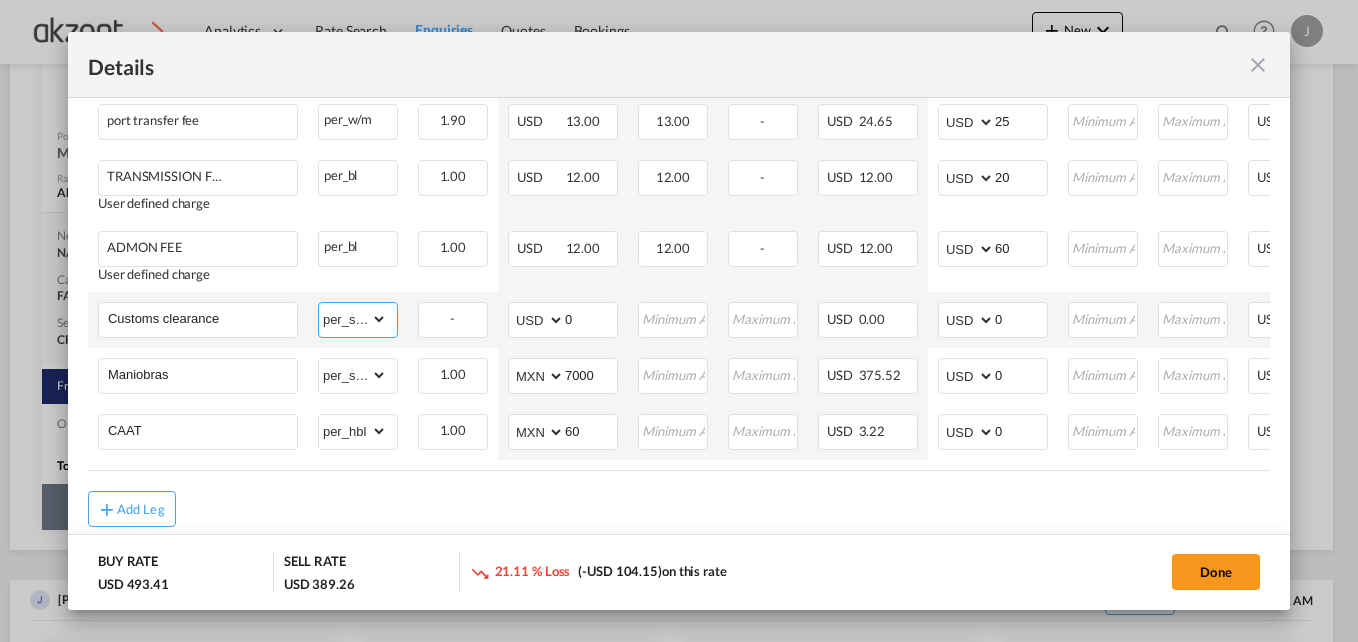 click on "gross_weight
volumetric_weight
per_shipment
per_bl
per_km
per_hawb
per_kg
flat
per_ton
per_cbm
per_hbl
per_w/m
per_awb
per_sbl
per_quintal
per_doc
N/A
per shipping bill
per_lbs
per_pallet
per_carton
per_vehicle
per_shift
per_invoice
per_package
per_cft
per_day
per_revalidation
% on freight total
per_declaration
per_document
per clearance" at bounding box center [353, 319] 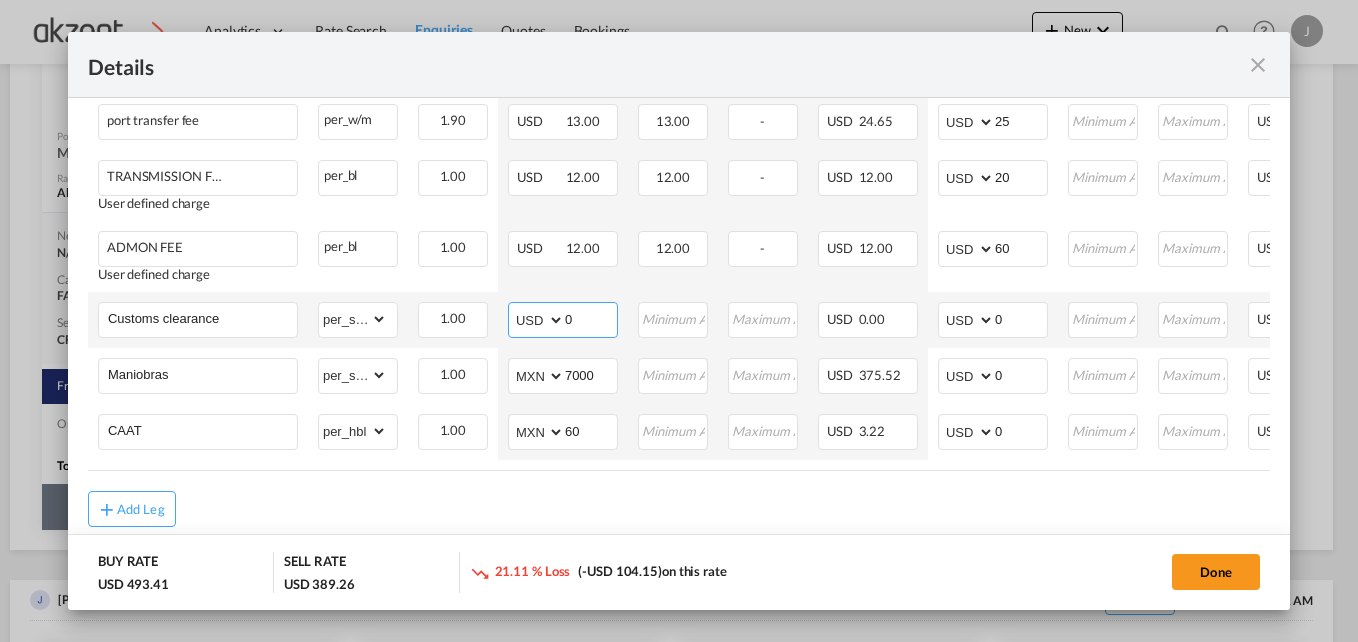 click on "AED AFN ALL AMD ANG AOA ARS AUD AWG AZN BAM BBD BDT BGN BHD BIF BMD BND BOB BRL BSD BTN BWP BYN BZD CAD CDF CHF CLP CNY COP CRC CUC CUP CVE CZK DJF DKK DOP DZD EGP ERN ETB EUR FJD FKP FOK GBP GEL GGP GHS GIP GMD GNF GTQ GYD HKD HNL HRK HTG HUF IDR ILS IMP INR IQD IRR ISK JMD JOD JPY KES KGS KHR KID KMF KRW KWD KYD KZT LAK LBP LKR LRD LSL LYD MAD MDL MGA MKD MMK MNT MOP MRU MUR MVR MWK MXN MYR MZN NAD NGN NIO NOK NPR NZD OMR PAB PEN PGK PHP PKR PLN PYG QAR RON RSD RUB RWF SAR SBD SCR SDG SEK SGD SHP SLL SOS SRD SSP STN SYP SZL THB TJS TMT TND TOP TRY TTD TVD TWD TZS UAH UGX USD UYU UZS VES VND VUV WST XAF XCD XDR XOF XPF YER ZAR ZMW" at bounding box center (538, 320) 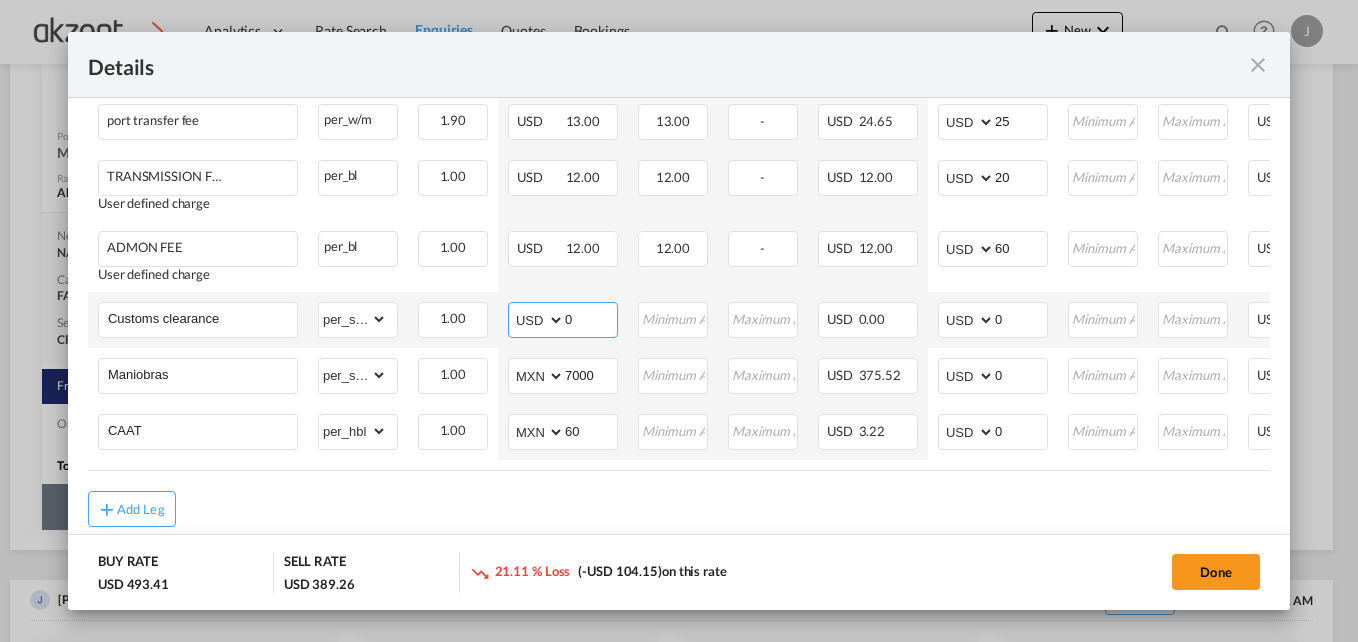 select on "string:MXN" 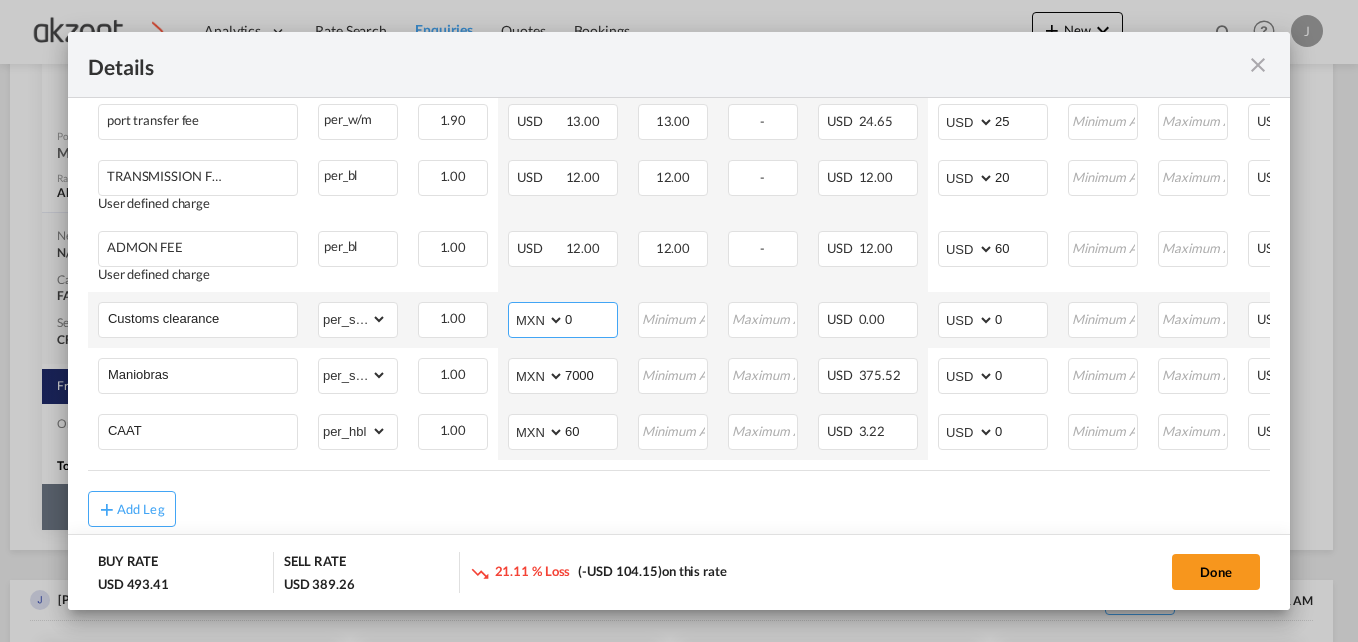 click on "AED AFN ALL AMD ANG AOA ARS AUD AWG AZN BAM BBD BDT BGN BHD BIF BMD BND BOB BRL BSD BTN BWP BYN BZD CAD CDF CHF CLP CNY COP CRC CUC CUP CVE CZK DJF DKK DOP DZD EGP ERN ETB EUR FJD FKP FOK GBP GEL GGP GHS GIP GMD GNF GTQ GYD HKD HNL HRK HTG HUF IDR ILS IMP INR IQD IRR ISK JMD JOD JPY KES KGS KHR KID KMF KRW KWD KYD KZT LAK LBP LKR LRD LSL LYD MAD MDL MGA MKD MMK MNT MOP MRU MUR MVR MWK MXN MYR MZN NAD NGN NIO NOK NPR NZD OMR PAB PEN PGK PHP PKR PLN PYG QAR RON RSD RUB RWF SAR SBD SCR SDG SEK SGD SHP SLL SOS SRD SSP STN SYP SZL THB TJS TMT TND TOP TRY TTD TVD TWD TZS UAH UGX USD UYU UZS VES VND VUV WST XAF XCD XDR XOF XPF YER ZAR ZMW" at bounding box center [538, 320] 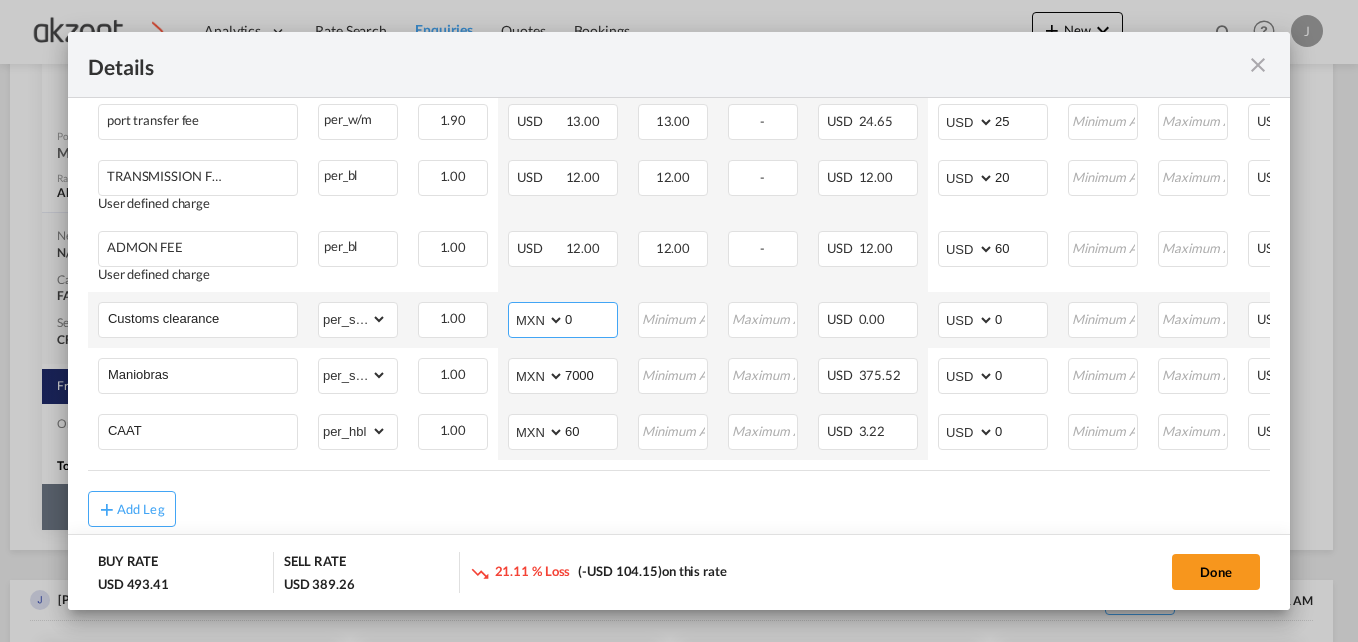 click on "0" at bounding box center (591, 318) 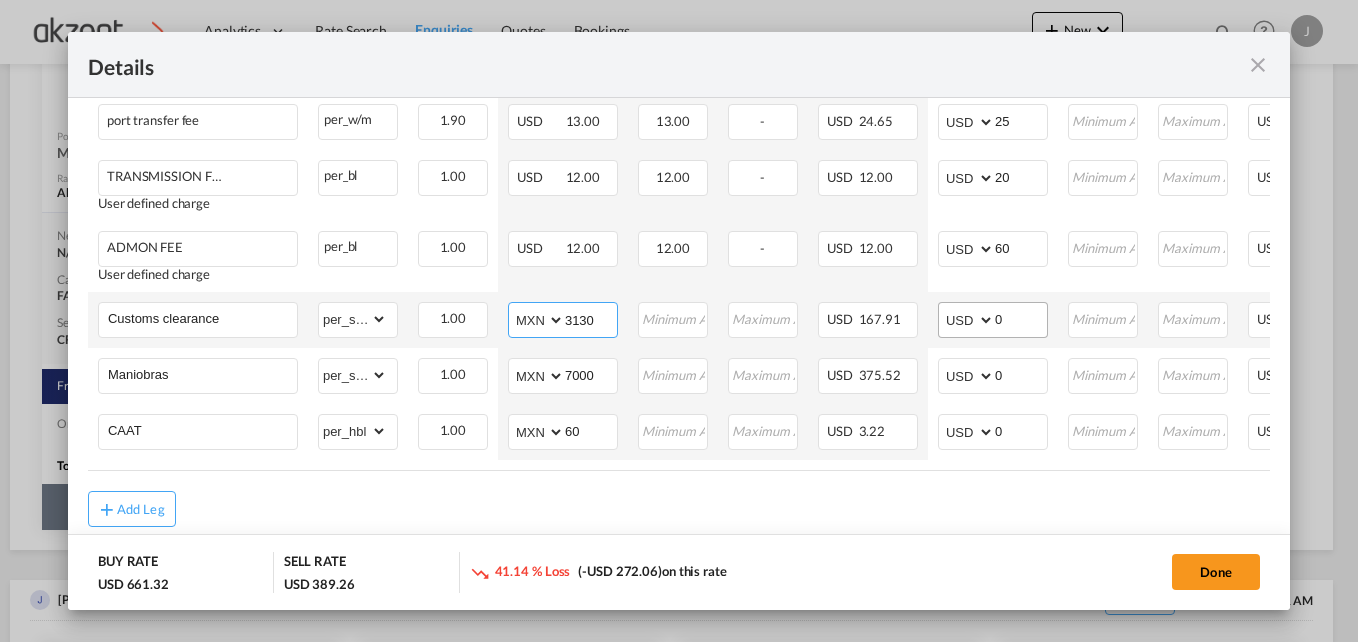type on "3130" 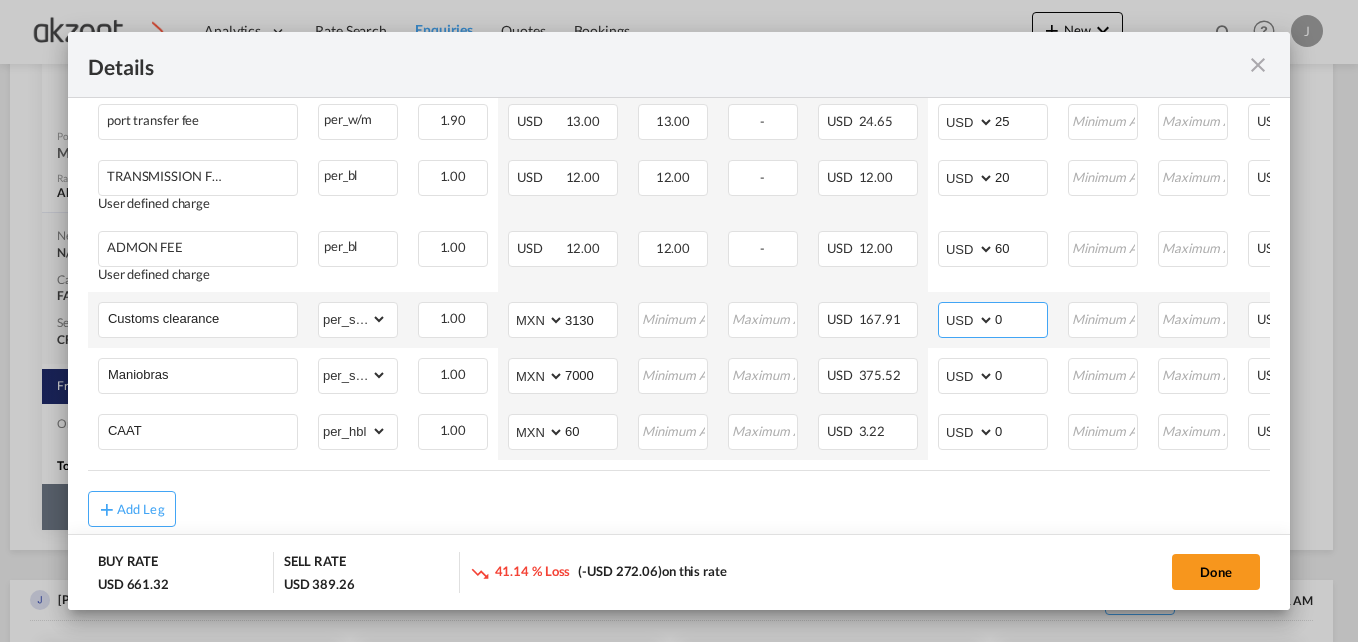 click on "0" at bounding box center [1021, 318] 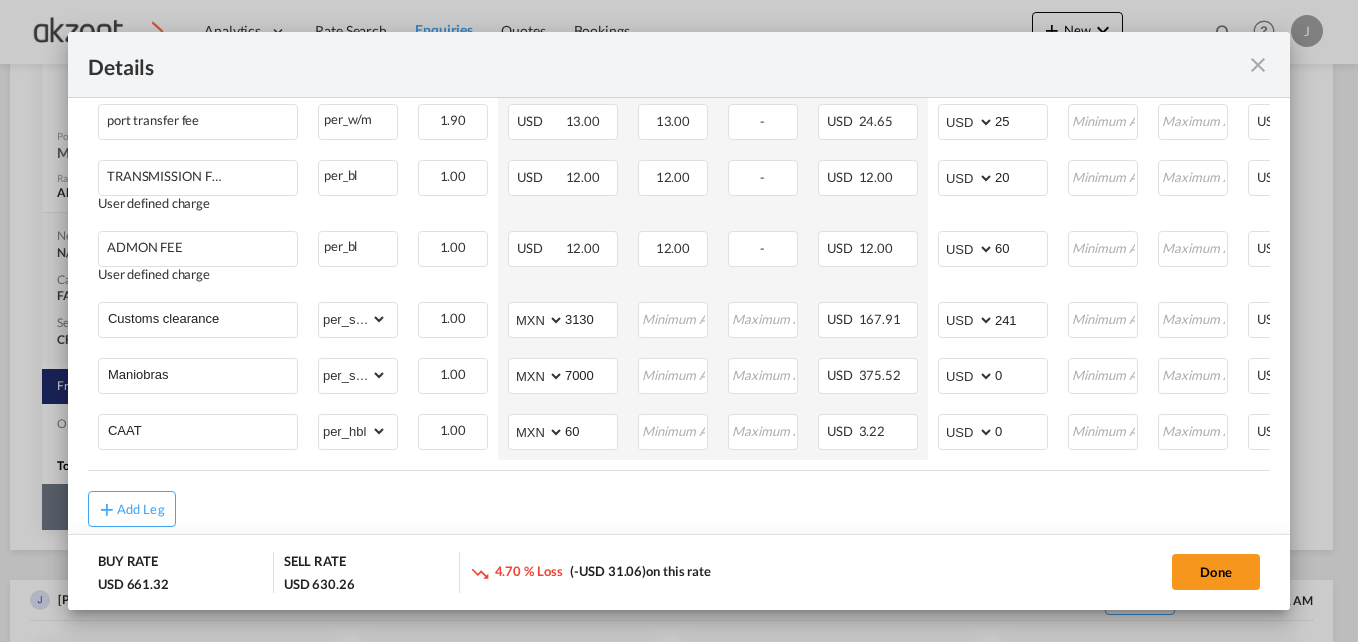 click on "Done" 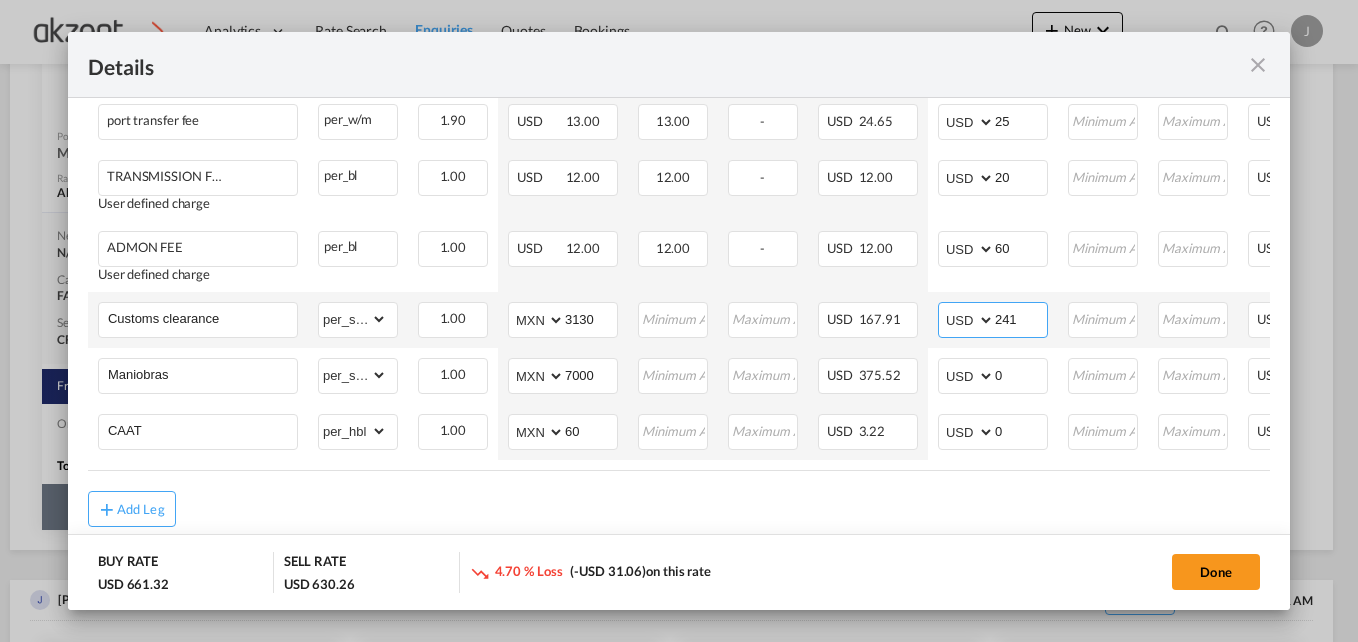 click on "241" at bounding box center [1021, 318] 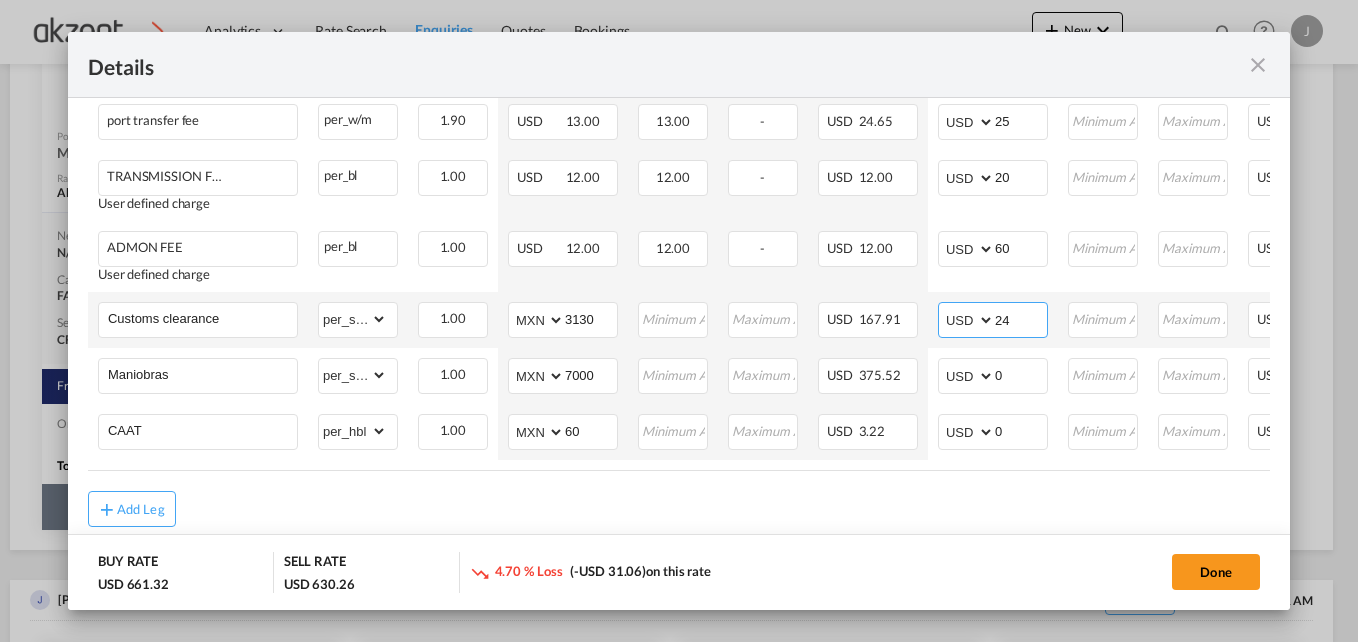 type on "2" 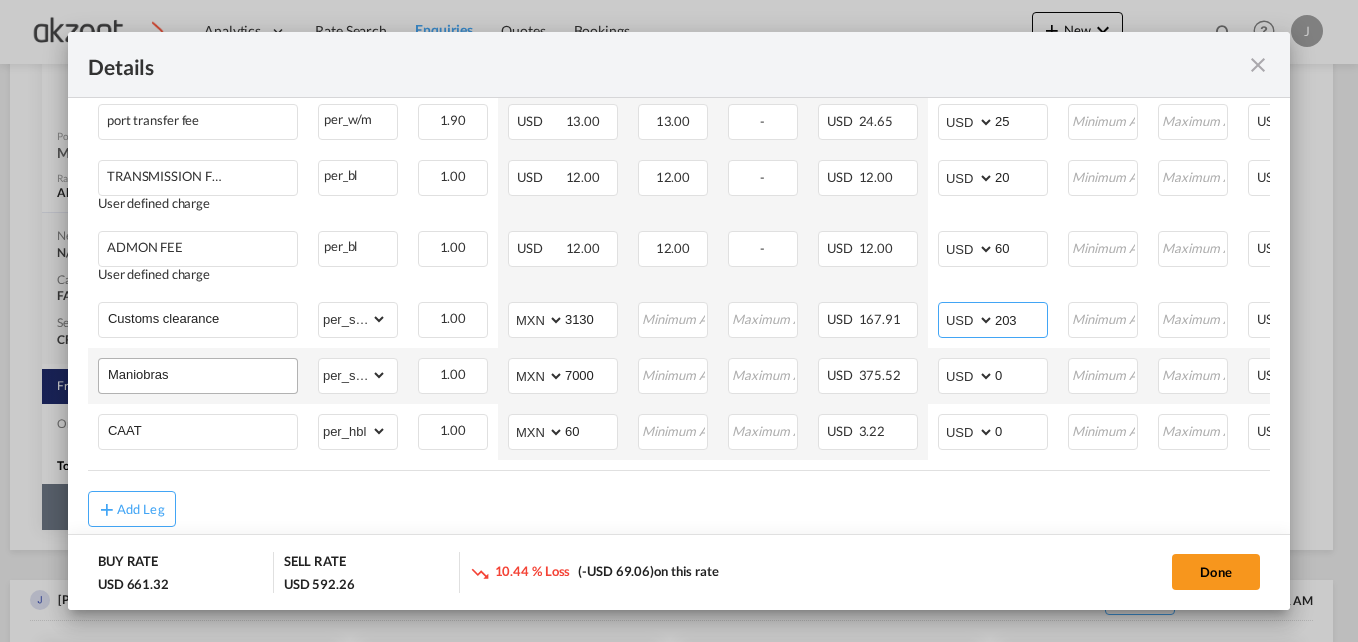 type on "203" 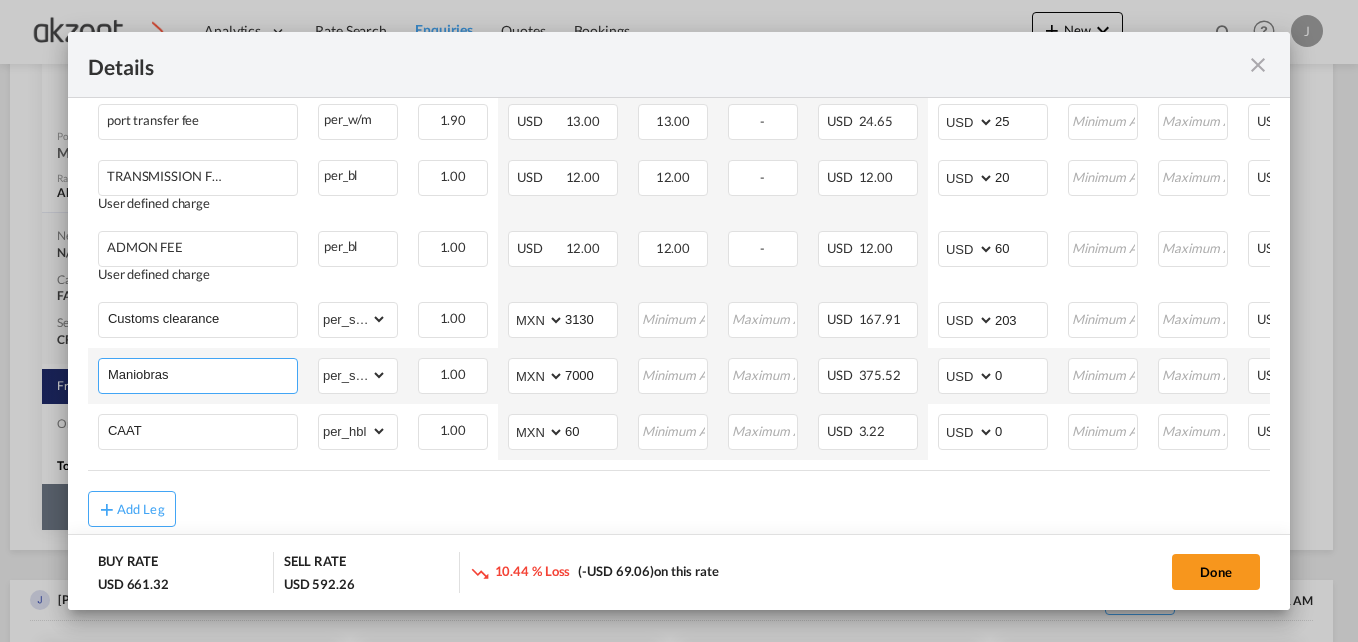 click on "Maniobras" at bounding box center (202, 374) 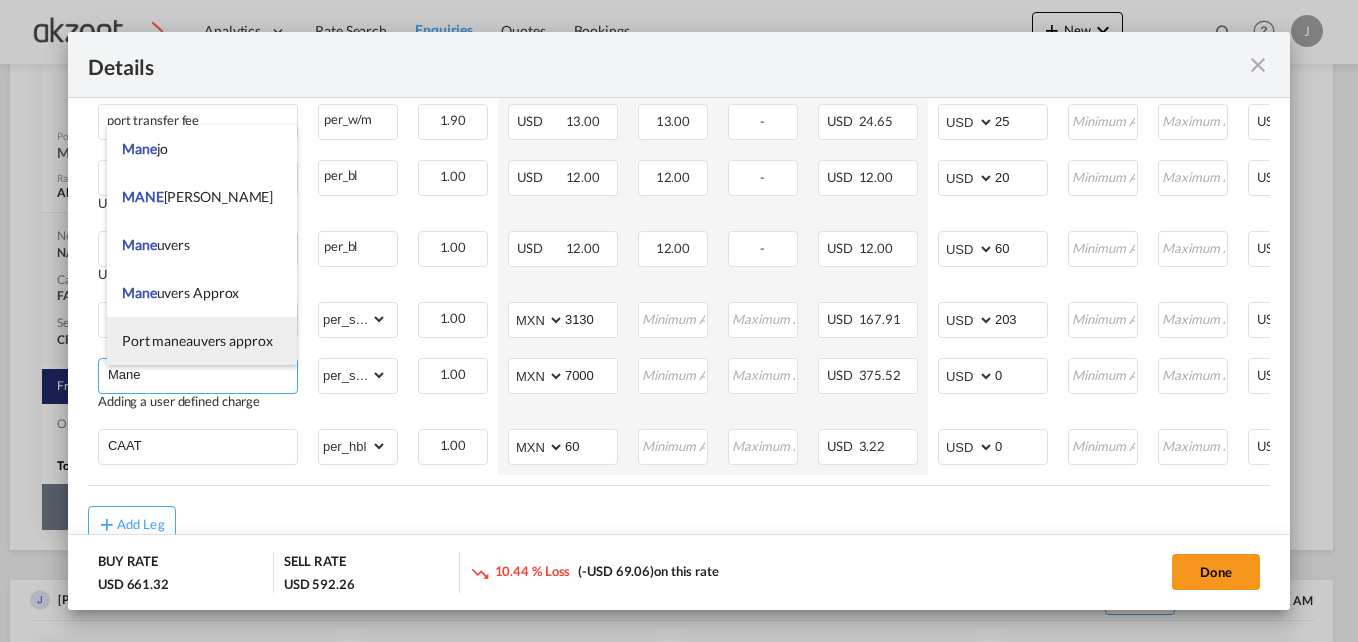 click on "Port maneauvers approx" at bounding box center [197, 340] 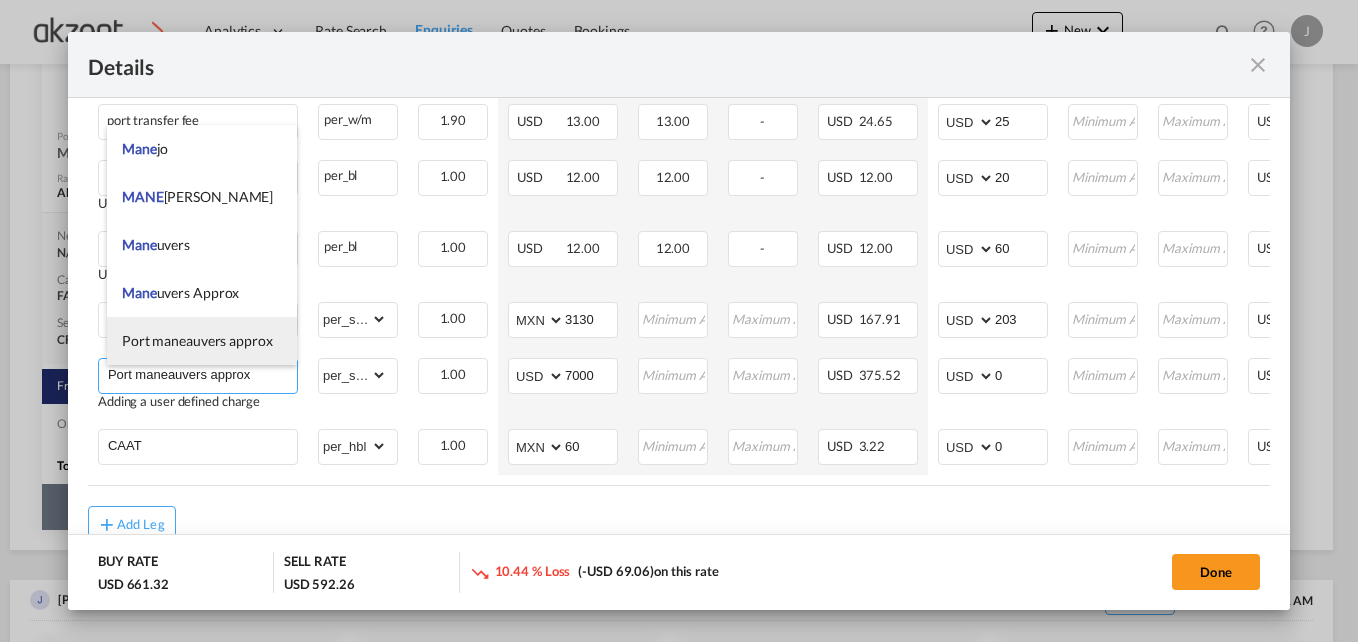 type on "0" 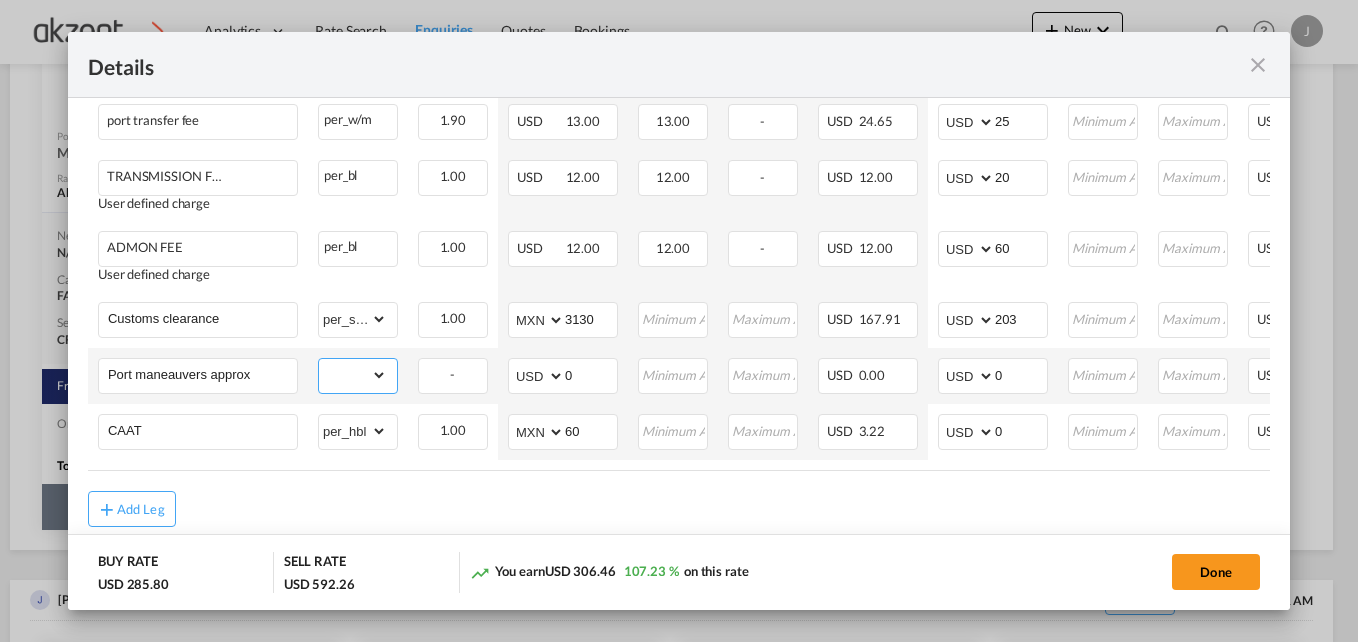 click on "gross_weight
volumetric_weight
per_shipment
per_bl
per_km
per_hawb
per_kg
flat
per_ton
per_cbm
per_hbl
per_w/m
per_awb
per_sbl
per_quintal
per_doc
N/A
per shipping bill
per_lbs
per_pallet
per_carton
per_vehicle
per_shift
per_invoice
per_package
per_cft
per_day
per_revalidation
% on freight total
per_declaration
per_document
per clearance" at bounding box center (353, 375) 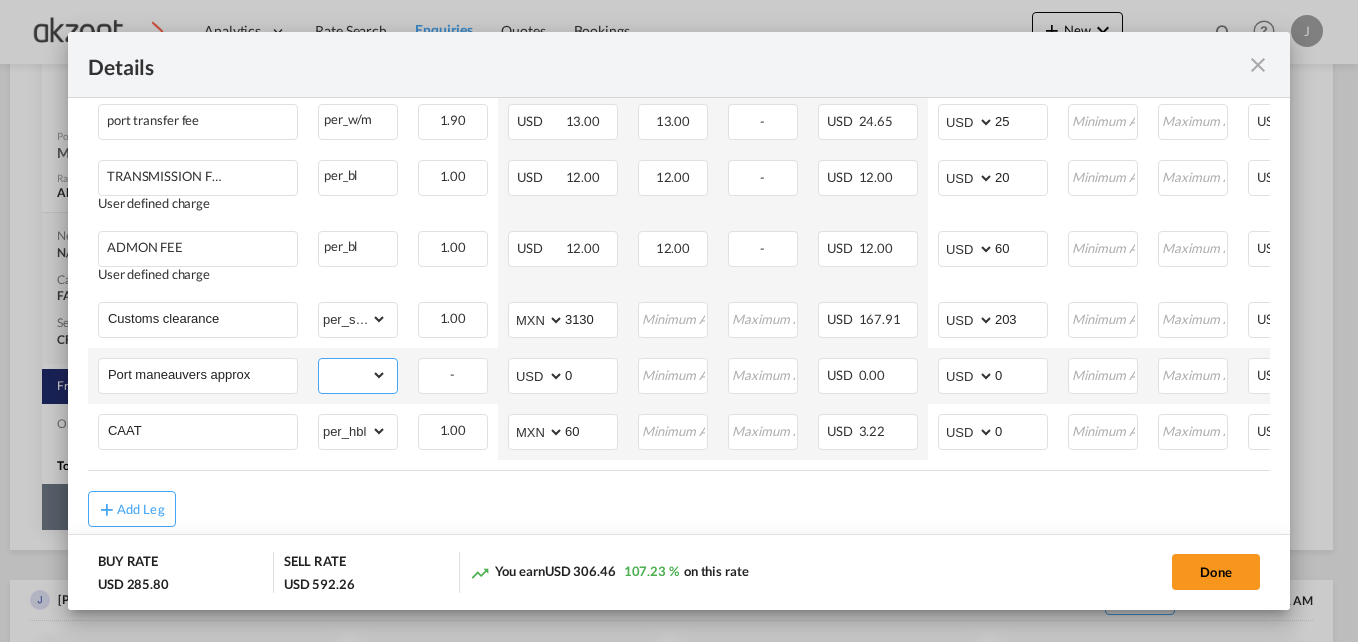 select on "per_shipment" 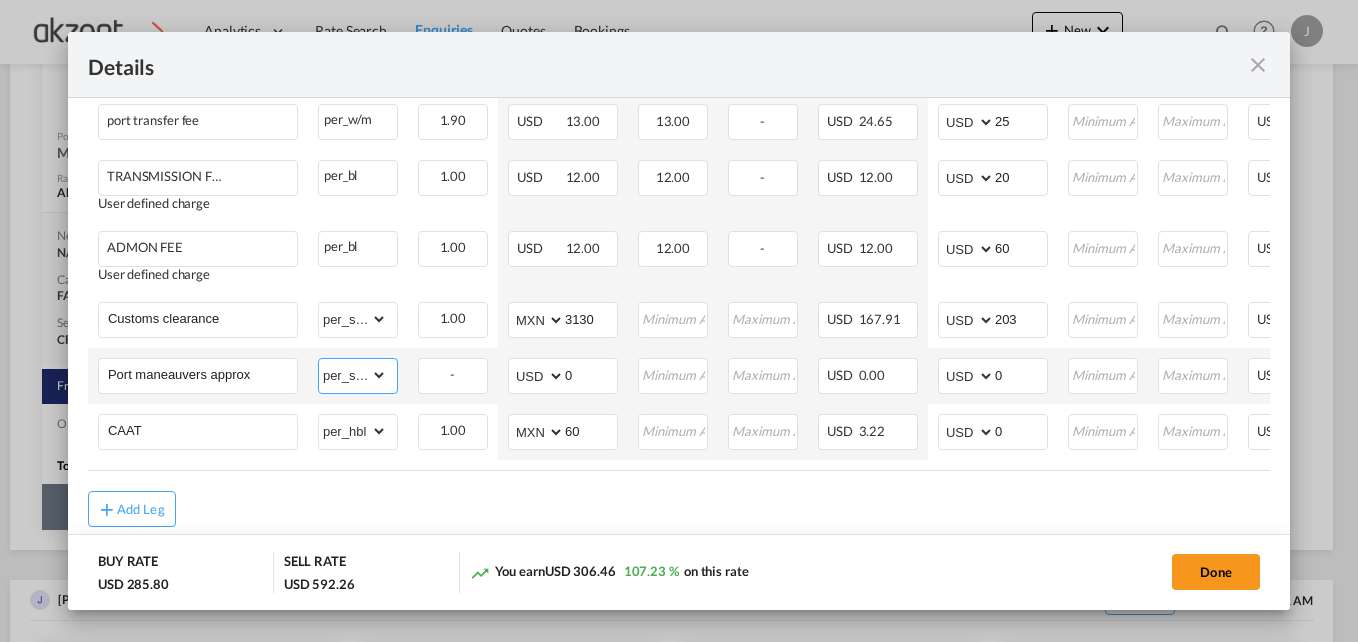 click on "gross_weight
volumetric_weight
per_shipment
per_bl
per_km
per_hawb
per_kg
flat
per_ton
per_cbm
per_hbl
per_w/m
per_awb
per_sbl
per_quintal
per_doc
N/A
per shipping bill
per_lbs
per_pallet
per_carton
per_vehicle
per_shift
per_invoice
per_package
per_cft
per_day
per_revalidation
% on freight total
per_declaration
per_document
per clearance" at bounding box center (353, 375) 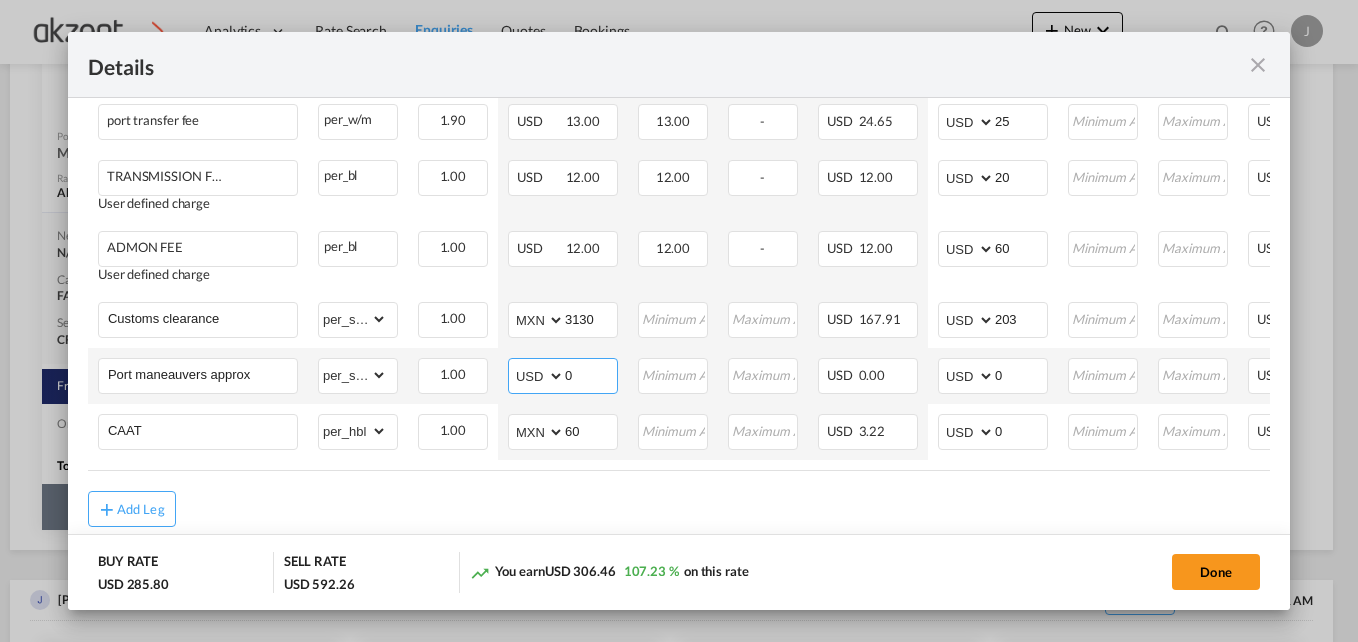 click on "AED AFN ALL AMD ANG AOA ARS AUD AWG AZN BAM BBD BDT BGN BHD BIF BMD BND BOB BRL BSD BTN BWP BYN BZD CAD CDF CHF CLP CNY COP CRC CUC CUP CVE CZK DJF DKK DOP DZD EGP ERN ETB EUR FJD FKP FOK GBP GEL GGP GHS GIP GMD GNF GTQ GYD HKD HNL HRK HTG HUF IDR ILS IMP INR IQD IRR ISK JMD JOD JPY KES KGS KHR KID KMF KRW KWD KYD KZT LAK LBP LKR LRD LSL LYD MAD MDL MGA MKD MMK MNT MOP MRU MUR MVR MWK MXN MYR MZN NAD NGN NIO NOK NPR NZD OMR PAB PEN PGK PHP PKR PLN PYG QAR RON RSD RUB RWF SAR SBD SCR SDG SEK SGD SHP SLL SOS SRD SSP STN SYP SZL THB TJS TMT TND TOP TRY TTD TVD TWD TZS UAH UGX USD UYU UZS VES VND VUV WST XAF XCD XDR XOF XPF YER ZAR ZMW" at bounding box center (538, 376) 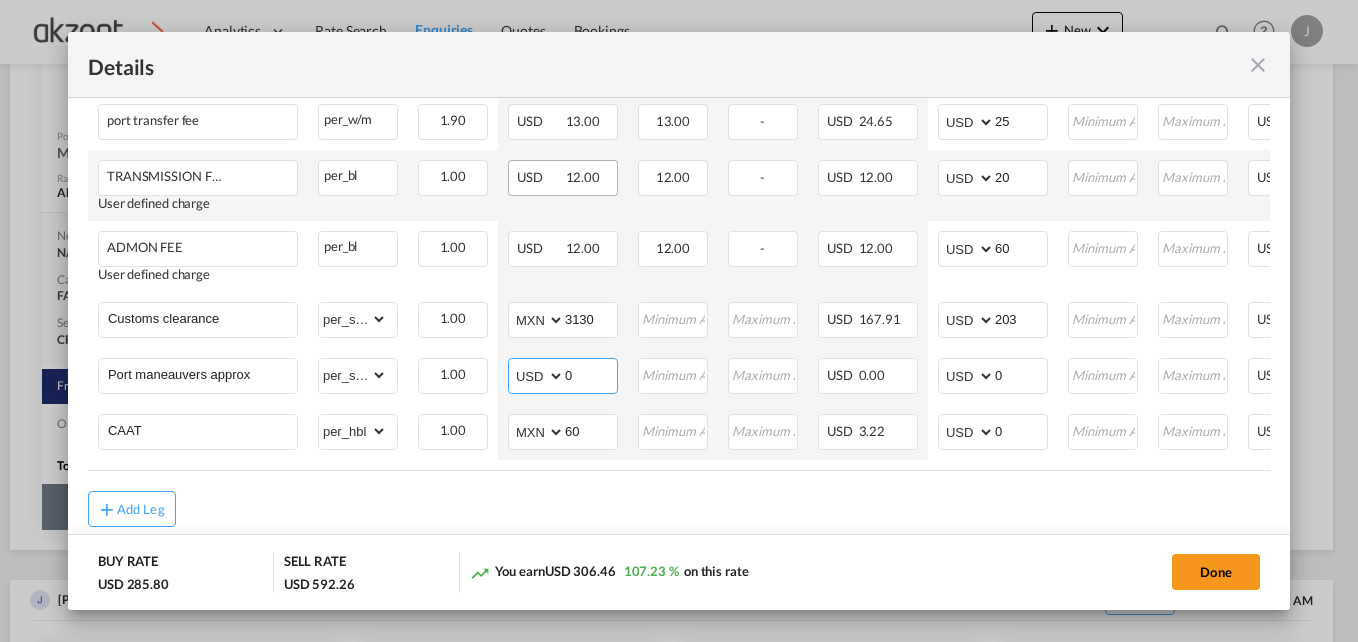 select on "string:MXN" 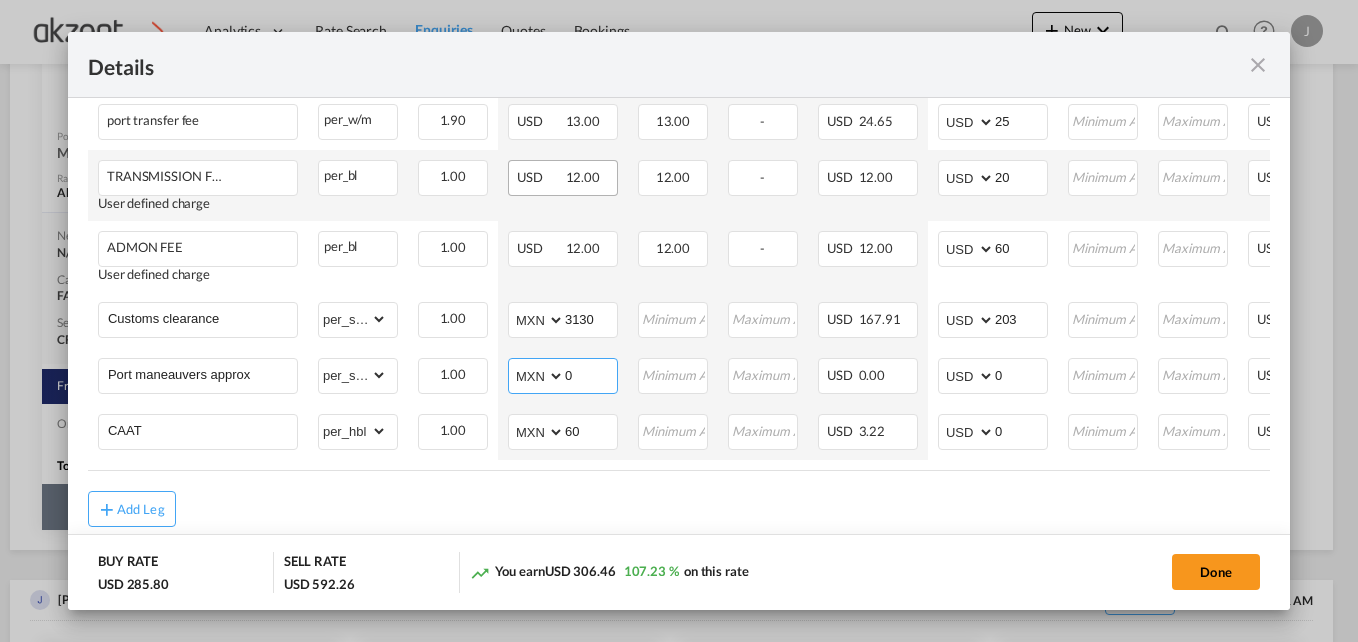 click on "AED AFN ALL AMD ANG AOA ARS AUD AWG AZN BAM BBD BDT BGN BHD BIF BMD BND BOB BRL BSD BTN BWP BYN BZD CAD CDF CHF CLP CNY COP CRC CUC CUP CVE CZK DJF DKK DOP DZD EGP ERN ETB EUR FJD FKP FOK GBP GEL GGP GHS GIP GMD GNF GTQ GYD HKD HNL HRK HTG HUF IDR ILS IMP INR IQD IRR ISK JMD JOD JPY KES KGS KHR KID KMF KRW KWD KYD KZT LAK LBP LKR LRD LSL LYD MAD MDL MGA MKD MMK MNT MOP MRU MUR MVR MWK MXN MYR MZN NAD NGN NIO NOK NPR NZD OMR PAB PEN PGK PHP PKR PLN PYG QAR RON RSD RUB RWF SAR SBD SCR SDG SEK SGD SHP SLL SOS SRD SSP STN SYP SZL THB TJS TMT TND TOP TRY TTD TVD TWD TZS UAH UGX USD UYU UZS VES VND VUV WST XAF XCD XDR XOF XPF YER ZAR ZMW" at bounding box center [538, 376] 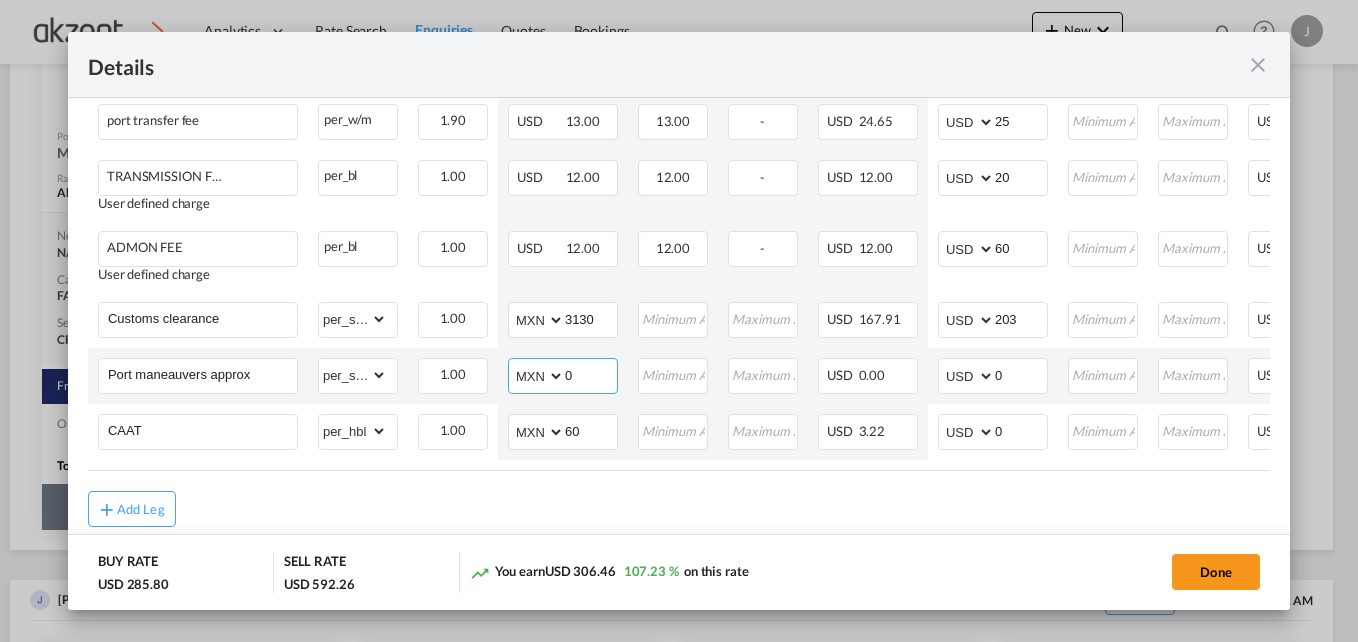 click on "0" at bounding box center [591, 374] 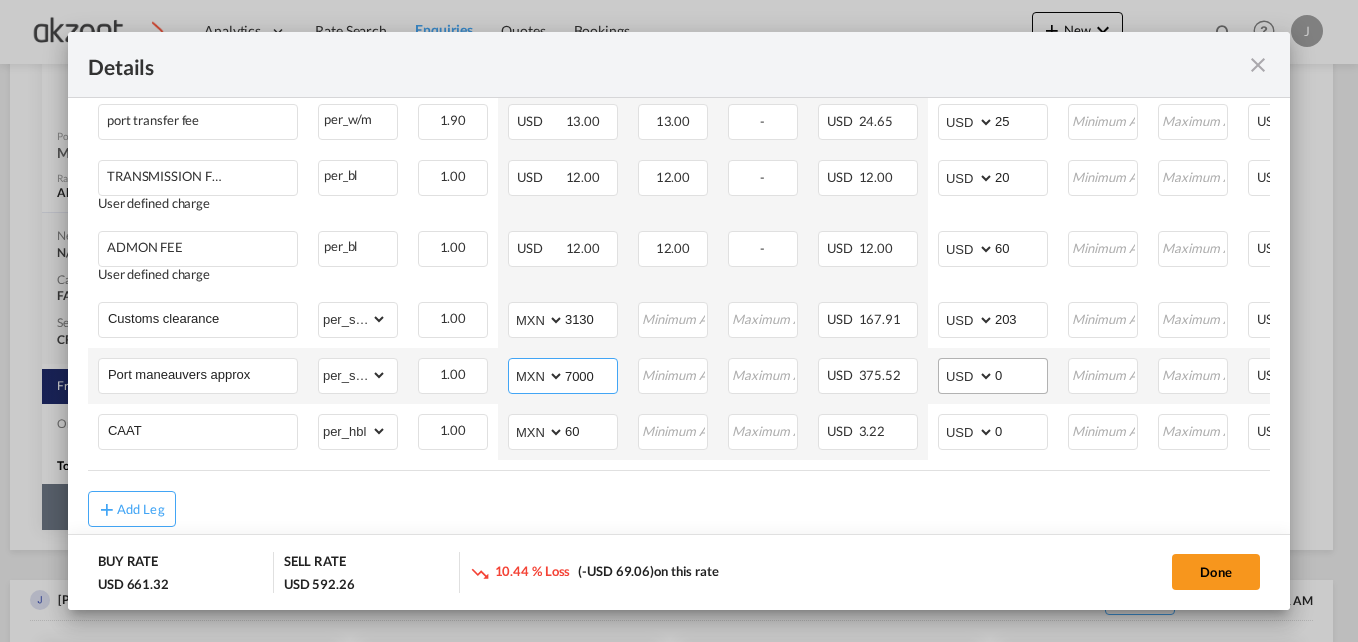 type on "7000" 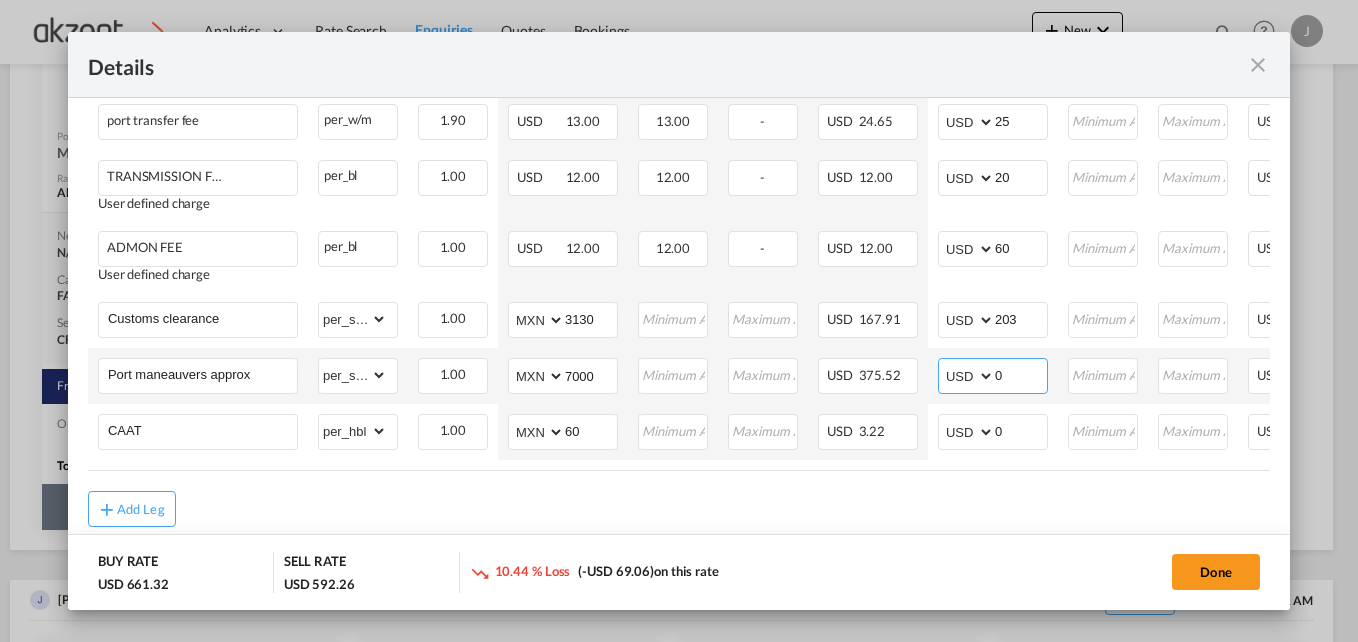 click on "0" at bounding box center (1021, 374) 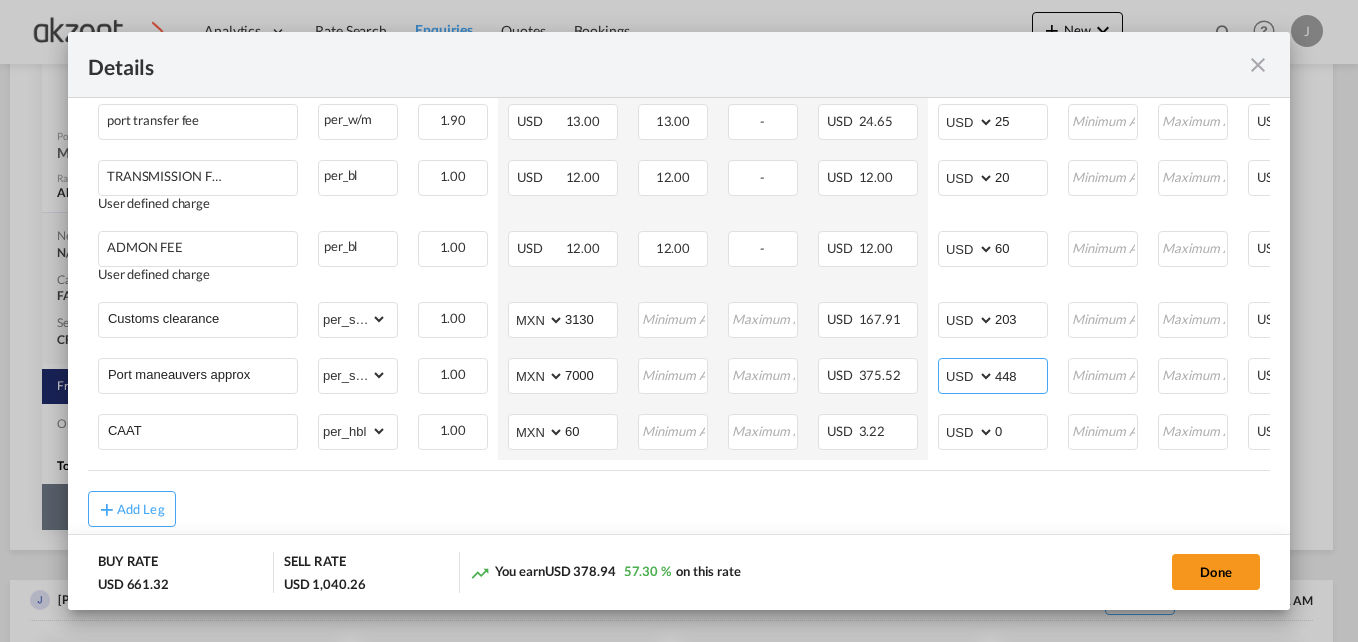 type on "448" 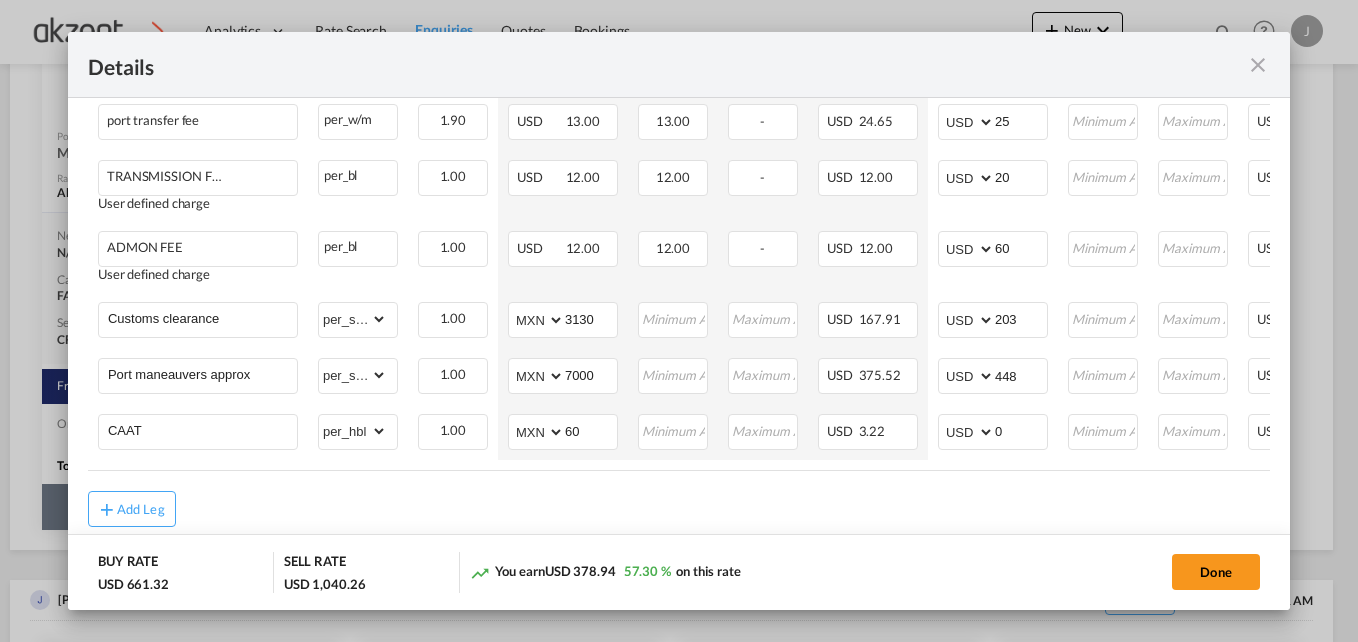 click on "Main Freight                                                     Please enter leg name
Leg Name Already Exists
Sub Total AED AFN ALL AMD ANG AOA ARS AUD AWG AZN BAM BBD BDT BGN BHD BIF BMD BND BOB BRL BSD BTN BWP BYN BZD CAD CDF CHF CLP CNY COP CRC CUC CUP CVE CZK DJF DKK DOP DZD EGP ERN ETB EUR FJD FKP FOK GBP GEL GGP GHS GIP GMD GNF GTQ GYD HKD HNL HRK HTG HUF IDR ILS IMP INR IQD IRR ISK JMD JOD JPY KES KGS KHR KID KMF KRW KWD KYD KZT LAK LBP LKR LRD LSL LYD MAD MDL MGA MKD MMK MNT MOP MRU MUR MVR MWK MXN MYR MZN NAD NGN NIO NOK NPR NZD OMR PAB PEN PGK PHP PKR PLN PYG QAR RON RSD RUB RWF SAR SBD SCR SDG SEK SGD SHP SLL SOS SRD SSP STN SYP SZL THB TJS TMT TND TOP TRY TTD TVD TWD TZS UAH UGX USD UYU UZS VES VND VUV WST XAF XCD XDR XOF XPF YER ZAR ZMW 45.50 Charges Basis Quantity
|  Slab
Buy Rates Sell Rates Comments
Action Unit Price Min Max Amount Unit Price Min Max Amount
Basic Ocean Freight
Please Enter
Already Exists
per_w/m   Please Select 1.90" at bounding box center [679, 36] 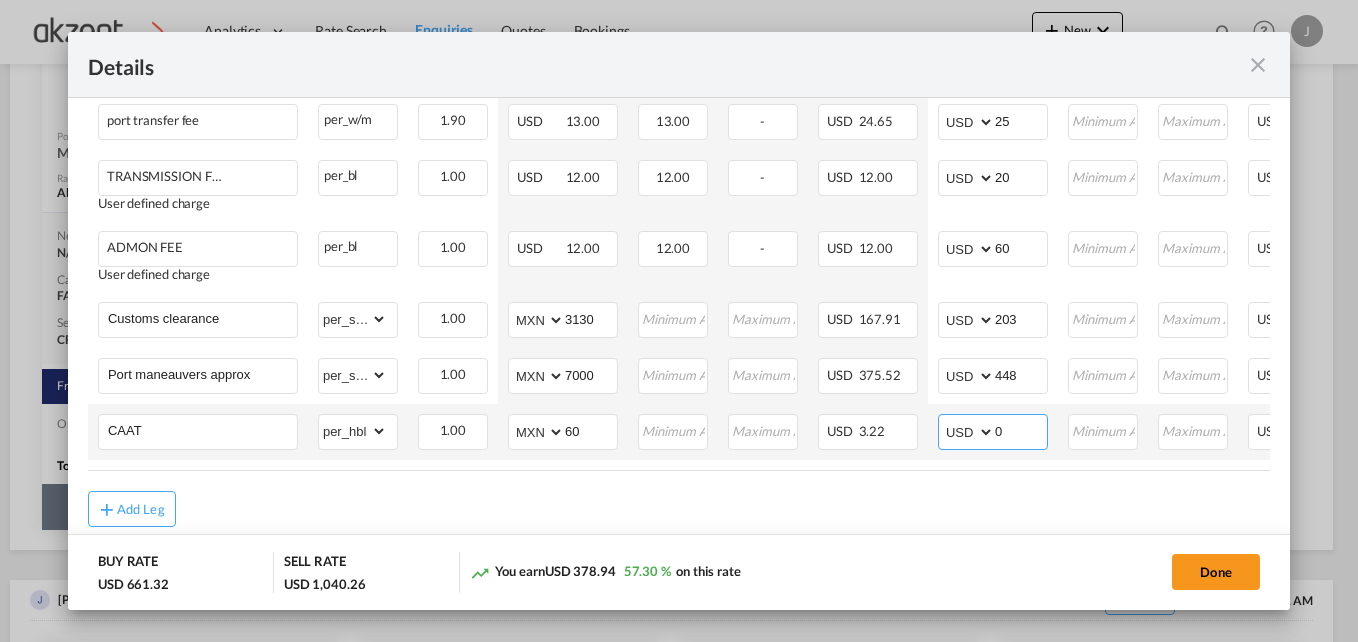 click on "0" at bounding box center (1021, 430) 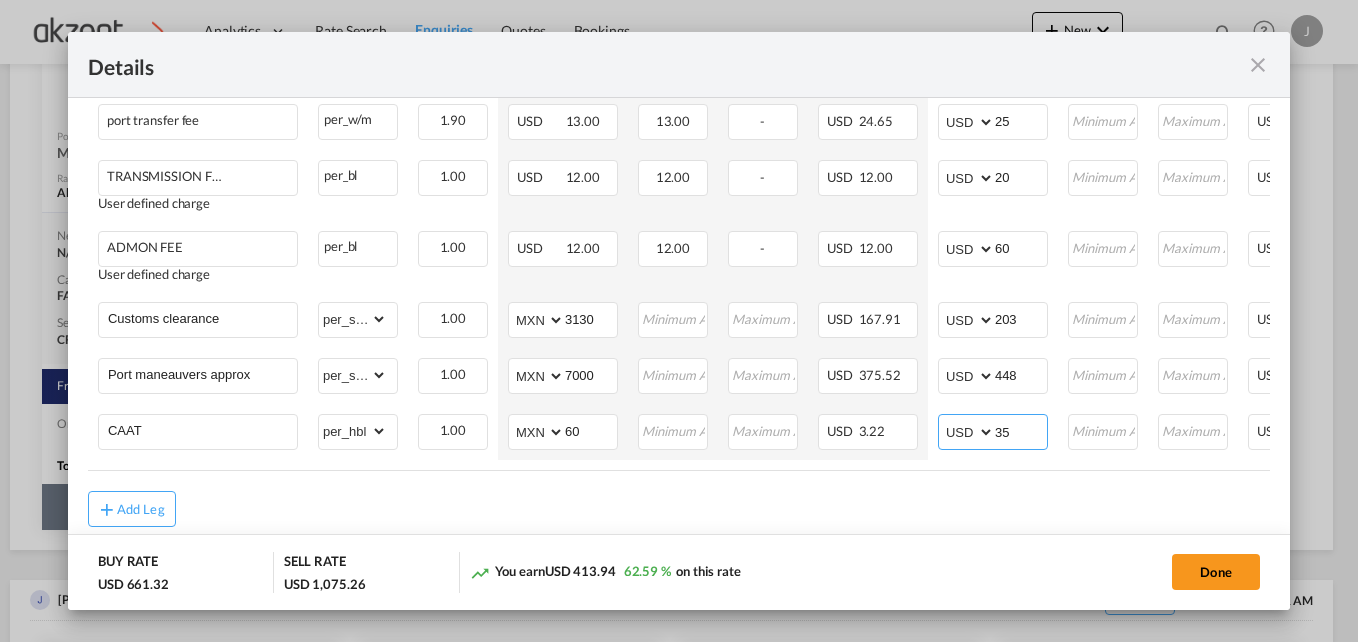 type on "35" 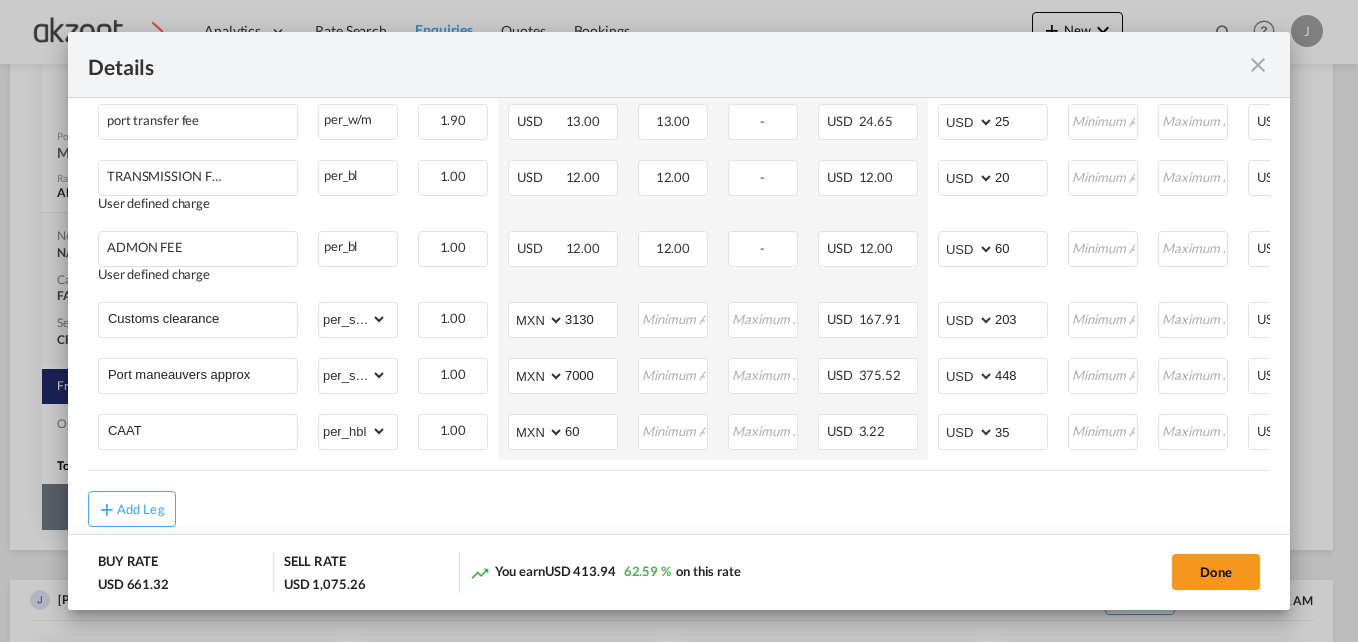 click on "Add Leg" at bounding box center (679, 509) 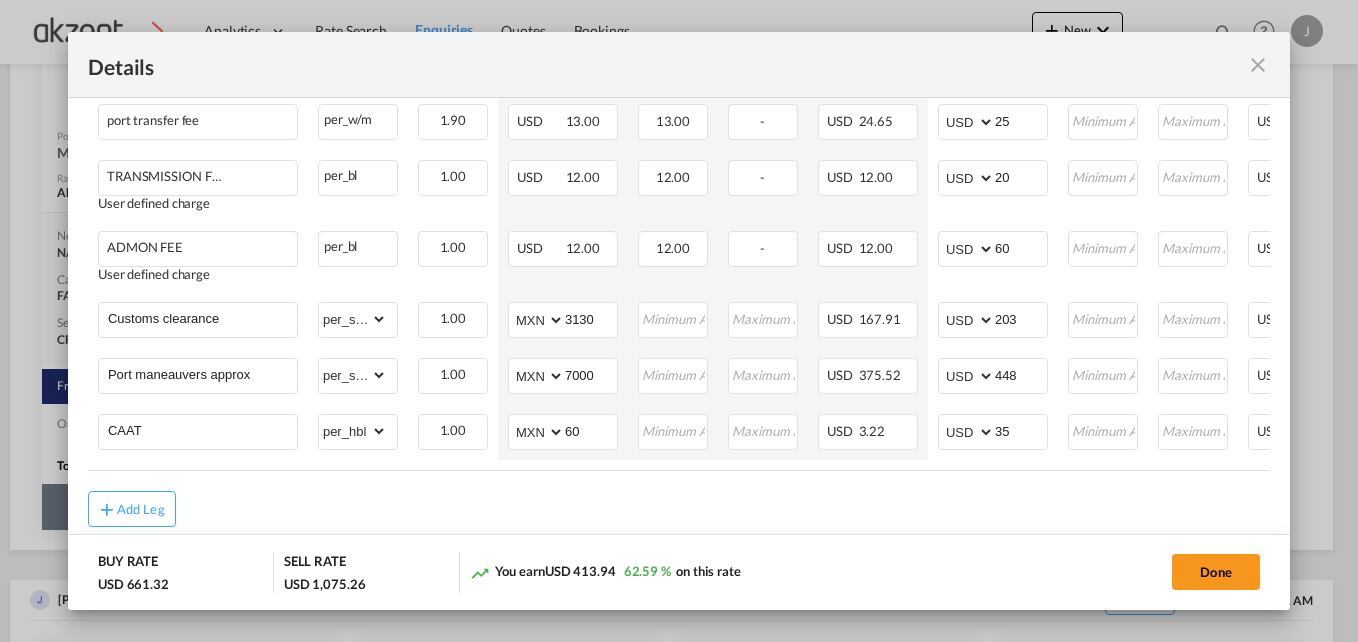 scroll, scrollTop: 0, scrollLeft: 250, axis: horizontal 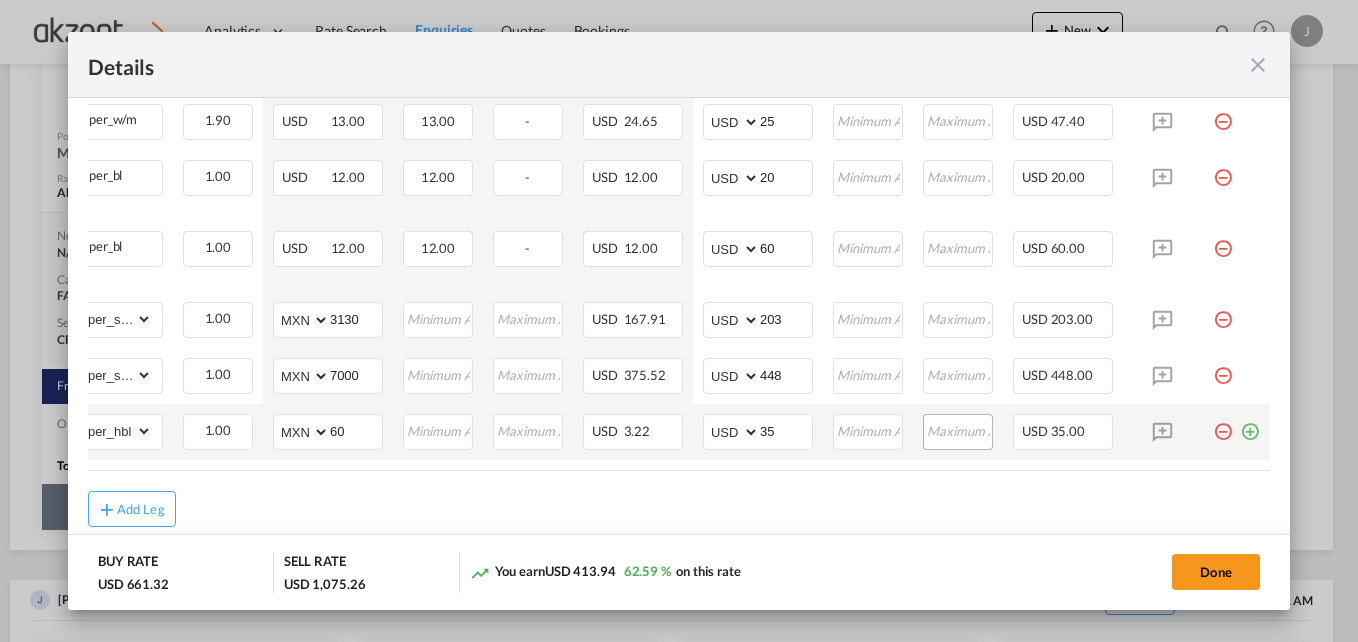 click at bounding box center (1250, 424) 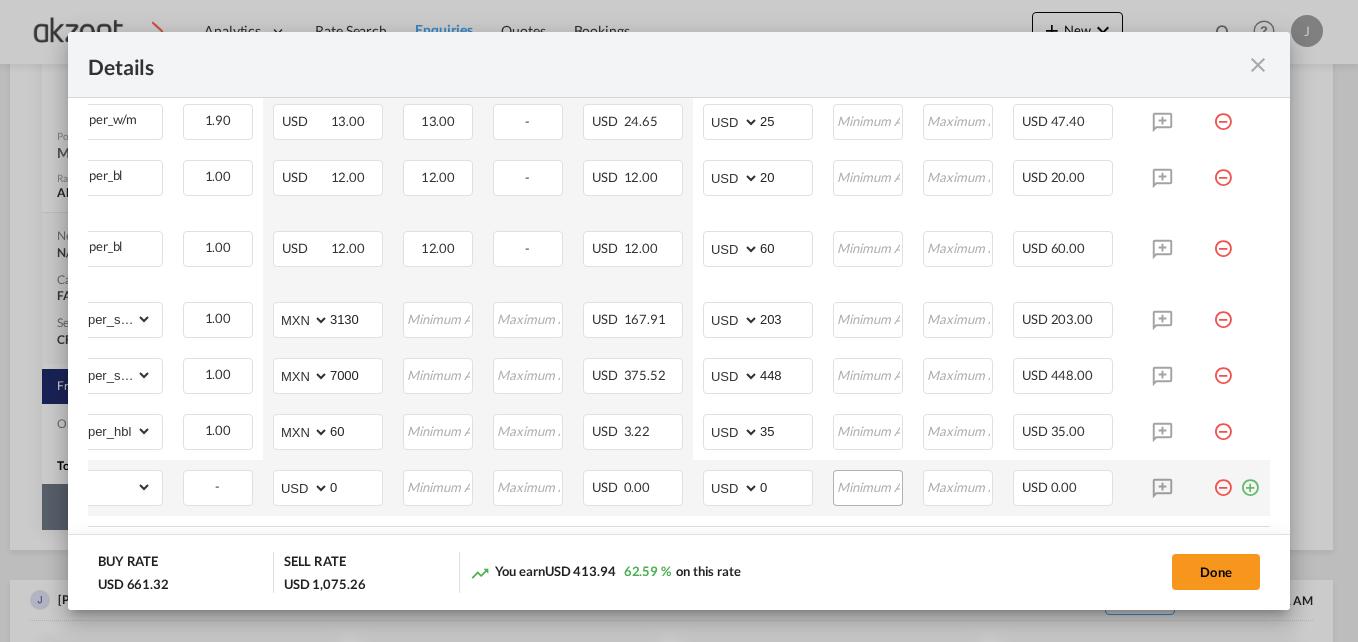 scroll, scrollTop: 0, scrollLeft: 0, axis: both 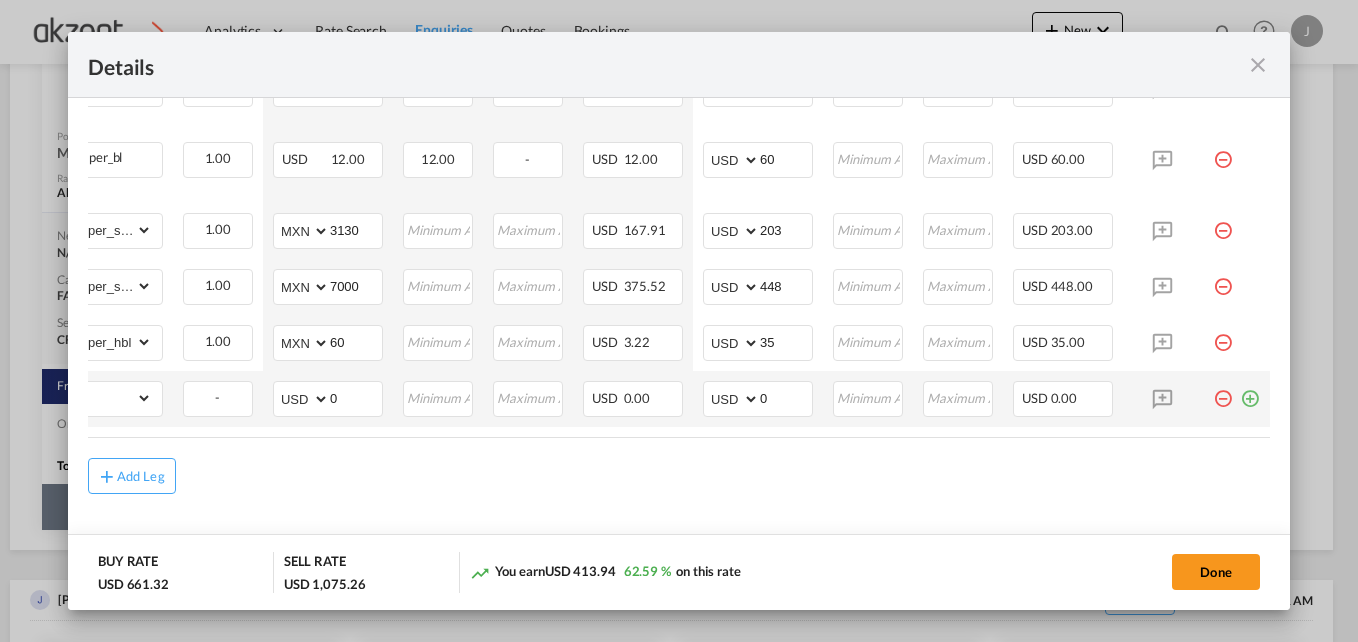 click at bounding box center (1250, 391) 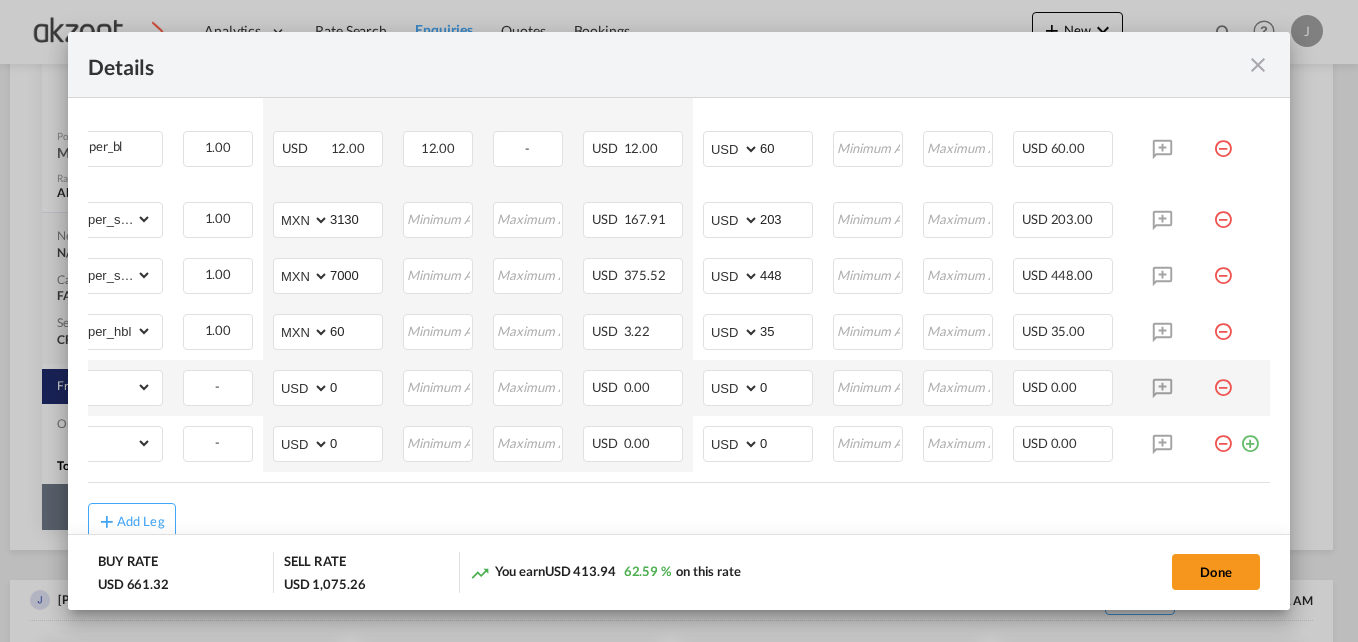 scroll, scrollTop: 0, scrollLeft: 0, axis: both 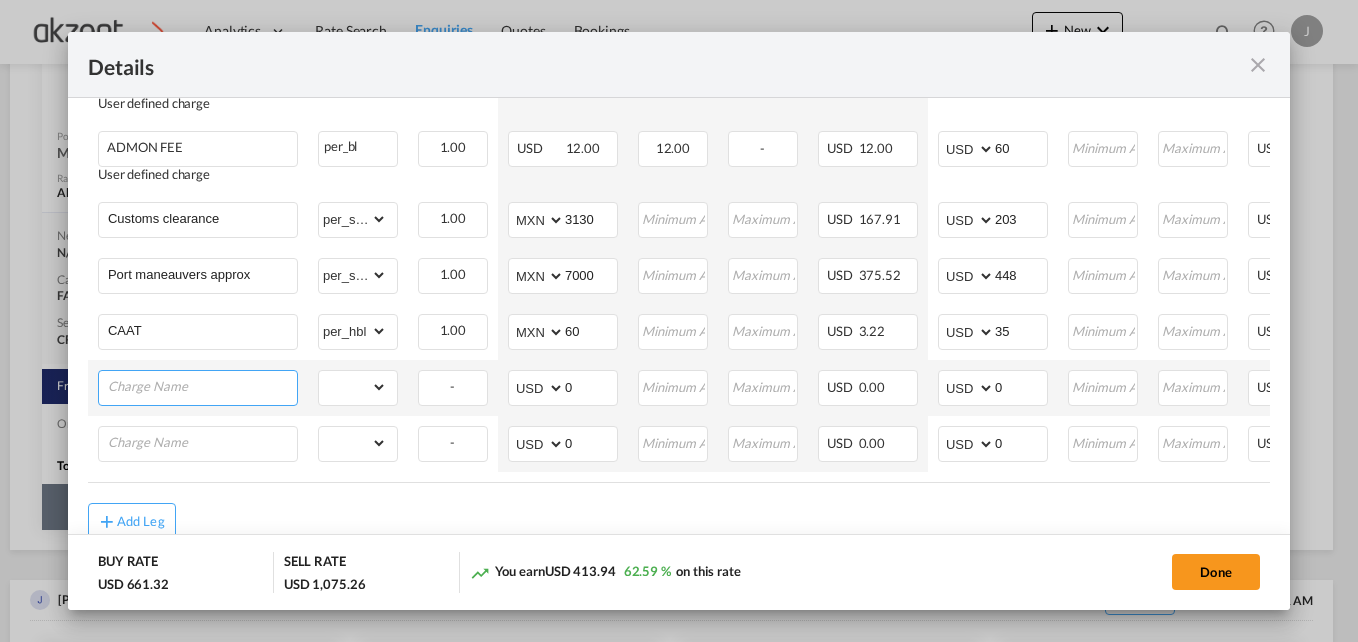 click at bounding box center [202, 386] 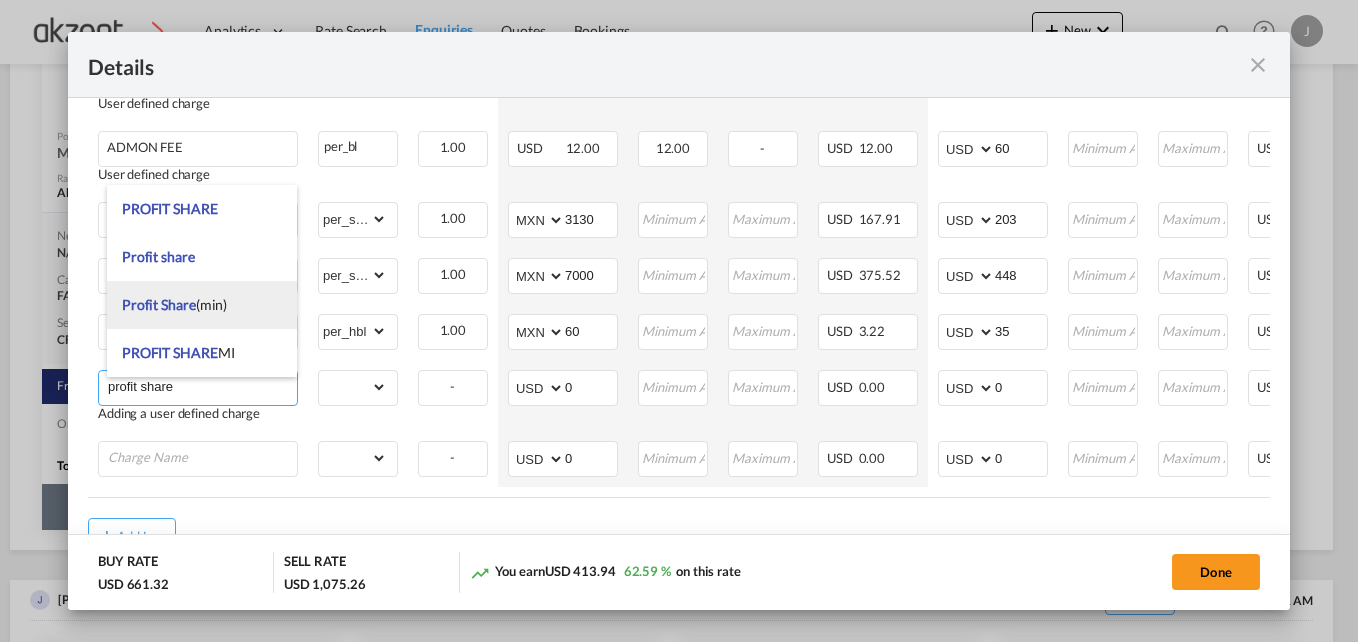 click on "Profit Share  (min)" at bounding box center (174, 304) 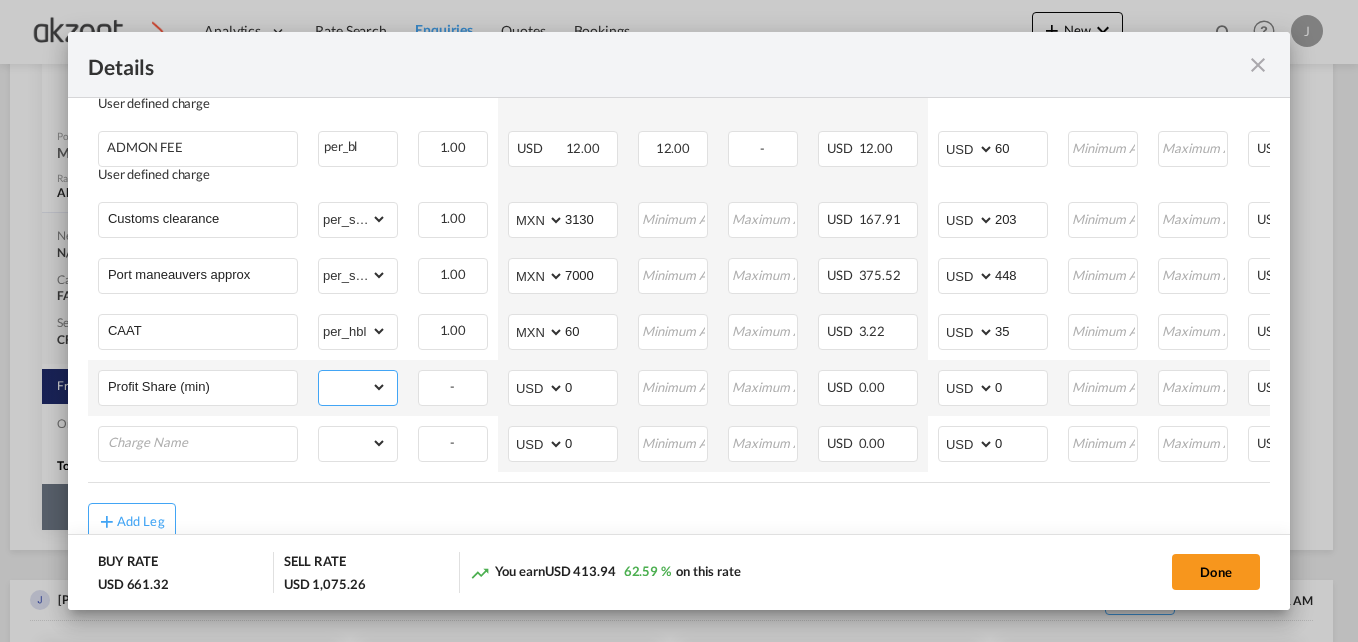 click on "gross_weight
volumetric_weight
per_shipment
per_bl
per_km
per_hawb
per_kg
flat
per_ton
per_cbm
per_hbl
per_w/m
per_awb
per_sbl
per_quintal
per_doc
N/A
per shipping bill
per_lbs
per_pallet
per_carton
per_vehicle
per_shift
per_invoice
per_package
per_cft
per_day
per_revalidation
% on freight total
per_declaration
per_document
per clearance" at bounding box center (353, 387) 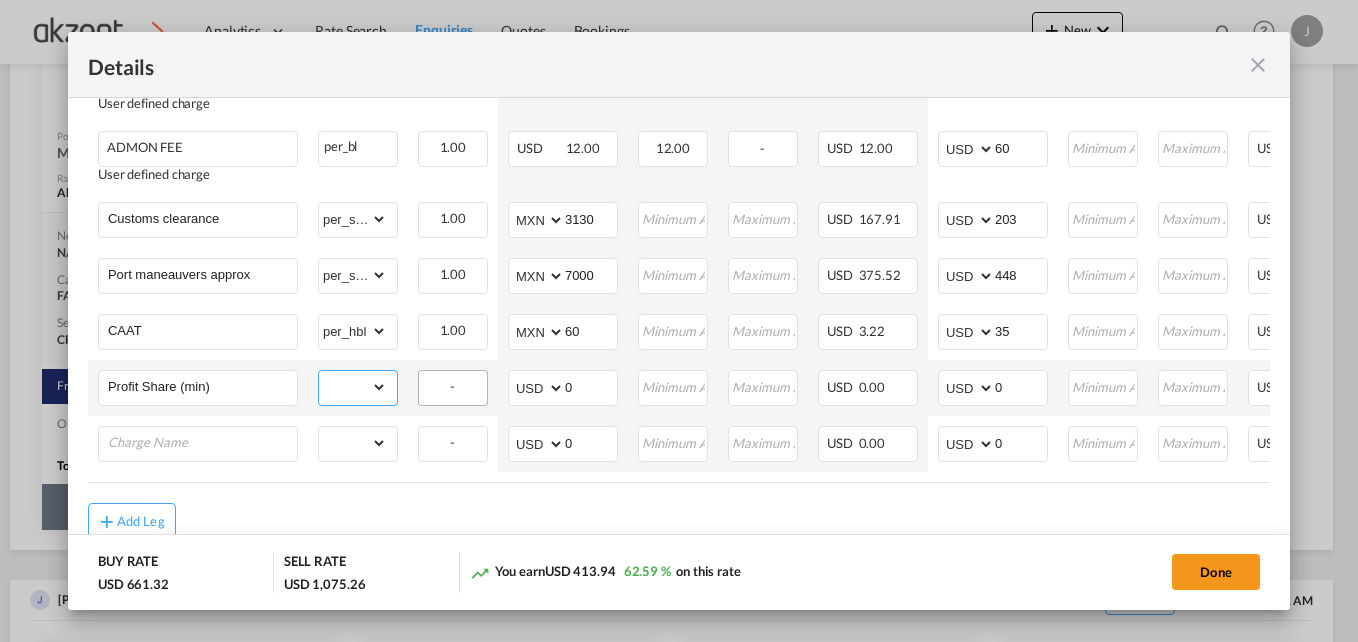 select on "per_shipment" 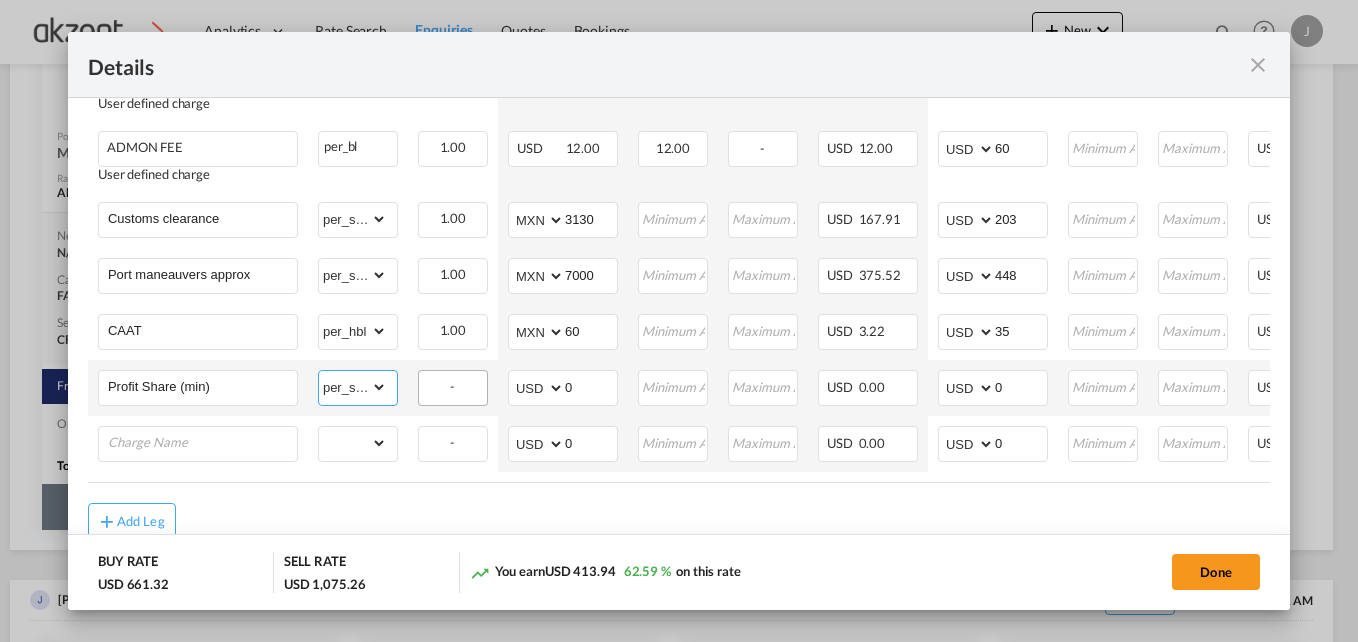 click on "gross_weight
volumetric_weight
per_shipment
per_bl
per_km
per_hawb
per_kg
flat
per_ton
per_cbm
per_hbl
per_w/m
per_awb
per_sbl
per_quintal
per_doc
N/A
per shipping bill
per_lbs
per_pallet
per_carton
per_vehicle
per_shift
per_invoice
per_package
per_cft
per_day
per_revalidation
% on freight total
per_declaration
per_document
per clearance" at bounding box center (353, 387) 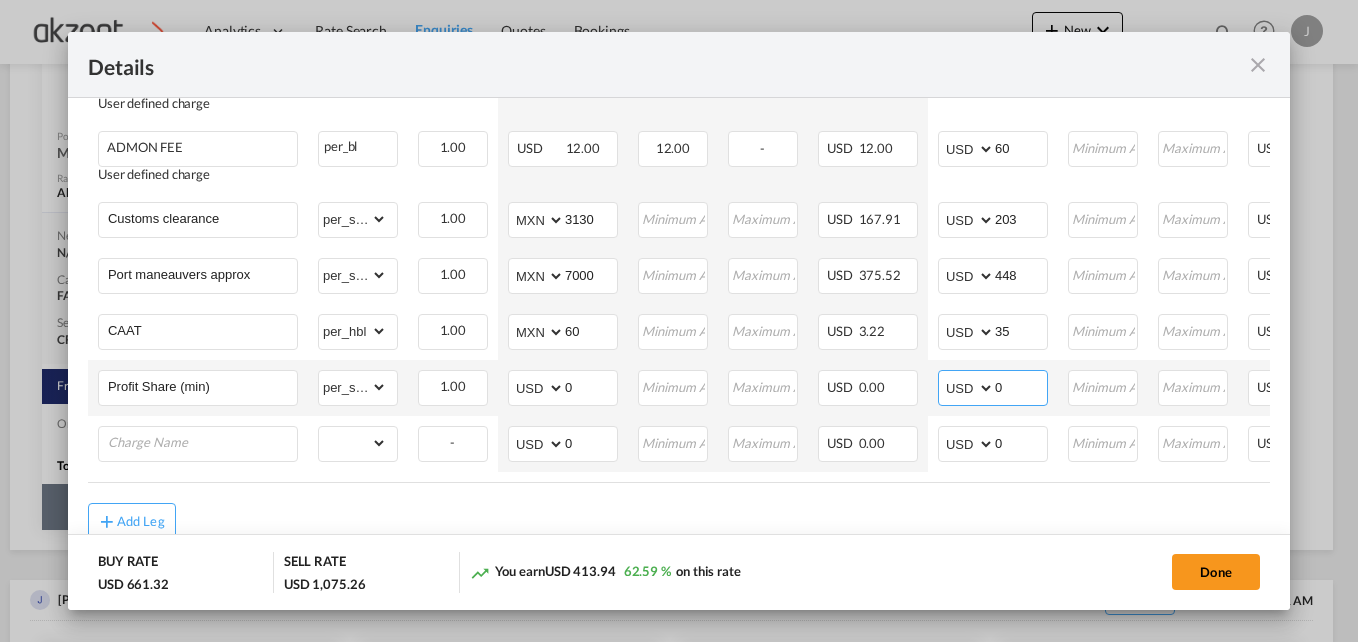 click on "0" at bounding box center (1021, 386) 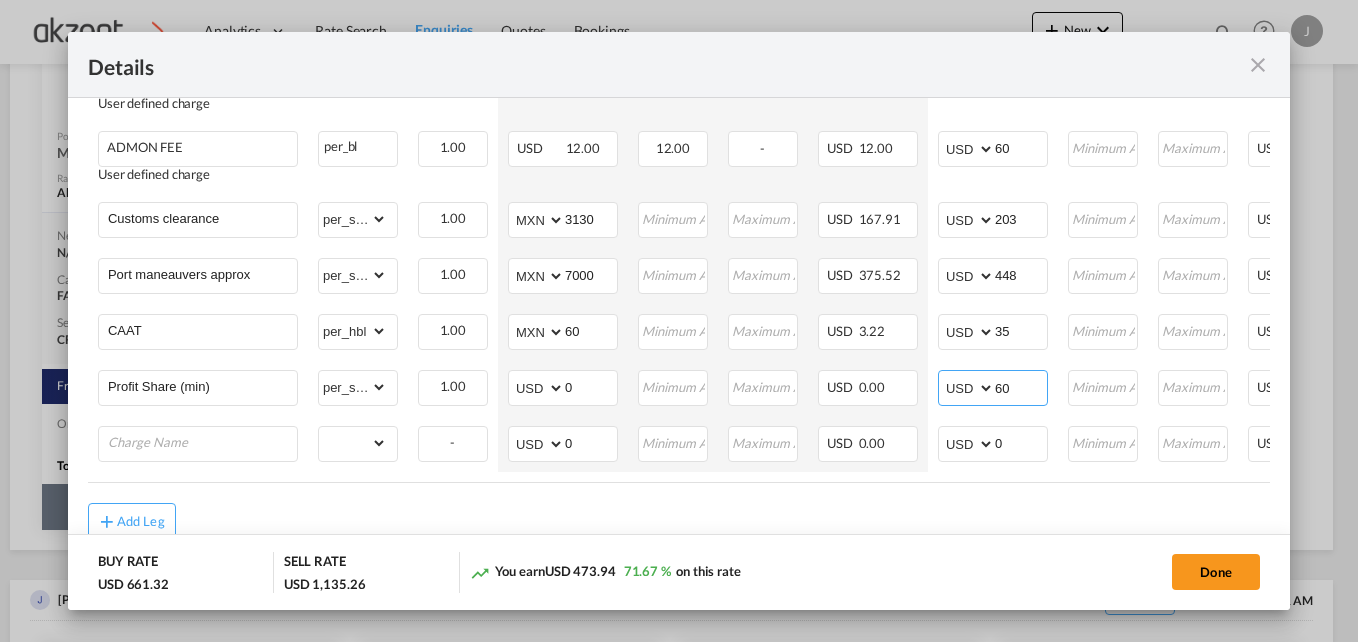 type on "60" 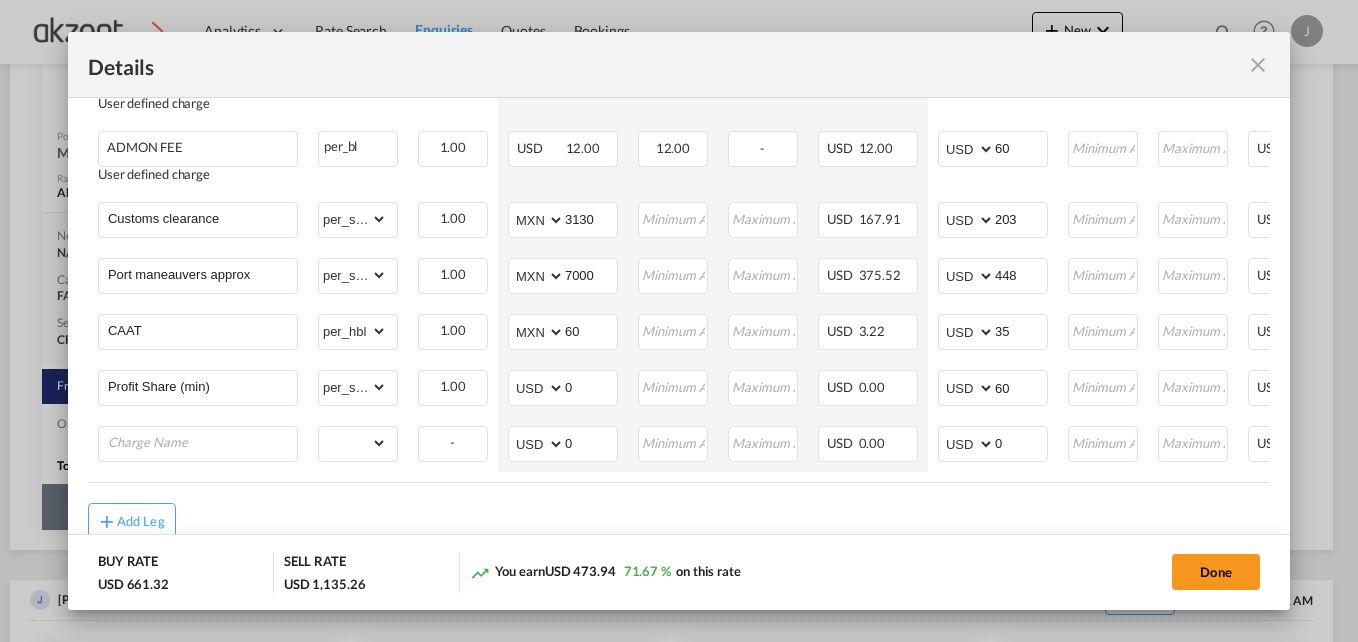 click on "BUY RATE
USD 661.32
SELL RATE
USD 1,135.26
You earn
USD 473.94
71.67 %  on this rate Done" 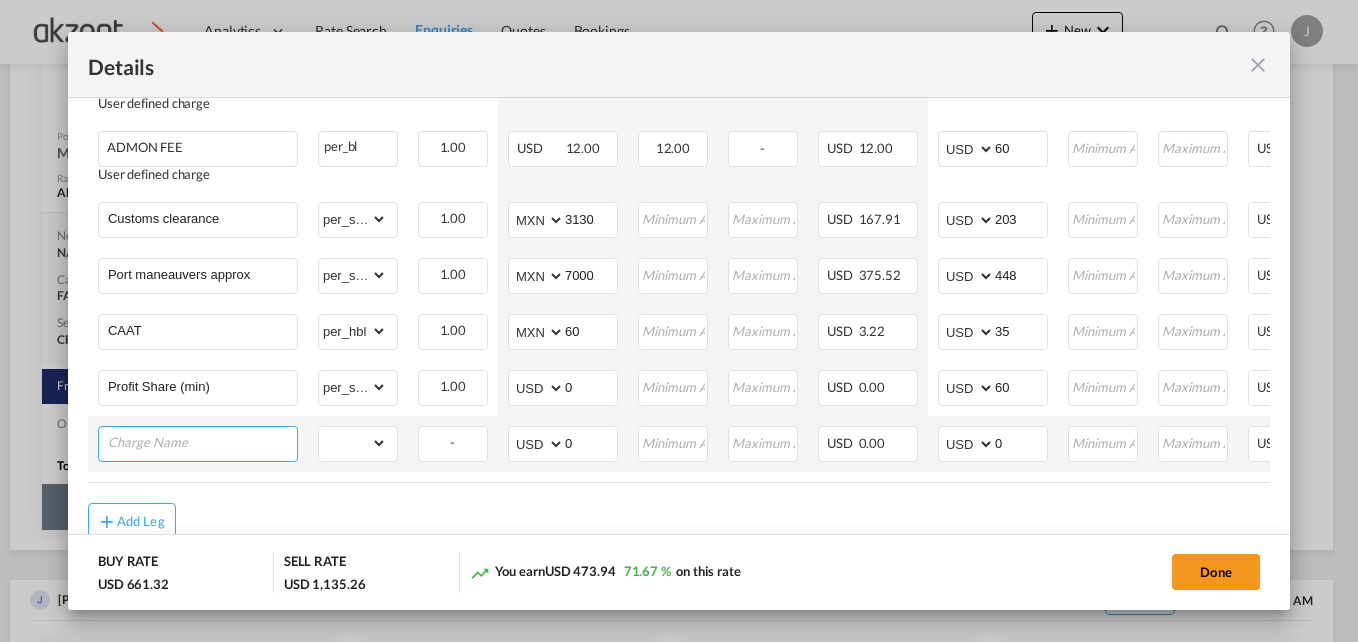 click at bounding box center [202, 442] 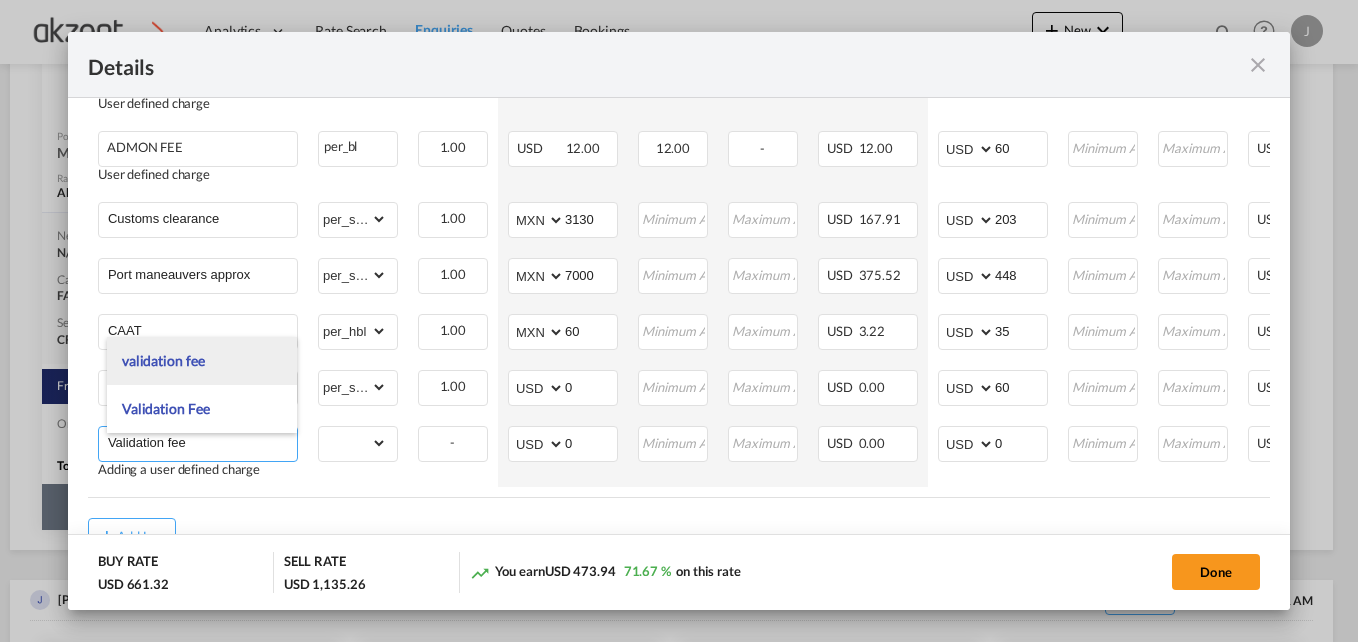 click on "validation fee" at bounding box center [163, 360] 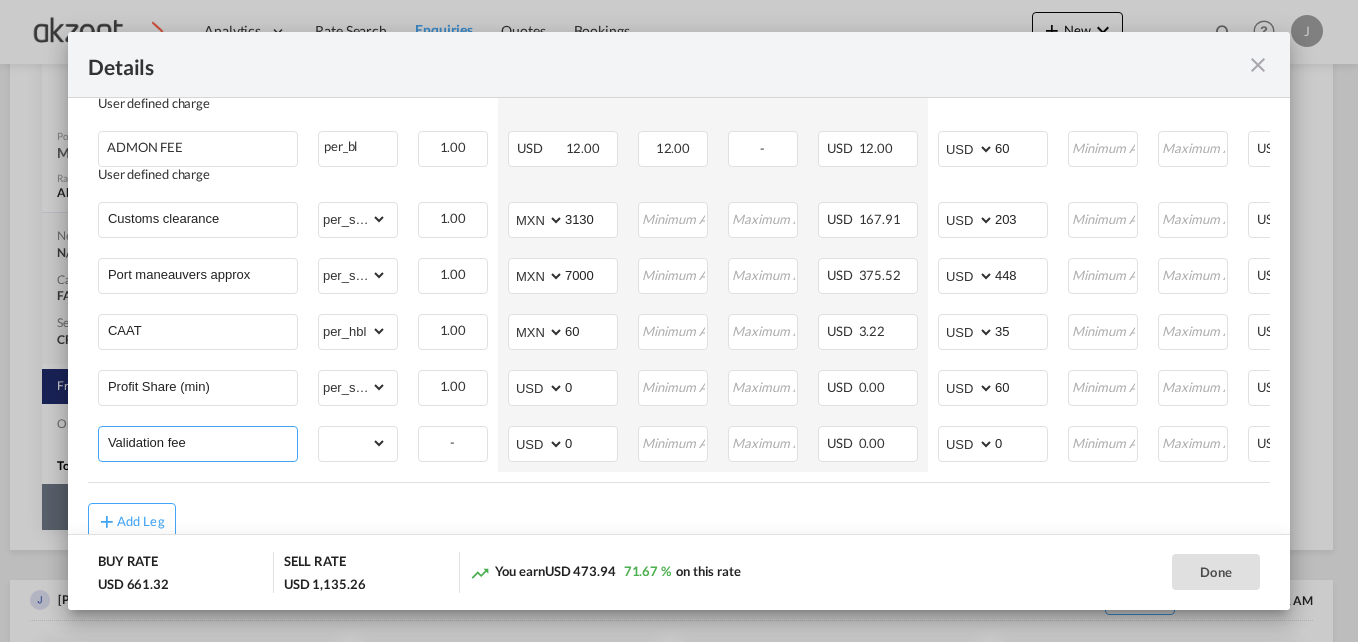 type on "validation fee" 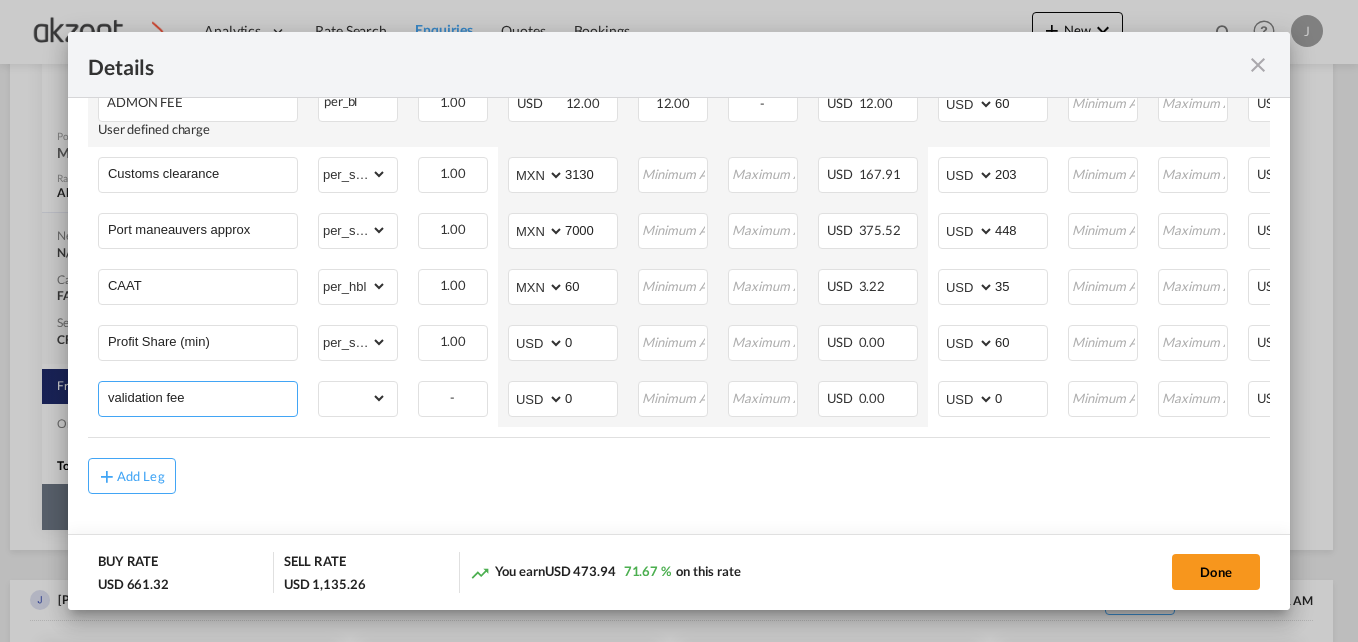 scroll, scrollTop: 1056, scrollLeft: 0, axis: vertical 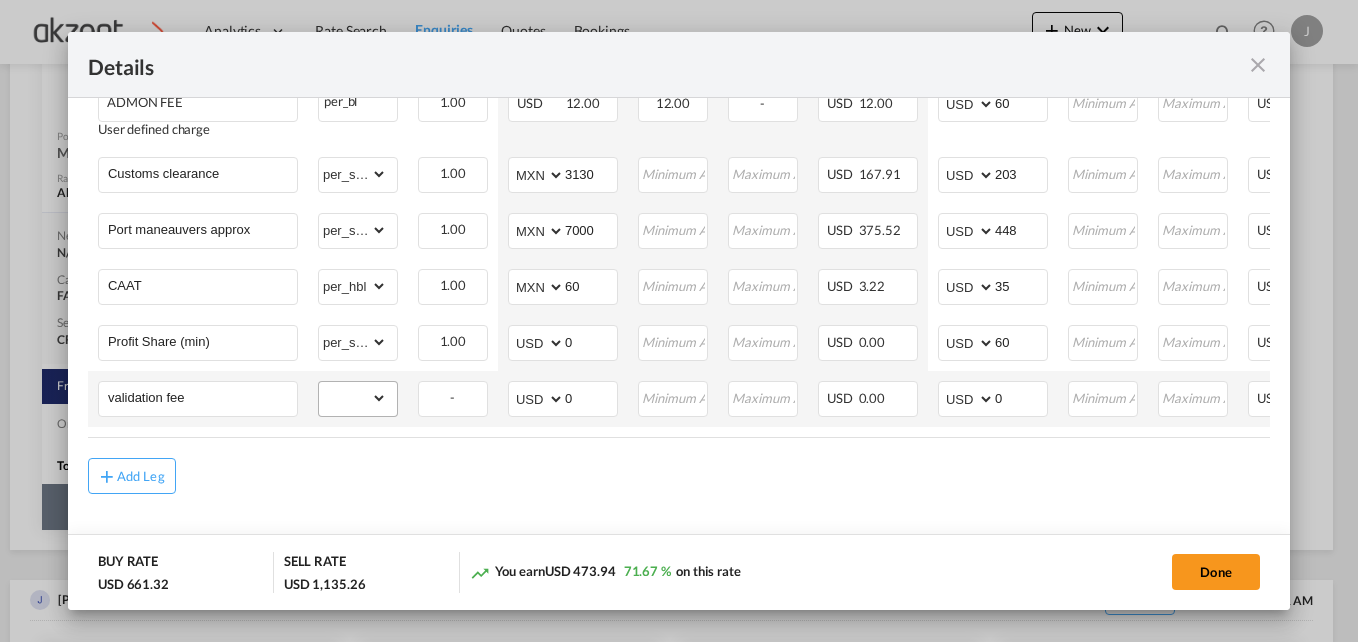 click on "gross_weight
volumetric_weight
per_shipment
per_bl
per_km
per_hawb
per_kg
flat
per_ton
per_cbm
per_hbl
per_w/m
per_awb
per_sbl
per_quintal
per_doc
N/A
per shipping bill
per_lbs
per_pallet
per_carton
per_vehicle
per_shift
per_invoice
per_package
per_cft
per_day
per_revalidation
% on freight total
per_declaration
per_document
per clearance" at bounding box center (358, 398) 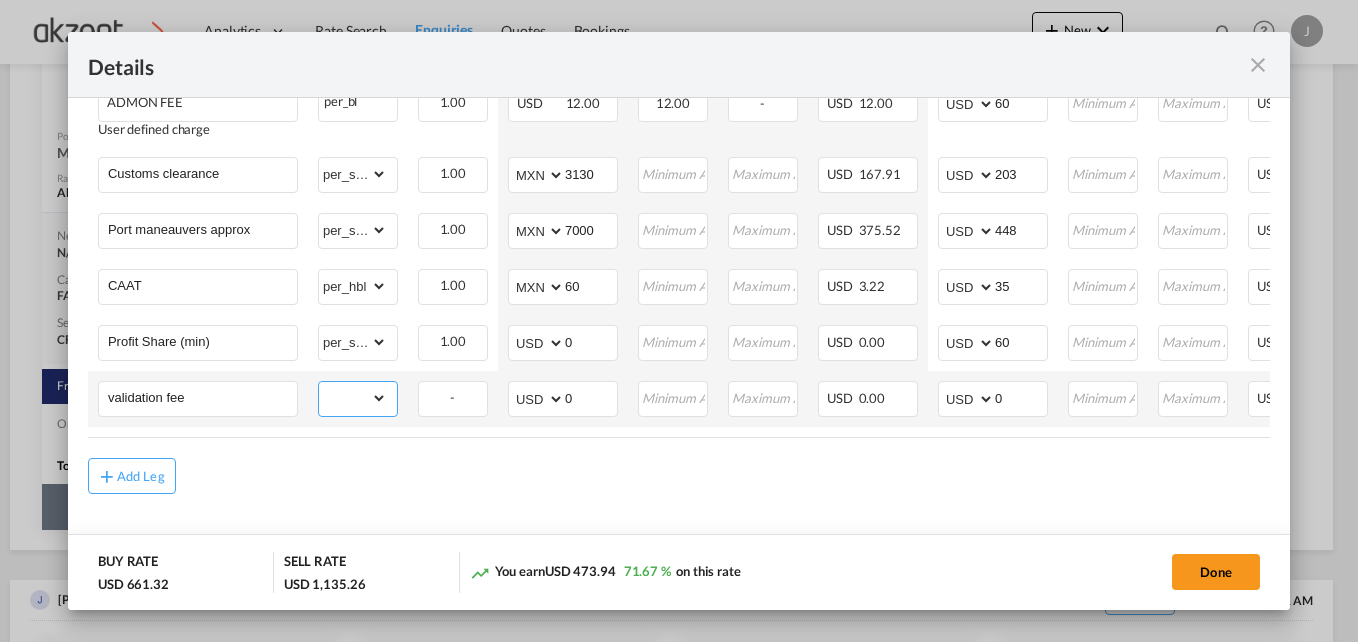 click on "gross_weight
volumetric_weight
per_shipment
per_bl
per_km
per_hawb
per_kg
flat
per_ton
per_cbm
per_hbl
per_w/m
per_awb
per_sbl
per_quintal
per_doc
N/A
per shipping bill
per_lbs
per_pallet
per_carton
per_vehicle
per_shift
per_invoice
per_package
per_cft
per_day
per_revalidation
% on freight total
per_declaration
per_document
per clearance" at bounding box center [353, 398] 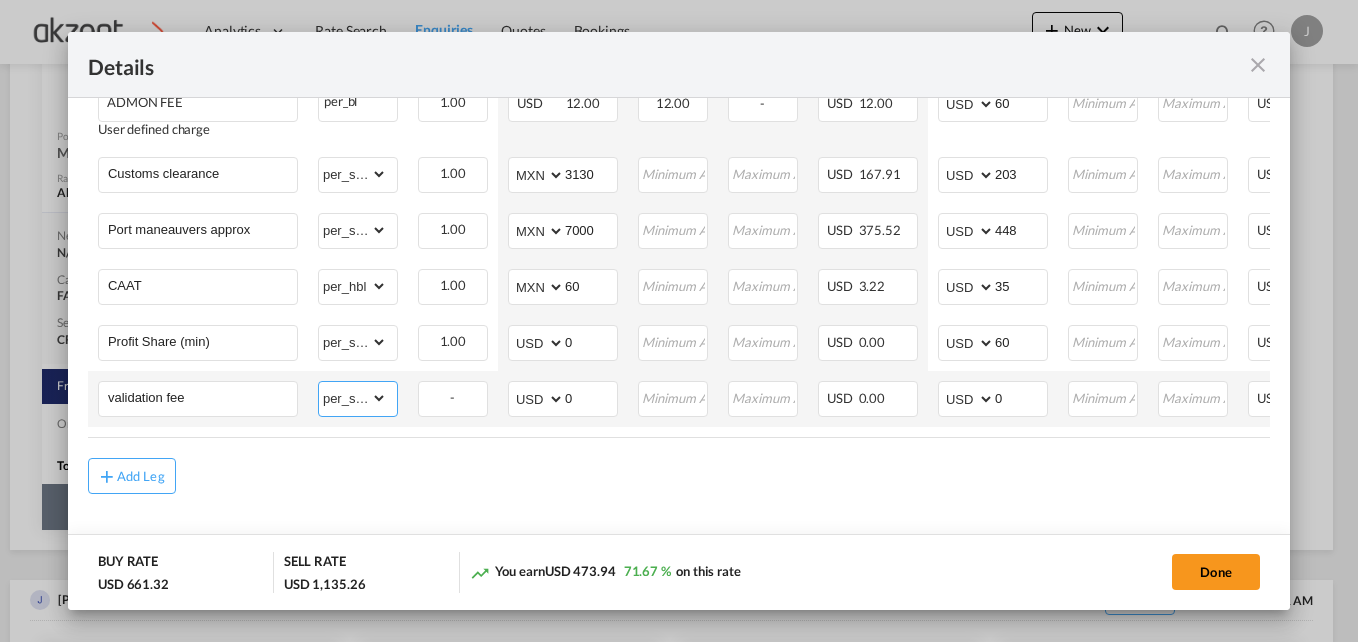 click on "gross_weight
volumetric_weight
per_shipment
per_bl
per_km
per_hawb
per_kg
flat
per_ton
per_cbm
per_hbl
per_w/m
per_awb
per_sbl
per_quintal
per_doc
N/A
per shipping bill
per_lbs
per_pallet
per_carton
per_vehicle
per_shift
per_invoice
per_package
per_cft
per_day
per_revalidation
% on freight total
per_declaration
per_document
per clearance" at bounding box center [353, 398] 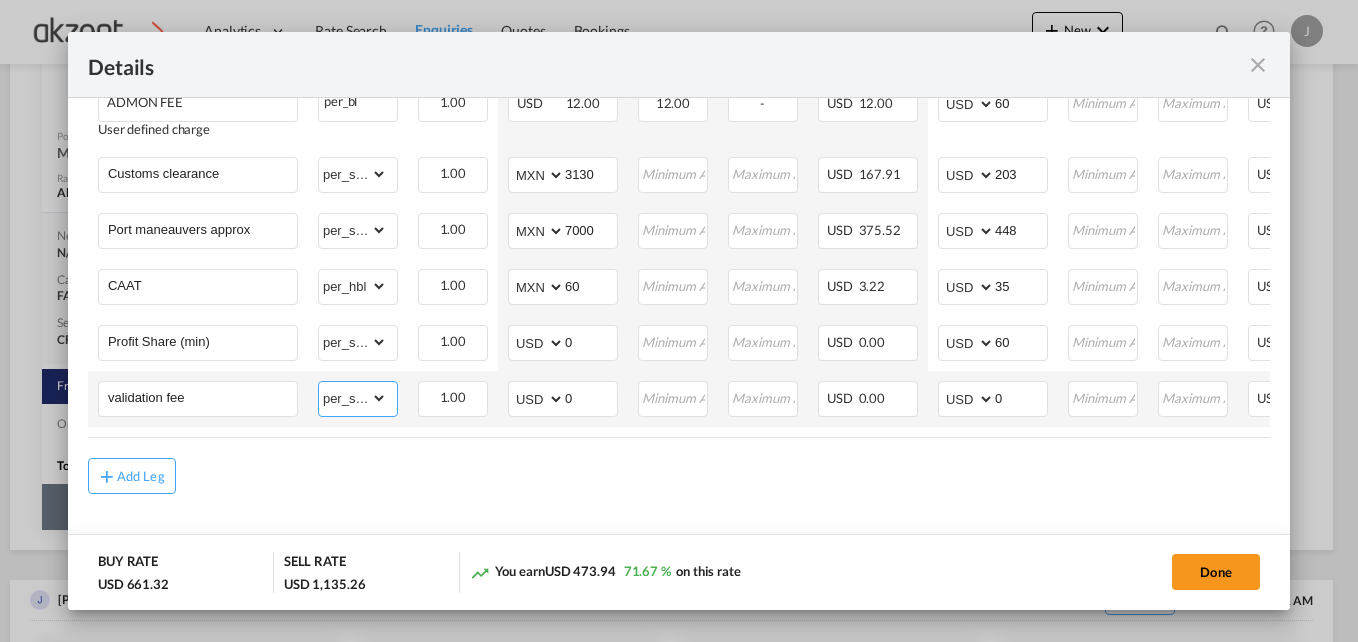 click on "gross_weight
volumetric_weight
per_shipment
per_bl
per_km
per_hawb
per_kg
flat
per_ton
per_cbm
per_hbl
per_w/m
per_awb
per_sbl
per_quintal
per_doc
N/A
per shipping bill
per_lbs
per_pallet
per_carton
per_vehicle
per_shift
per_invoice
per_package
per_cft
per_day
per_revalidation
% on freight total
per_declaration
per_document
per clearance" at bounding box center [353, 398] 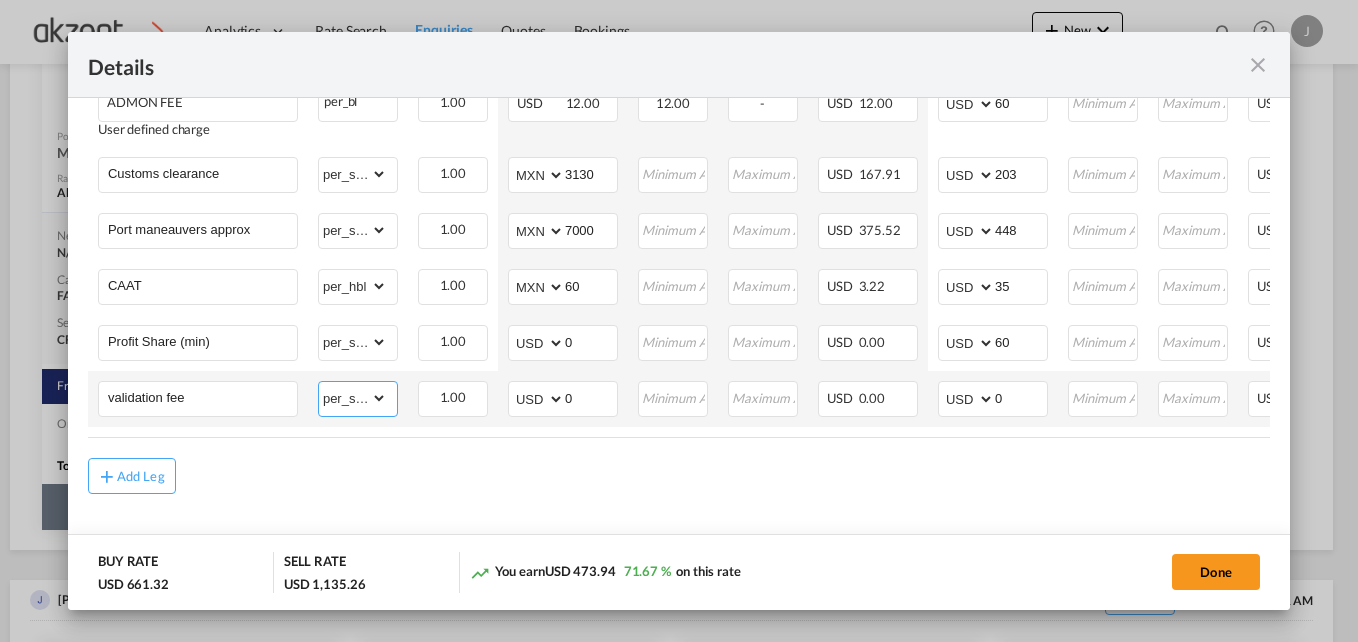 select on "per_bl" 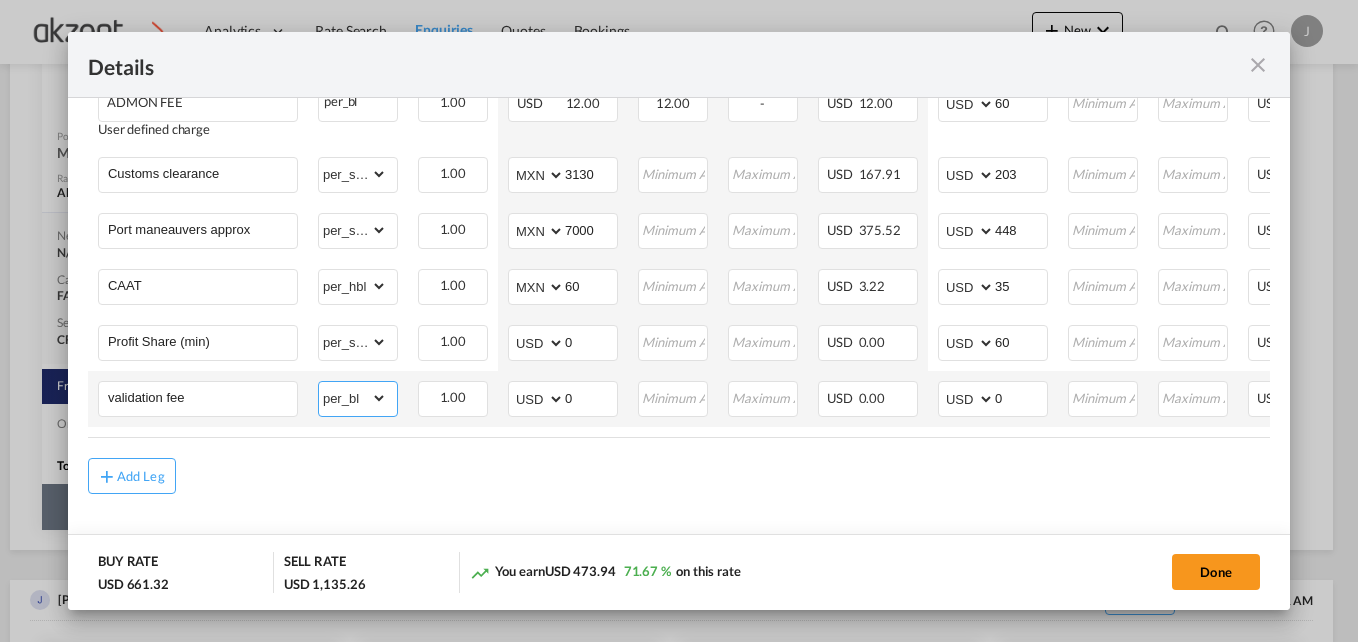 click on "gross_weight
volumetric_weight
per_shipment
per_bl
per_km
per_hawb
per_kg
flat
per_ton
per_cbm
per_hbl
per_w/m
per_awb
per_sbl
per_quintal
per_doc
N/A
per shipping bill
per_lbs
per_pallet
per_carton
per_vehicle
per_shift
per_invoice
per_package
per_cft
per_day
per_revalidation
% on freight total
per_declaration
per_document
per clearance" at bounding box center [353, 398] 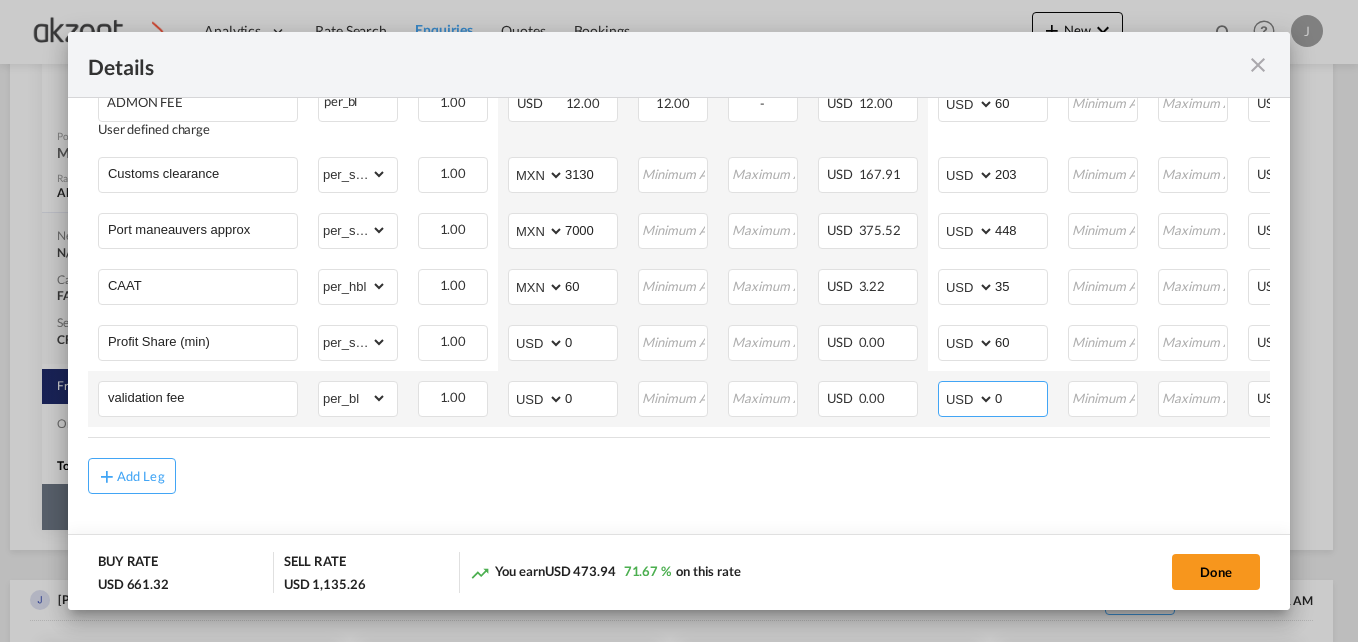 click on "0" at bounding box center [1021, 397] 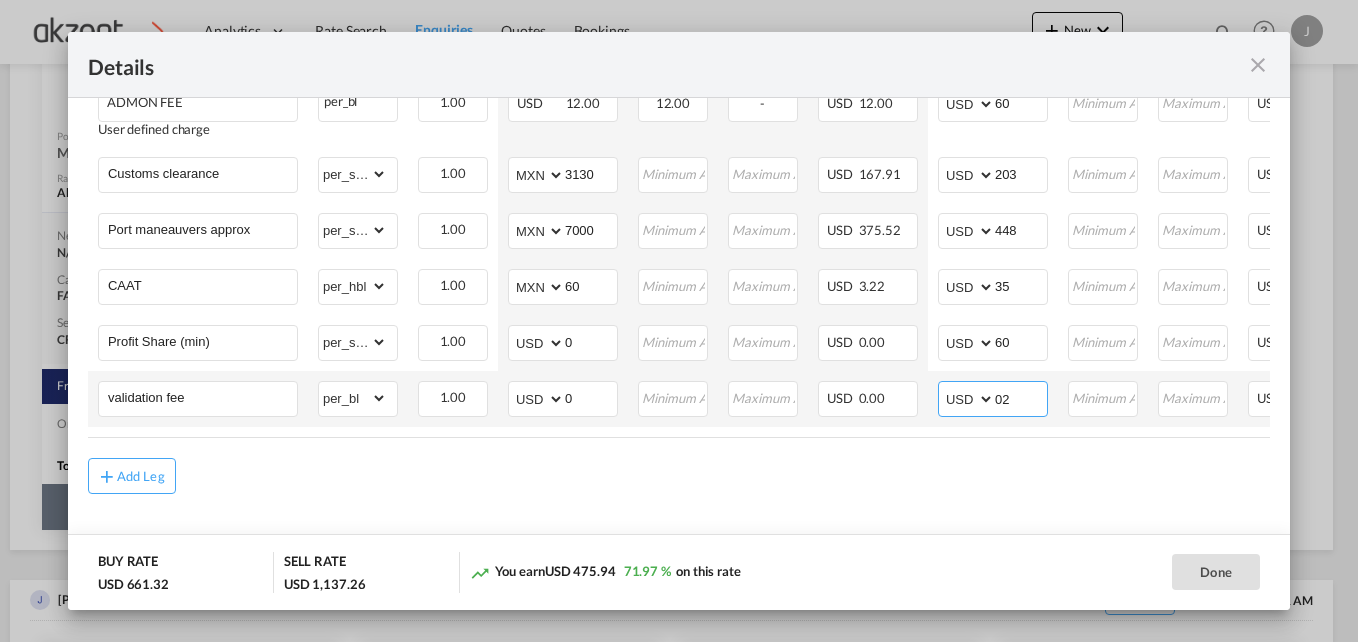 type on "0" 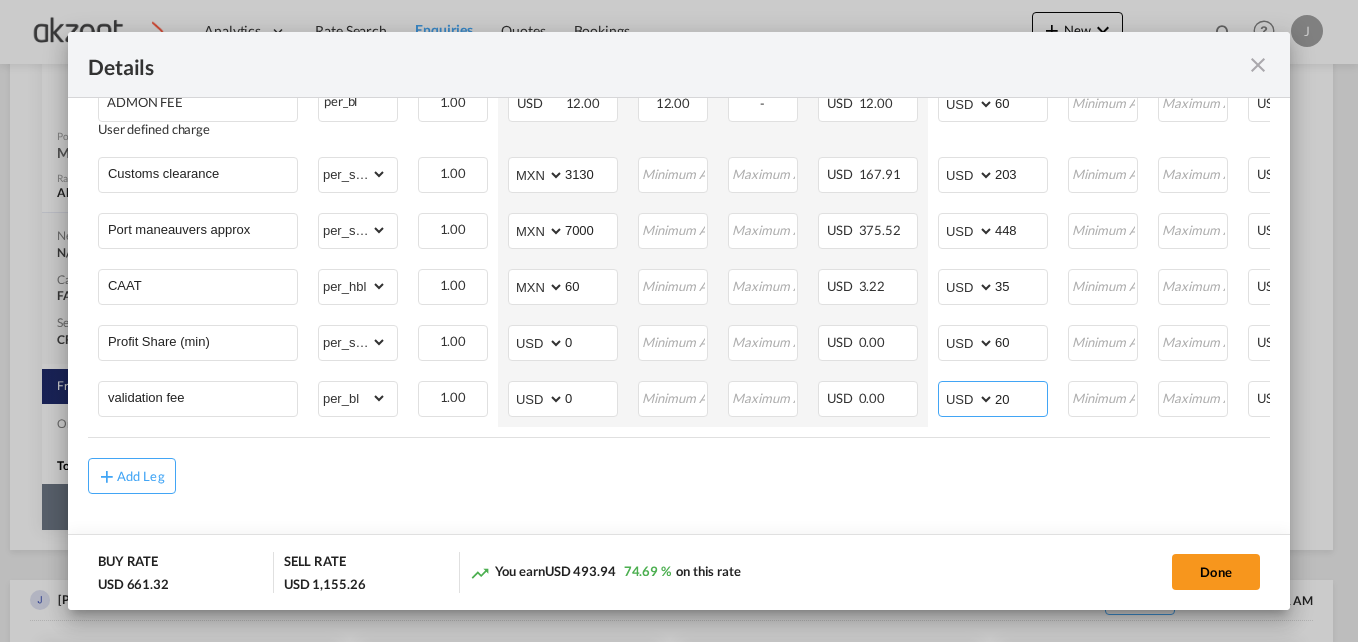 type on "20" 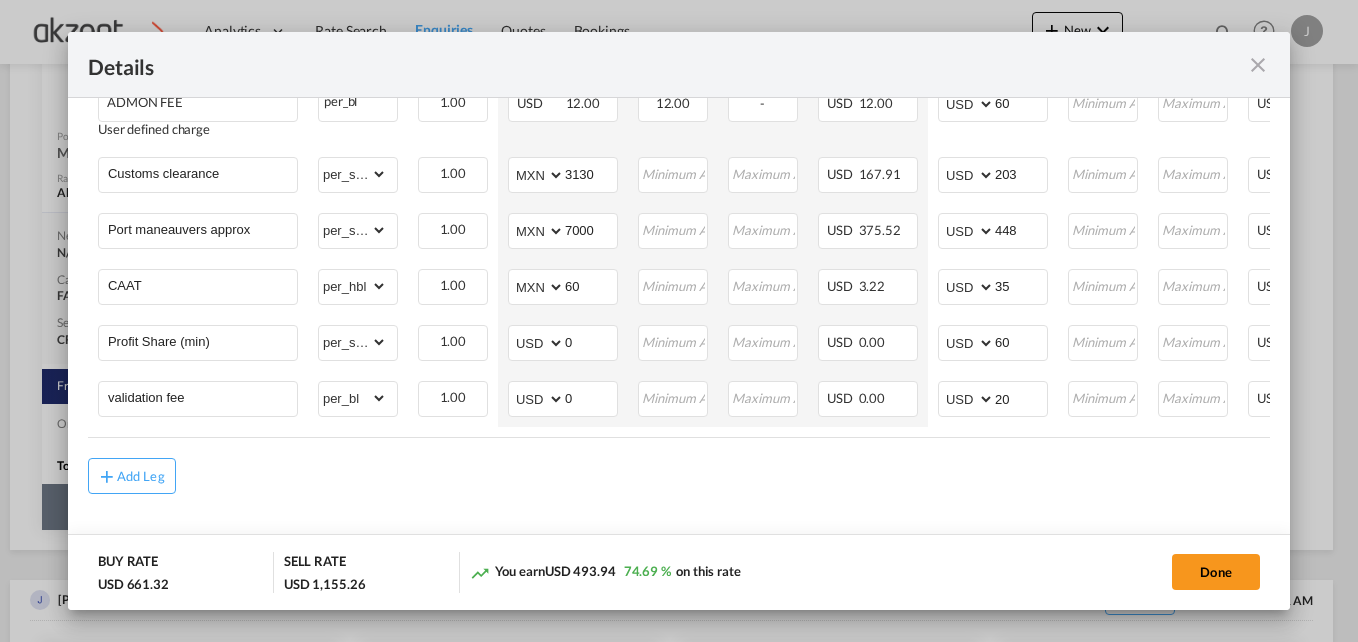 click on "Main Freight                                                     Please enter leg name
Leg Name Already Exists
Sub Total AED AFN ALL AMD ANG AOA ARS AUD AWG AZN BAM BBD BDT BGN BHD BIF BMD BND BOB BRL BSD BTN BWP BYN BZD CAD CDF CHF CLP CNY COP CRC CUC CUP CVE CZK DJF DKK DOP DZD EGP ERN ETB EUR FJD FKP FOK GBP GEL GGP GHS GIP GMD GNF GTQ GYD HKD HNL HRK HTG HUF IDR ILS IMP INR IQD IRR ISK JMD JOD JPY KES KGS KHR KID KMF KRW KWD KYD KZT LAK LBP LKR LRD LSL LYD MAD MDL MGA MKD MMK MNT MOP MRU MUR MVR MWK MXN MYR MZN NAD NGN NIO NOK NPR NZD OMR PAB PEN PGK PHP PKR PLN PYG QAR RON RSD RUB RWF SAR SBD SCR SDG SEK SGD SHP SLL SOS SRD SSP STN SYP SZL THB TJS TMT TND TOP TRY TTD TVD TWD TZS UAH UGX USD UYU UZS VES VND VUV WST XAF XCD XDR XOF XPF YER ZAR ZMW 45.50 Charges Basis Quantity
|  Slab
Buy Rates Sell Rates Comments
Action Unit Price Min Max Amount Unit Price Min Max Amount
Basic Ocean Freight
Please Enter
Already Exists
per_w/m   Please Select 1.90" at bounding box center (679, -53) 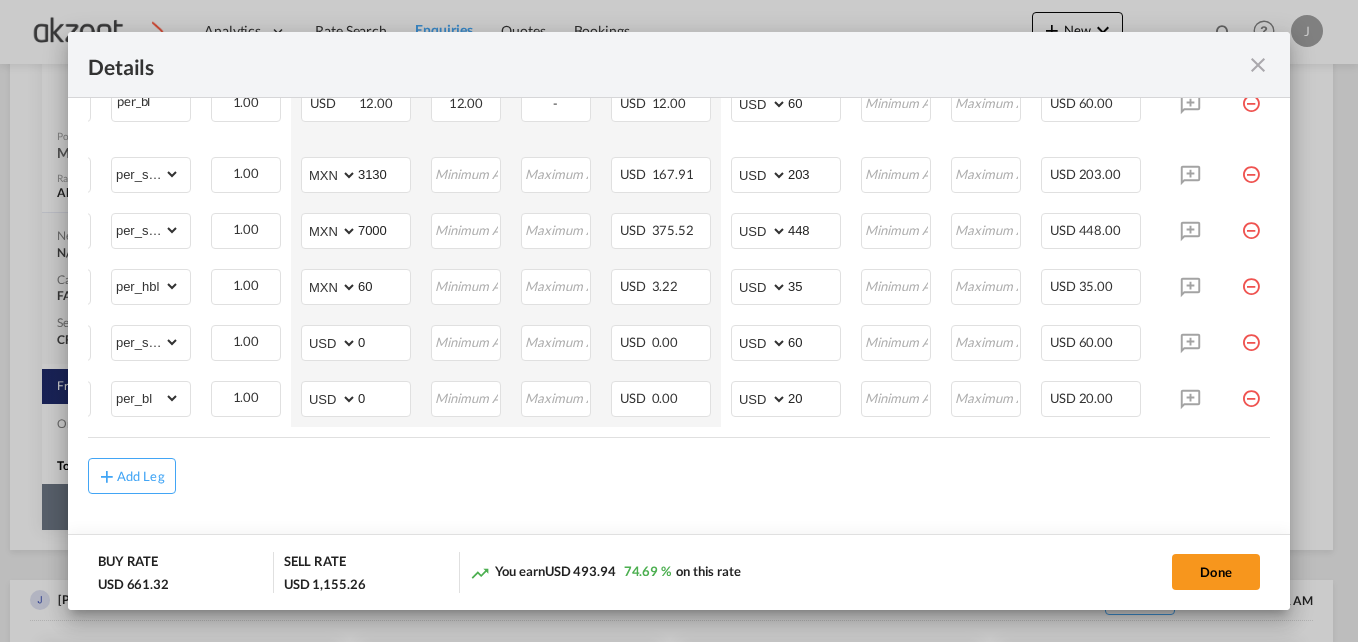 scroll, scrollTop: 0, scrollLeft: 250, axis: horizontal 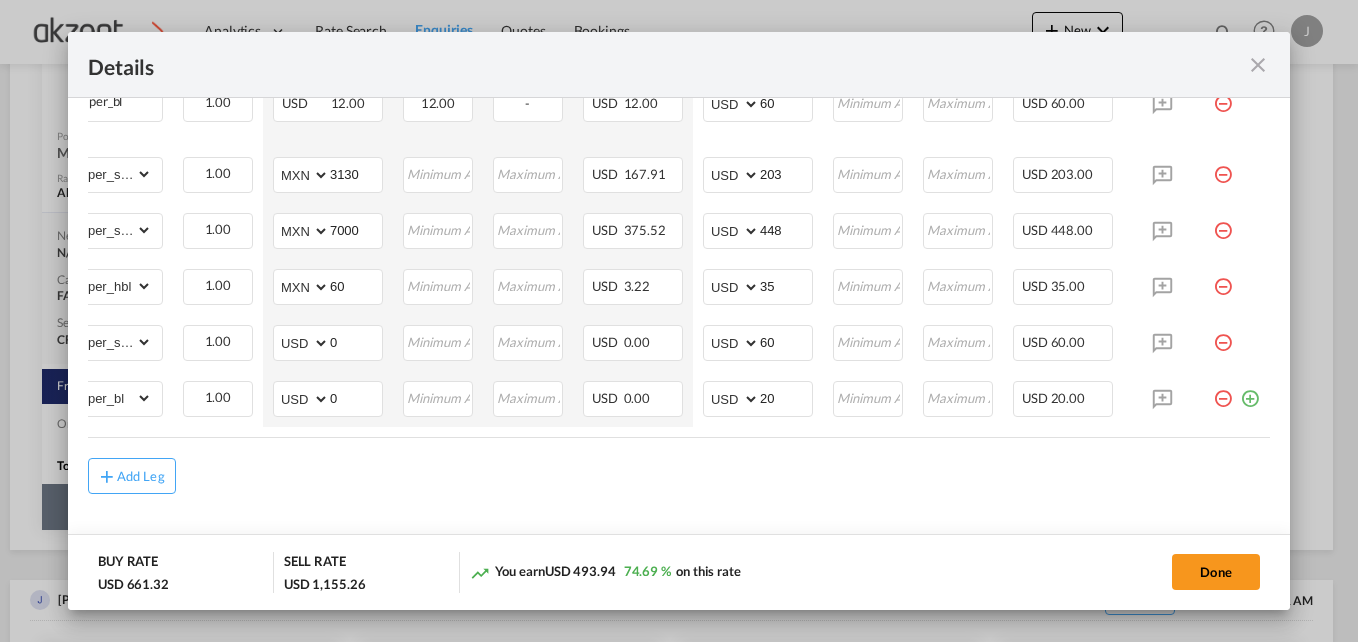 drag, startPoint x: 1236, startPoint y: 399, endPoint x: 643, endPoint y: 590, distance: 623.0008 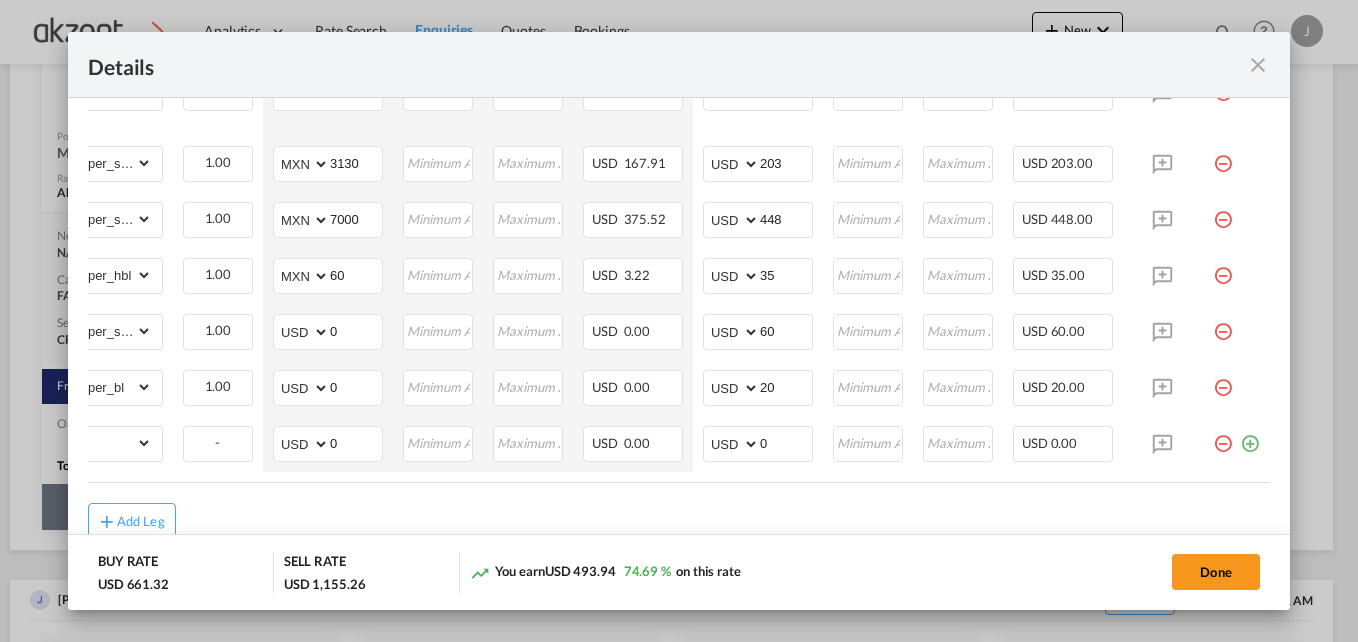 scroll, scrollTop: 0, scrollLeft: 0, axis: both 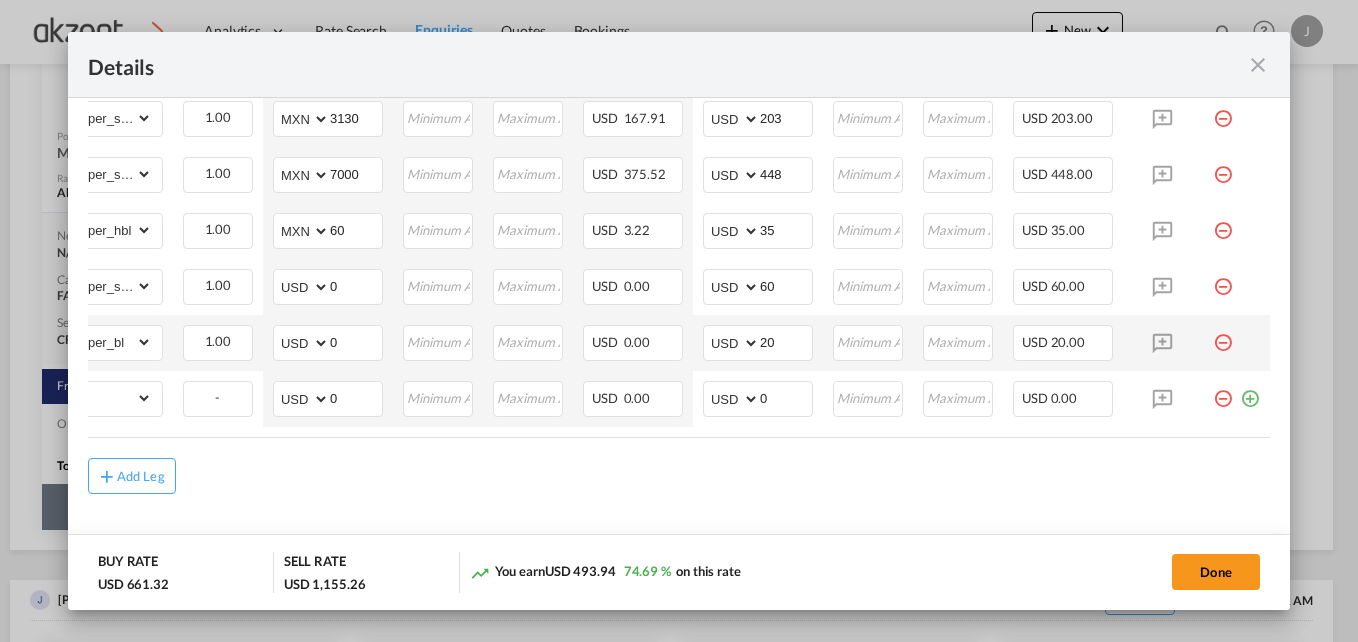 click at bounding box center (1223, 391) 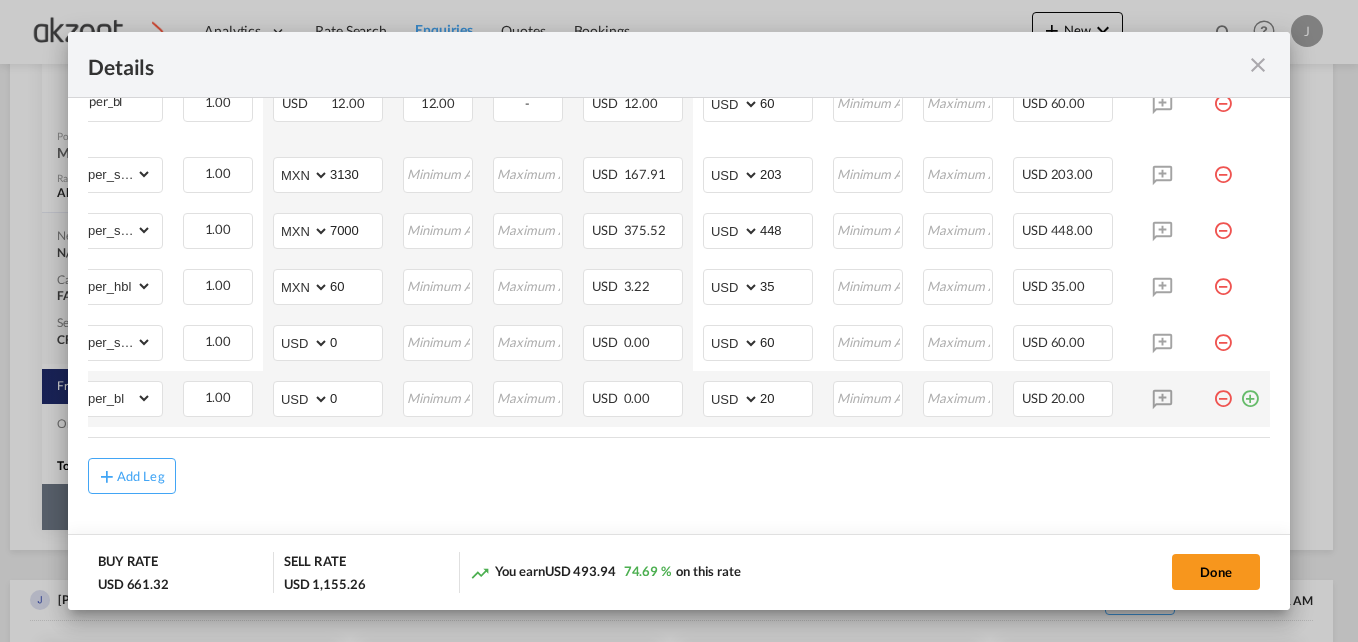 scroll, scrollTop: 1056, scrollLeft: 0, axis: vertical 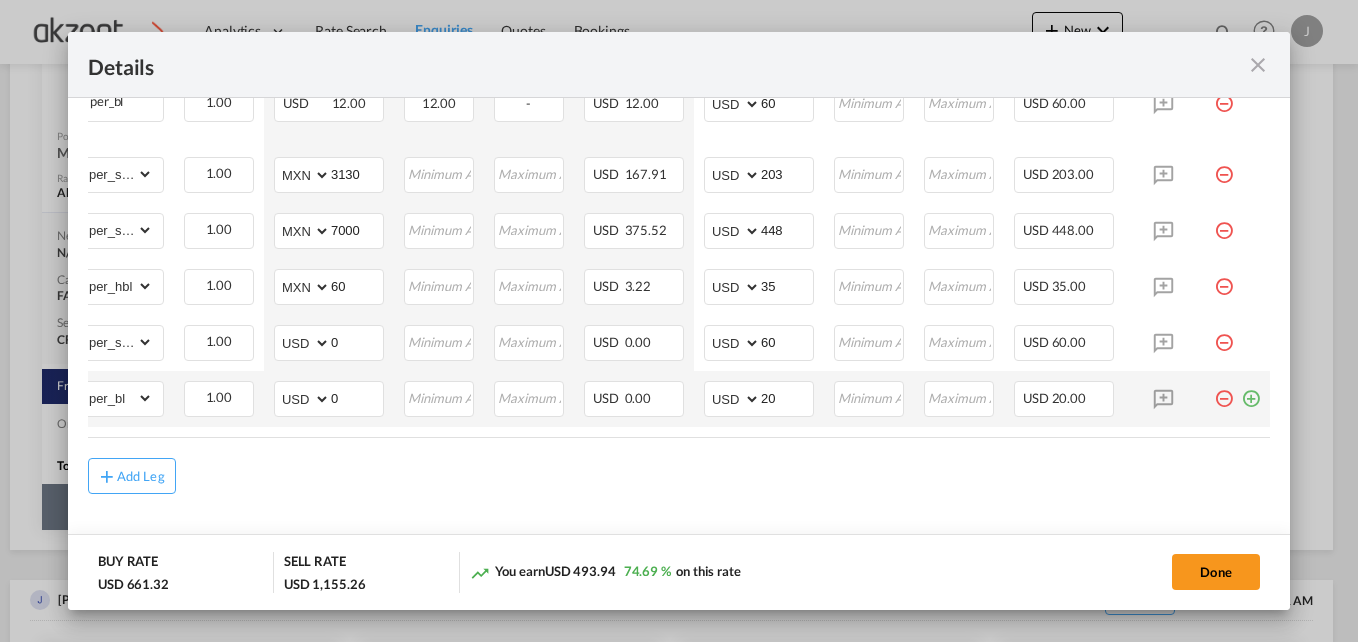 click at bounding box center (1251, 391) 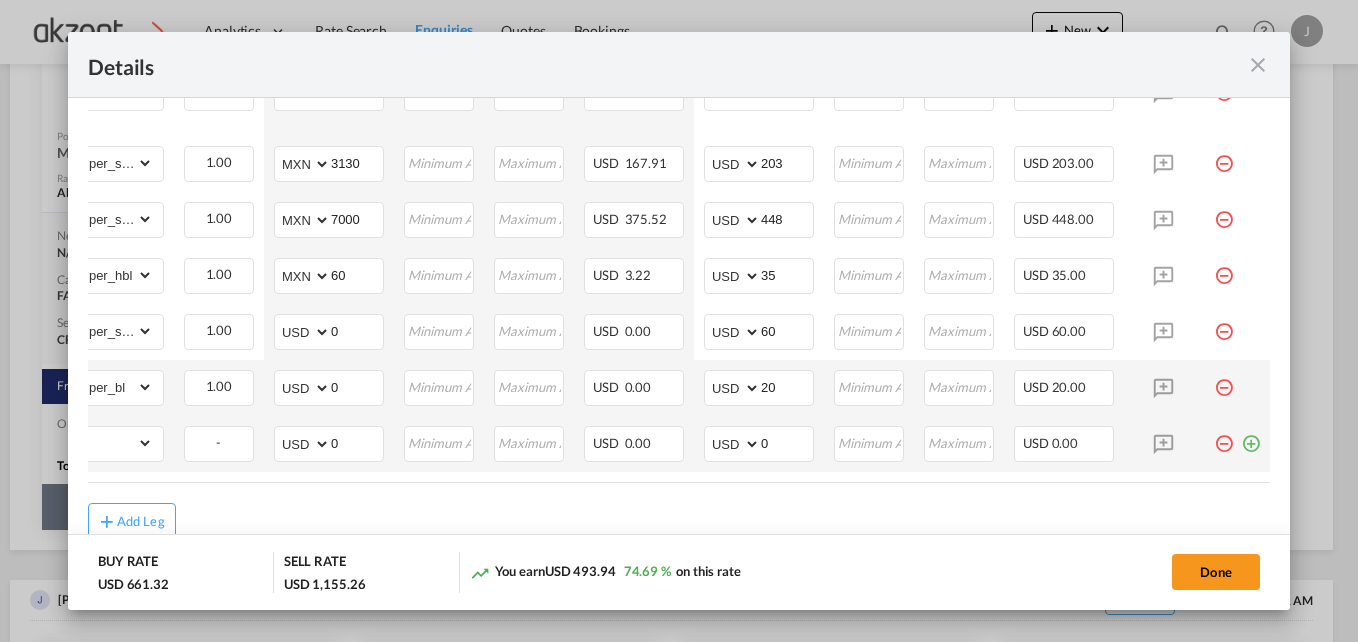 scroll, scrollTop: 0, scrollLeft: 0, axis: both 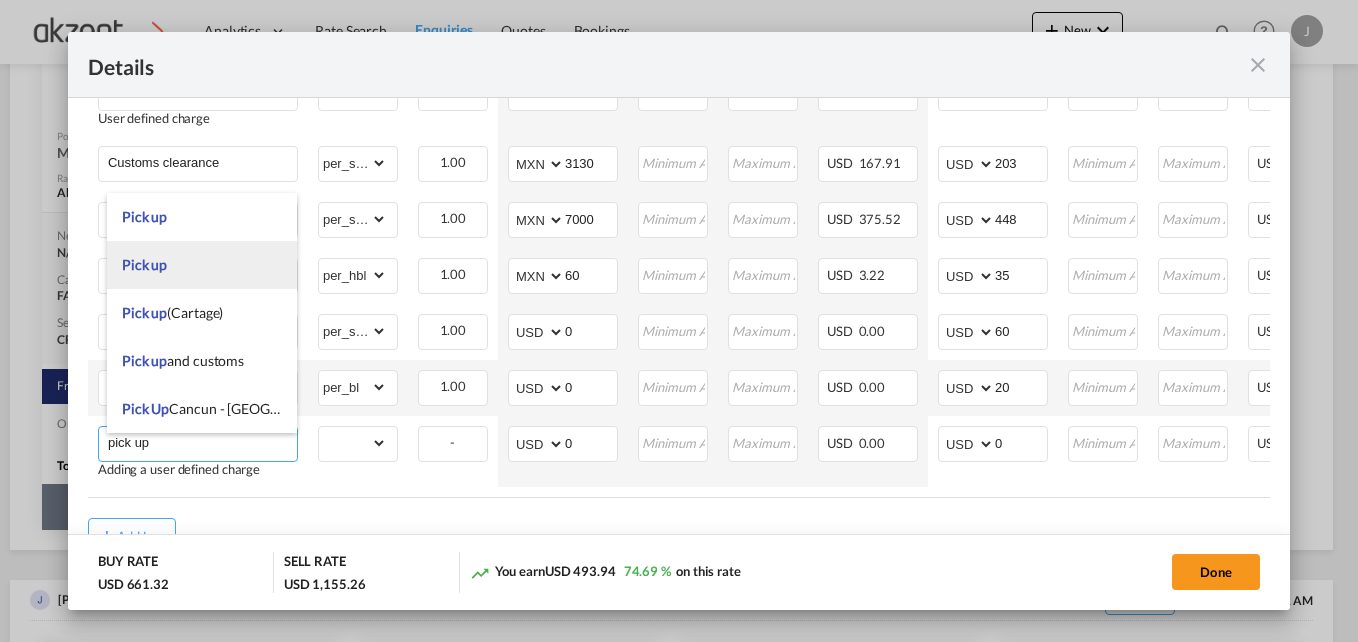 click on "Pick up" at bounding box center (202, 265) 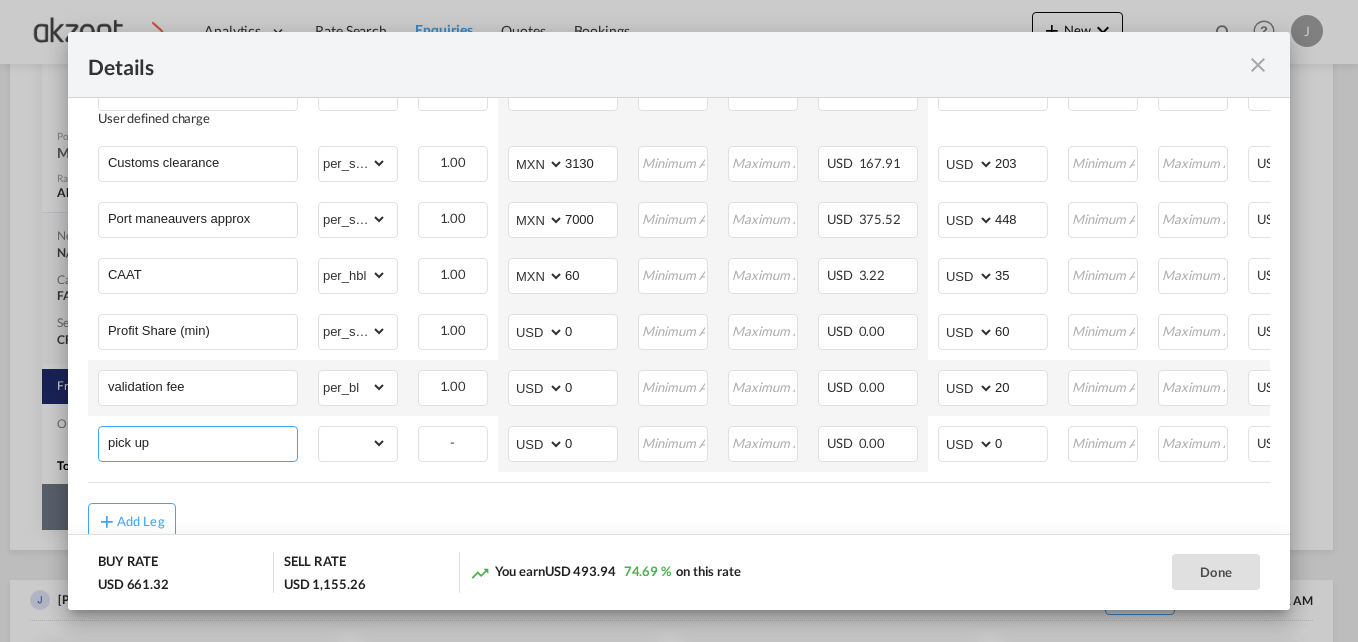 type on "Pick up" 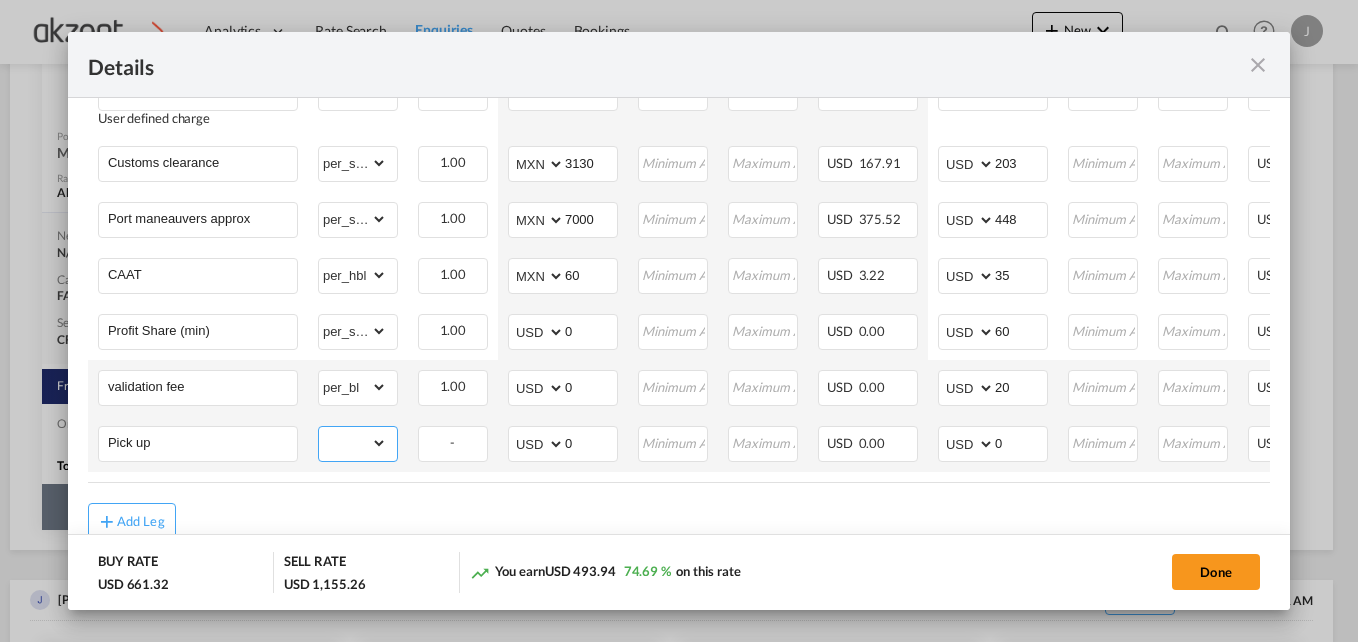 click on "gross_weight
volumetric_weight
per_shipment
per_bl
per_km
per_hawb
per_kg
flat
per_ton
per_cbm
per_hbl
per_w/m
per_awb
per_sbl
per_quintal
per_doc
N/A
per shipping bill
per_lbs
per_pallet
per_carton
per_vehicle
per_shift
per_invoice
per_package
per_cft
per_day
per_revalidation
% on freight total
per_declaration
per_document
per clearance" at bounding box center [353, 443] 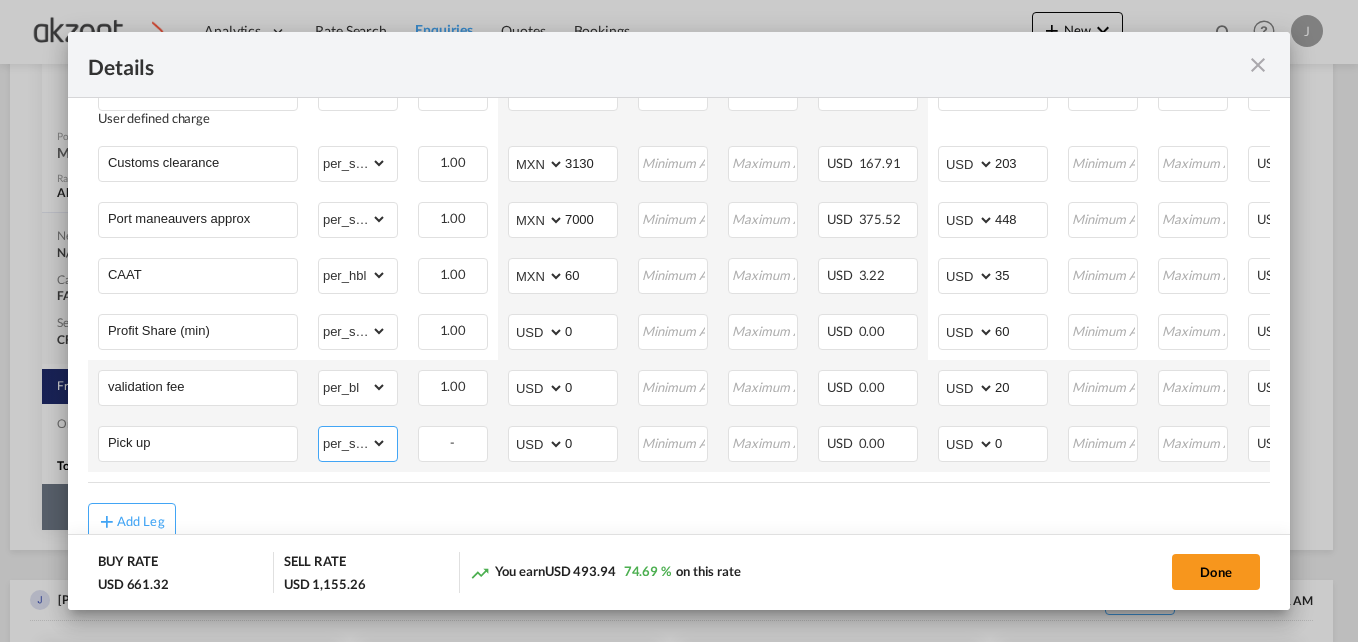 click on "gross_weight
volumetric_weight
per_shipment
per_bl
per_km
per_hawb
per_kg
flat
per_ton
per_cbm
per_hbl
per_w/m
per_awb
per_sbl
per_quintal
per_doc
N/A
per shipping bill
per_lbs
per_pallet
per_carton
per_vehicle
per_shift
per_invoice
per_package
per_cft
per_day
per_revalidation
% on freight total
per_declaration
per_document
per clearance" at bounding box center (353, 443) 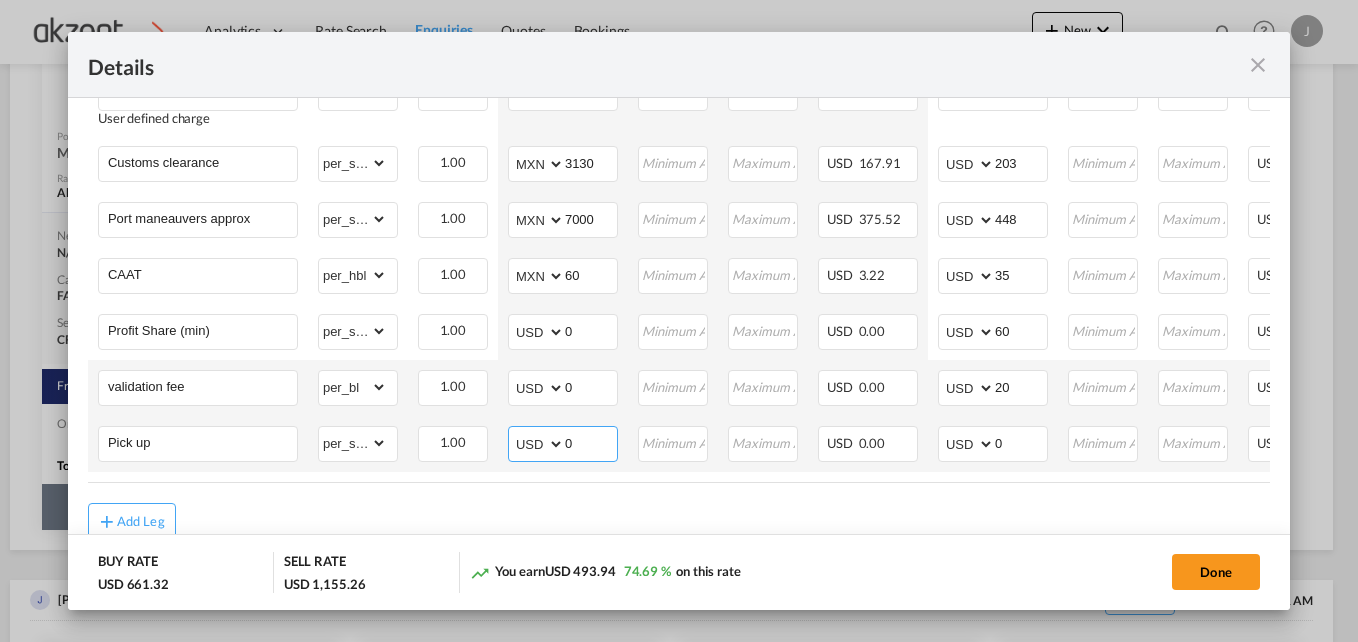 click on "AED AFN ALL AMD ANG AOA ARS AUD AWG AZN BAM BBD BDT BGN BHD BIF BMD BND BOB BRL BSD BTN BWP BYN BZD CAD CDF CHF CLP CNY COP CRC CUC CUP CVE CZK DJF DKK DOP DZD EGP ERN ETB EUR FJD FKP FOK GBP GEL GGP GHS GIP GMD GNF GTQ GYD HKD HNL HRK HTG HUF IDR ILS IMP INR IQD IRR ISK JMD JOD JPY KES KGS KHR KID KMF KRW KWD KYD KZT LAK LBP LKR LRD LSL LYD MAD MDL MGA MKD MMK MNT MOP MRU MUR MVR MWK MXN MYR MZN NAD NGN NIO NOK NPR NZD OMR PAB PEN PGK PHP PKR PLN PYG QAR RON RSD RUB RWF SAR SBD SCR SDG SEK SGD SHP SLL SOS SRD SSP STN SYP SZL THB TJS TMT TND TOP TRY TTD TVD TWD TZS UAH UGX USD UYU UZS VES VND VUV WST XAF XCD XDR XOF XPF YER ZAR ZMW" at bounding box center [538, 444] 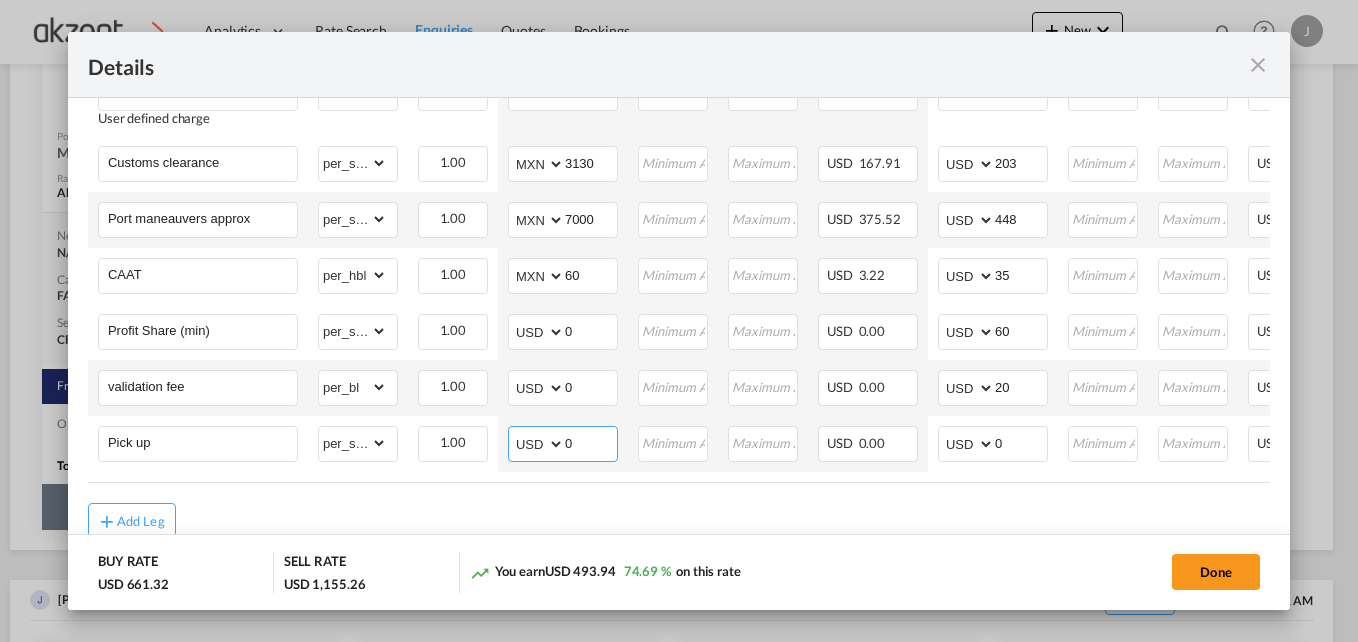 select on "string:MXN" 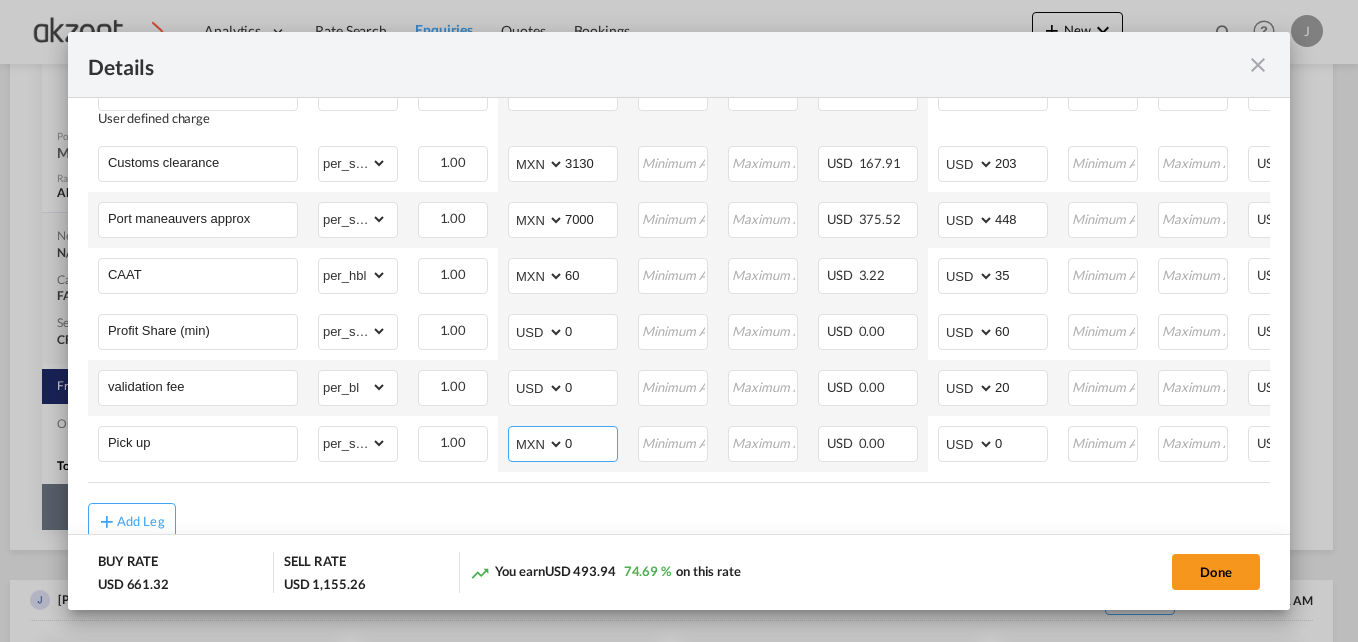 click on "AED AFN ALL AMD ANG AOA ARS AUD AWG AZN BAM BBD BDT BGN BHD BIF BMD BND BOB BRL BSD BTN BWP BYN BZD CAD CDF CHF CLP CNY COP CRC CUC CUP CVE CZK DJF DKK DOP DZD EGP ERN ETB EUR FJD FKP FOK GBP GEL GGP GHS GIP GMD GNF GTQ GYD HKD HNL HRK HTG HUF IDR ILS IMP INR IQD IRR ISK JMD JOD JPY KES KGS KHR KID KMF KRW KWD KYD KZT LAK LBP LKR LRD LSL LYD MAD MDL MGA MKD MMK MNT MOP MRU MUR MVR MWK MXN MYR MZN NAD NGN NIO NOK NPR NZD OMR PAB PEN PGK PHP PKR PLN PYG QAR RON RSD RUB RWF SAR SBD SCR SDG SEK SGD SHP SLL SOS SRD SSP STN SYP SZL THB TJS TMT TND TOP TRY TTD TVD TWD TZS UAH UGX USD UYU UZS VES VND VUV WST XAF XCD XDR XOF XPF YER ZAR ZMW" at bounding box center [538, 444] 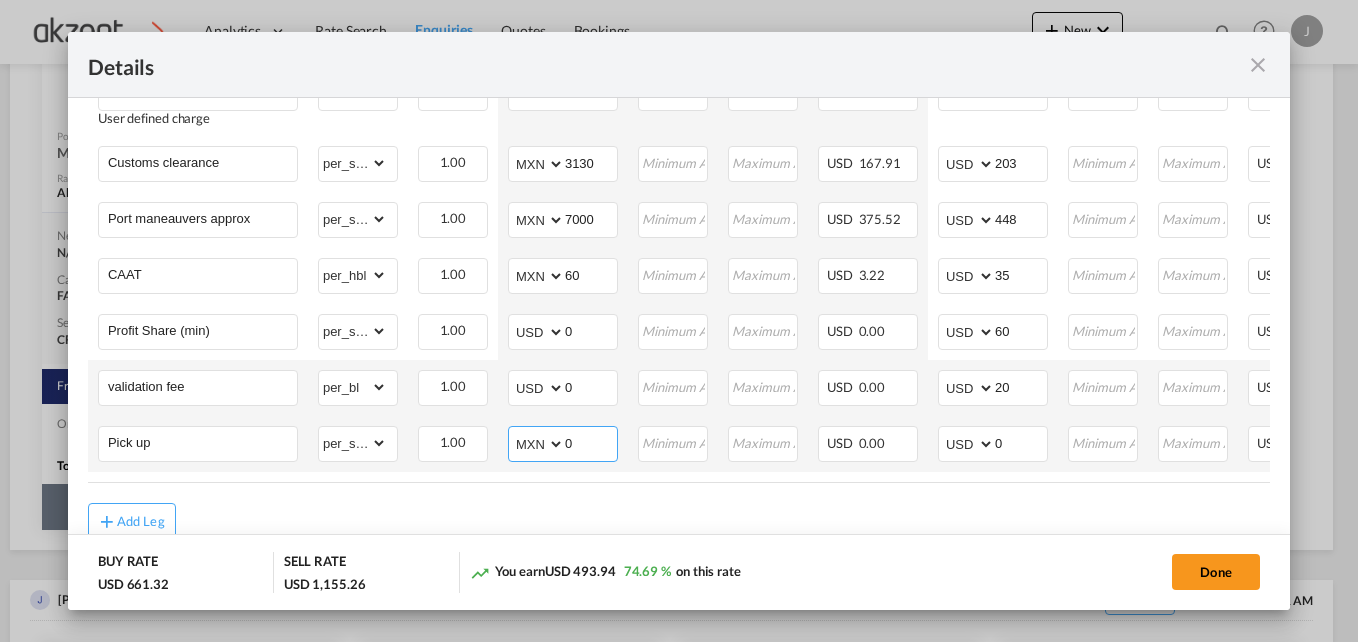 click on "0" at bounding box center (591, 442) 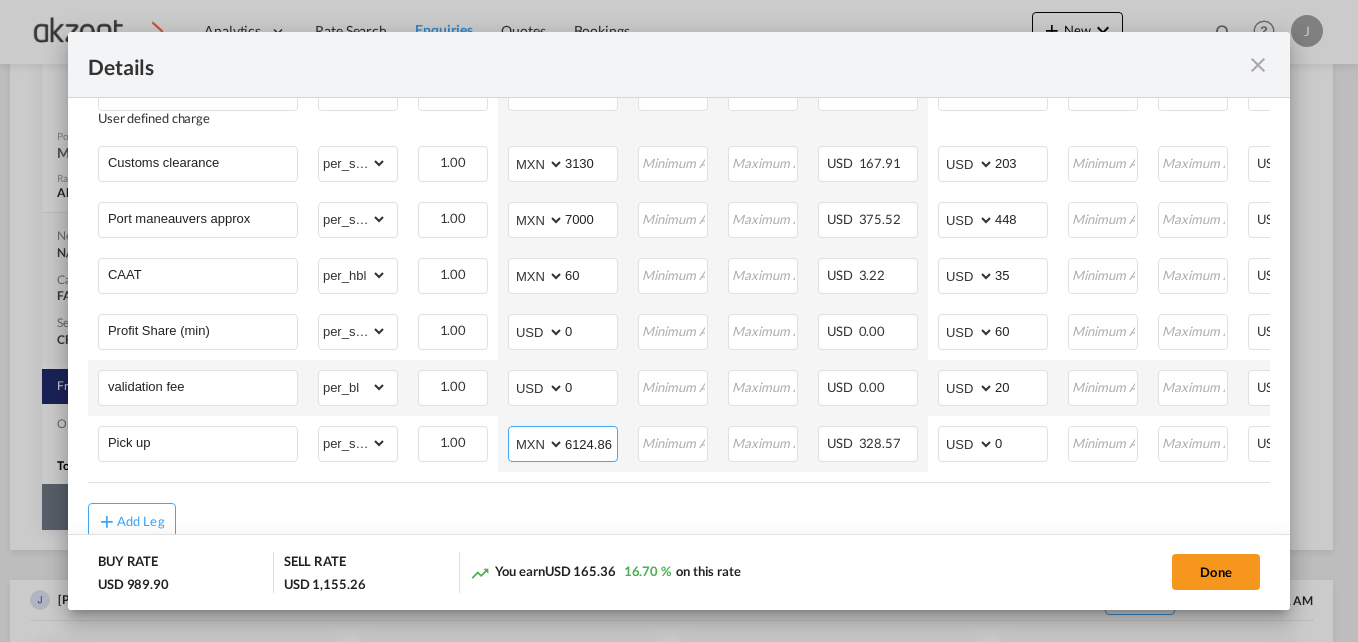 type on "6124.86" 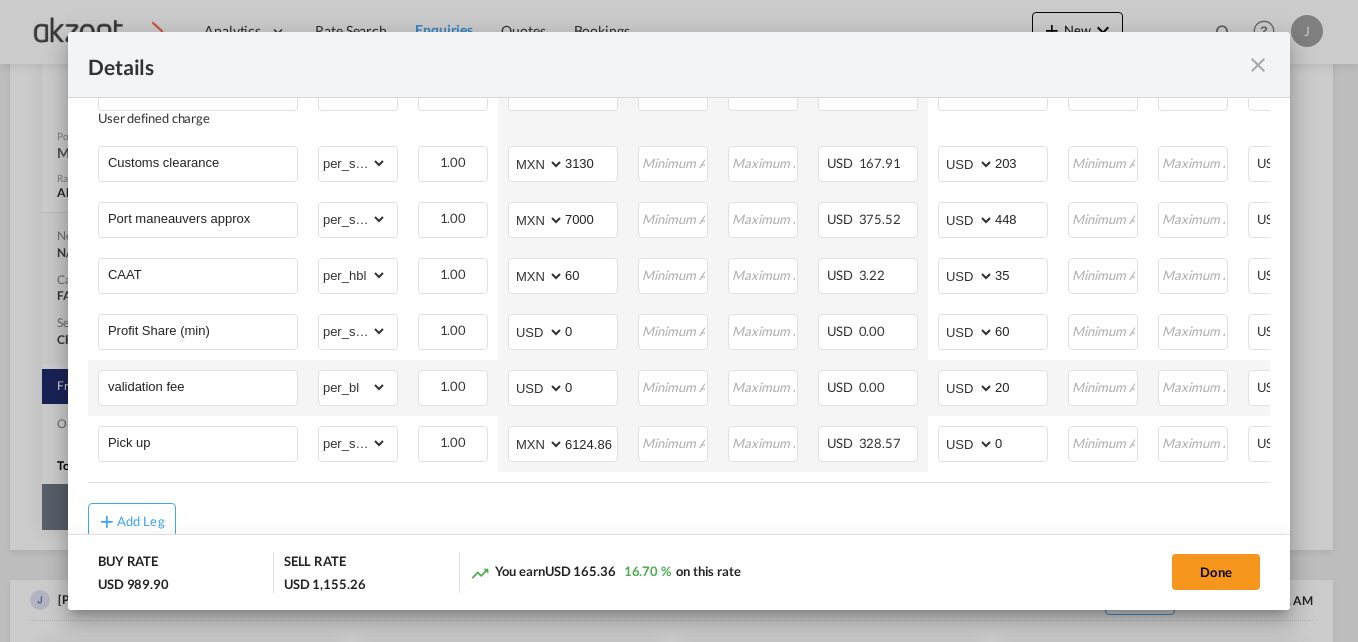 click on "Add Leg" at bounding box center [679, 521] 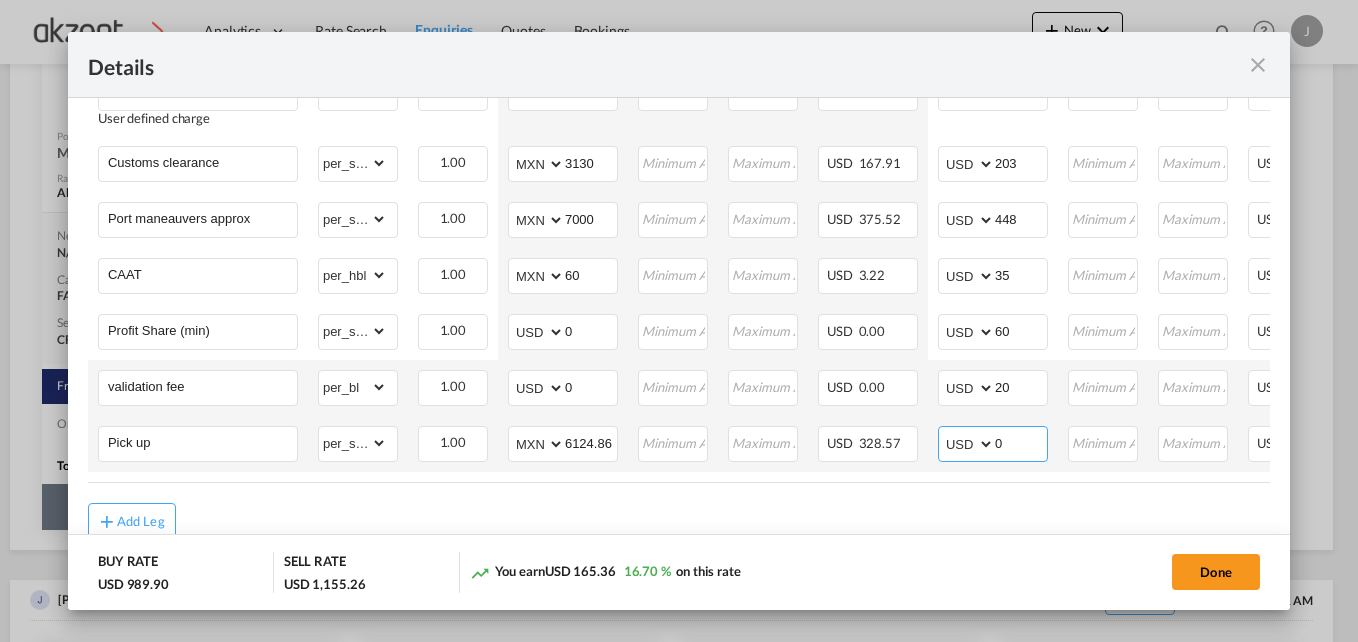 click on "0" at bounding box center (1021, 442) 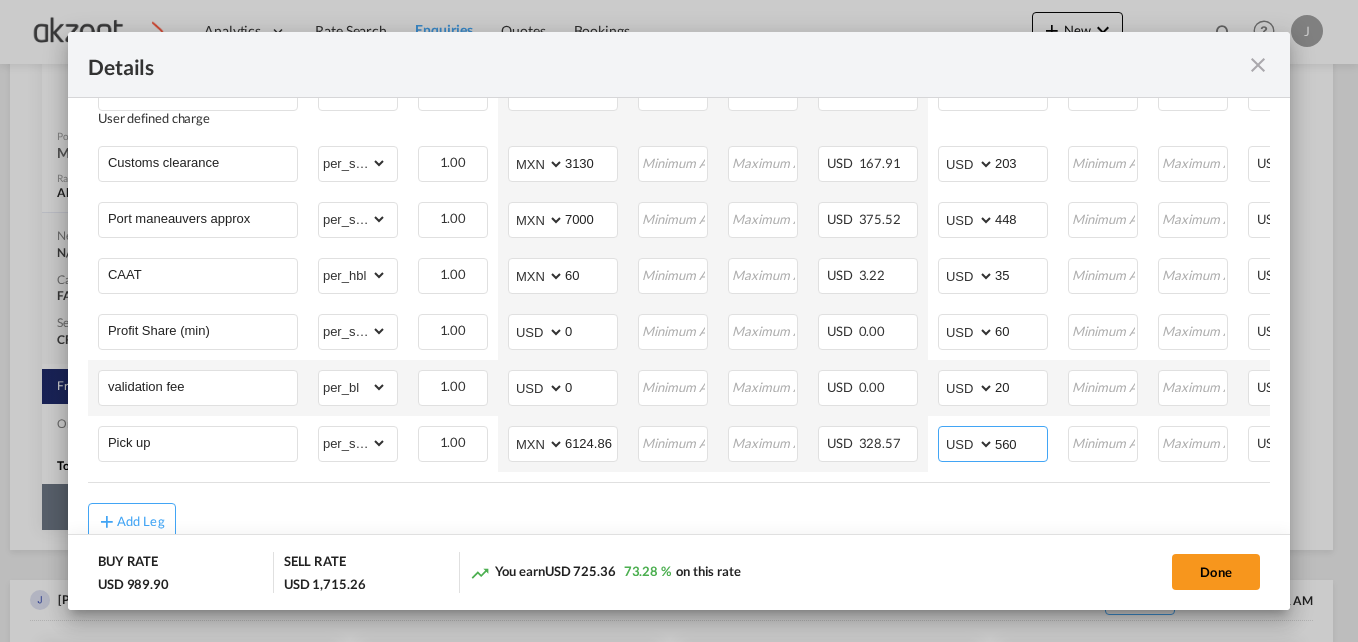 type on "560" 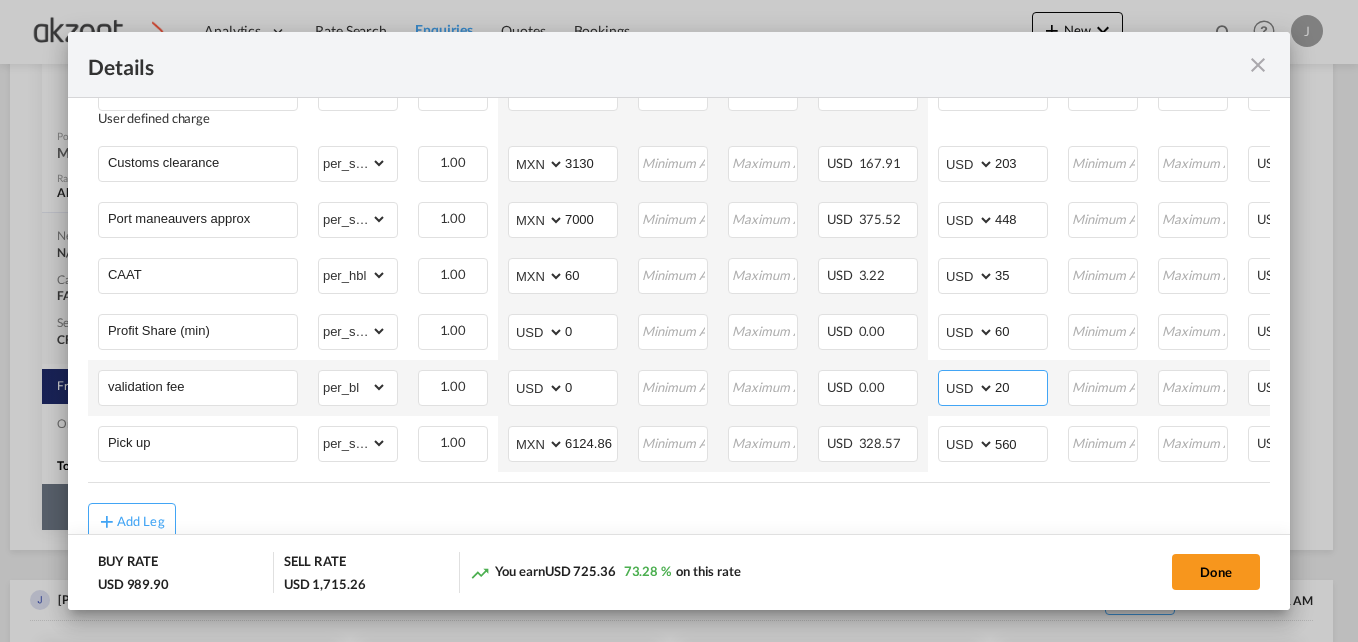 click on "20" at bounding box center [1021, 386] 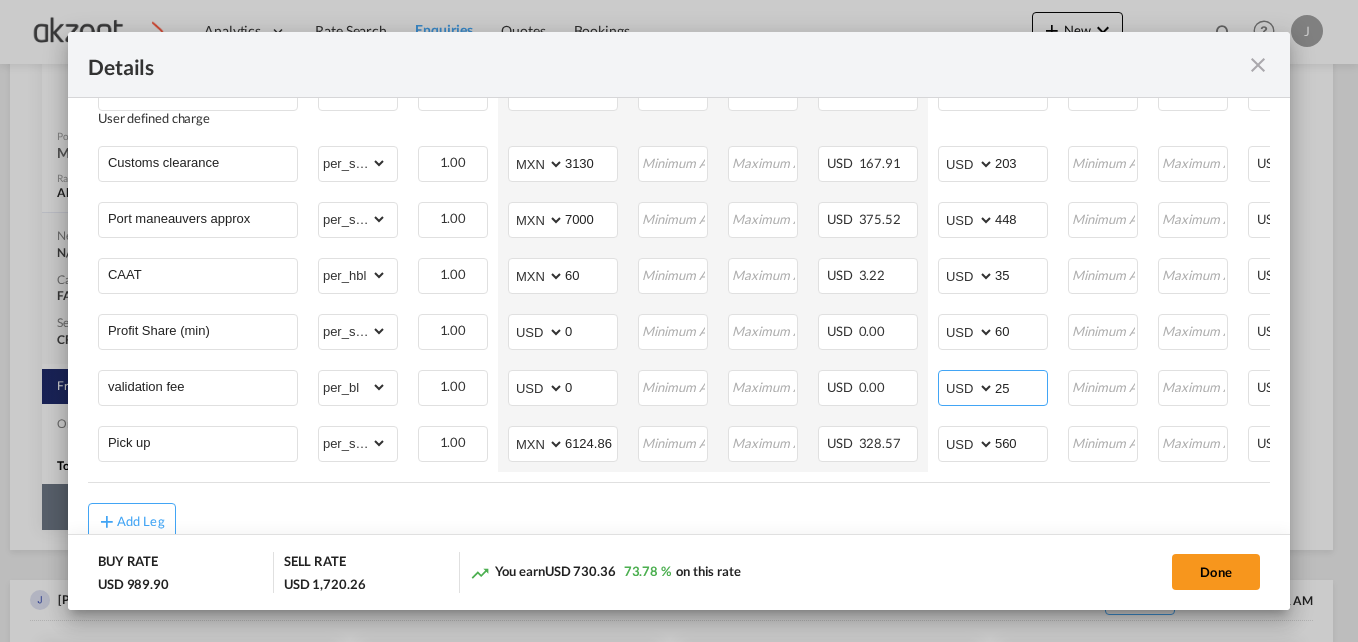 type on "25" 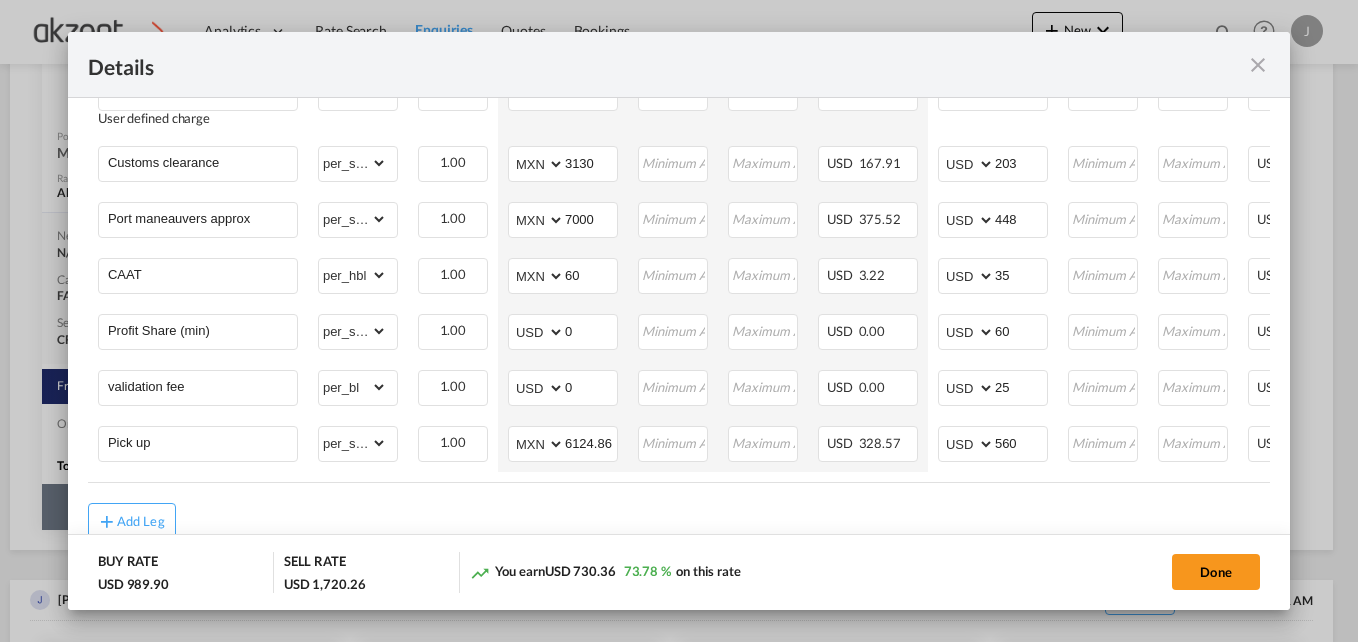 click on "Add Leg" at bounding box center [679, 521] 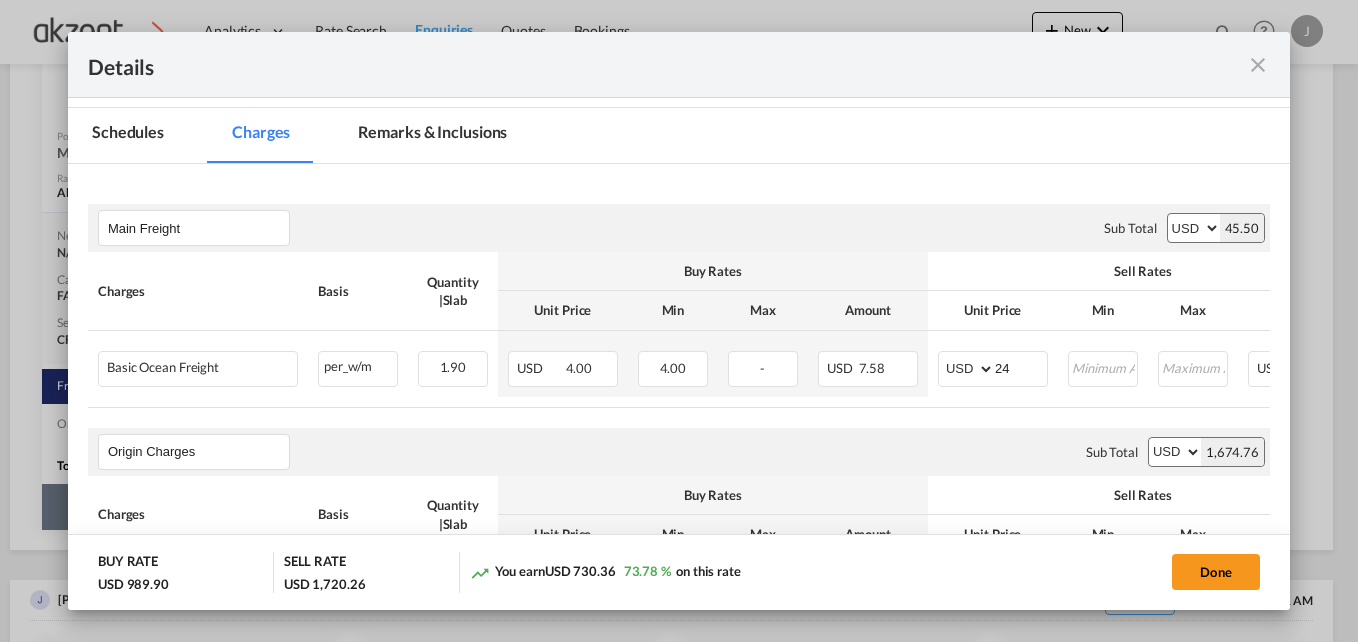 scroll, scrollTop: 256, scrollLeft: 0, axis: vertical 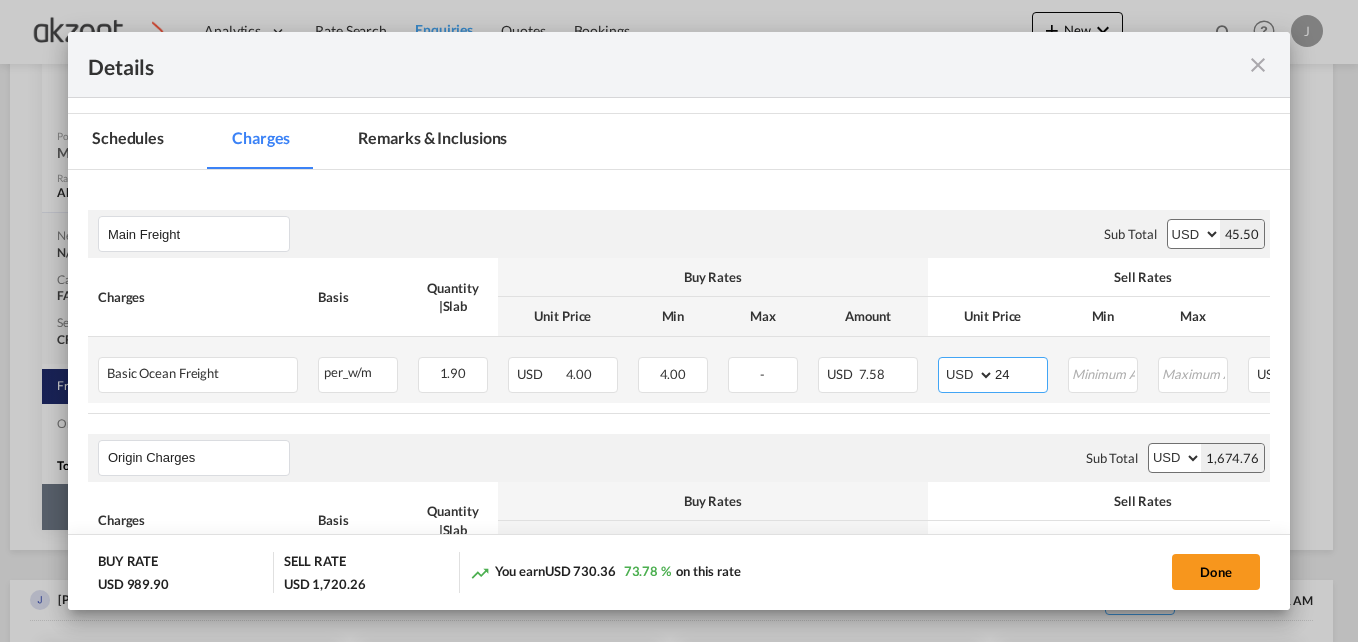 click on "24" at bounding box center [1021, 373] 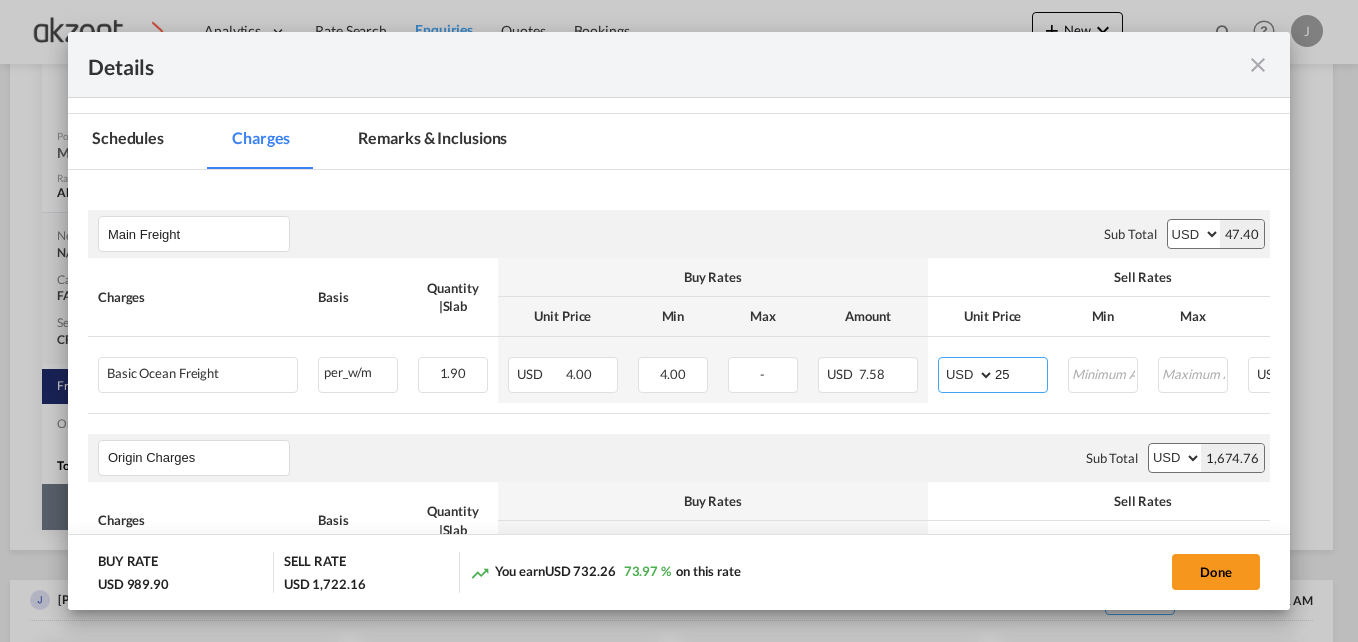type on "25" 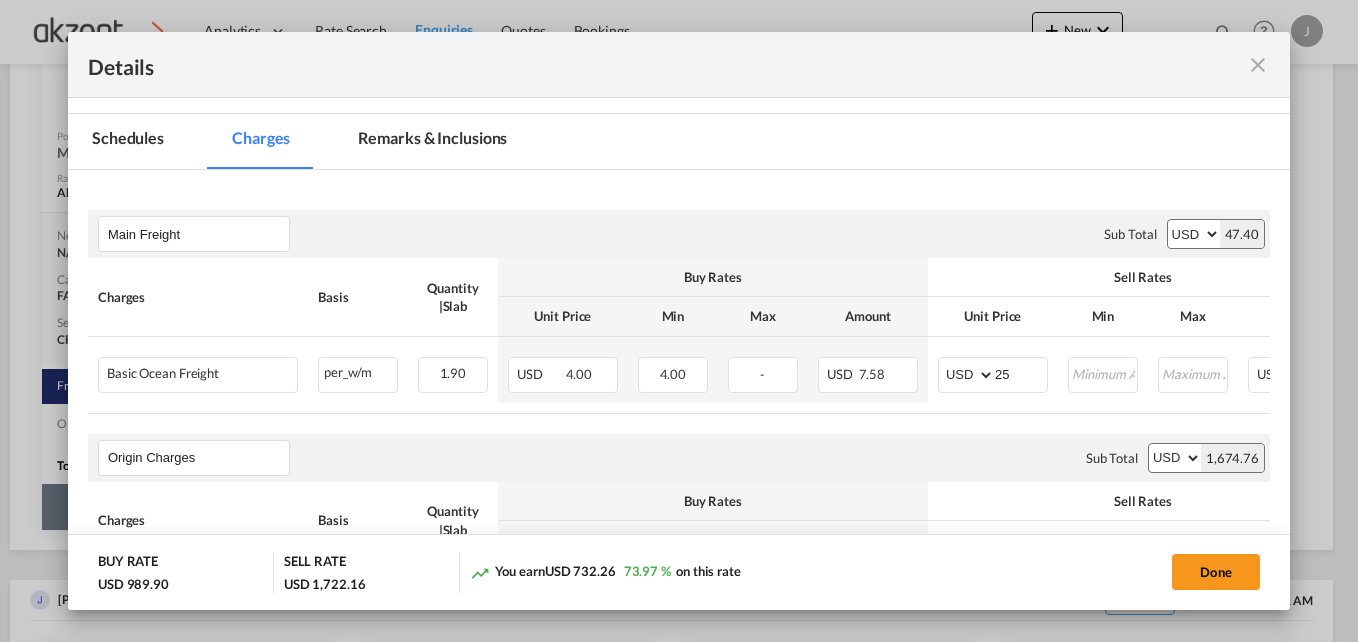 click on "Origin Charges                                                     Please enter leg name
Leg Name Already Exists
Sub Total AED AFN ALL AMD ANG AOA ARS AUD AWG AZN BAM BBD BDT BGN BHD BIF BMD BND BOB BRL BSD BTN BWP BYN BZD CAD CDF CHF CLP CNY COP CRC CUC CUP CVE CZK DJF DKK DOP DZD EGP ERN ETB EUR FJD FKP FOK GBP GEL GGP GHS GIP GMD GNF GTQ GYD HKD HNL HRK HTG HUF IDR ILS IMP INR IQD IRR ISK JMD JOD JPY KES KGS KHR KID KMF KRW KWD KYD KZT LAK LBP LKR LRD LSL LYD MAD MDL MGA MKD MMK MNT MOP MRU MUR MVR MWK MXN MYR MZN NAD NGN NIO NOK NPR NZD OMR PAB PEN PGK PHP PKR PLN PYG QAR RON RSD RUB RWF SAR SBD SCR SDG SEK SGD SHP SLL SOS SRD SSP STN SYP SZL THB TJS TMT TND TOP TRY TTD TVD TWD TZS UAH UGX USD UYU UZS VES VND VUV WST XAF XCD XDR XOF XPF YER ZAR ZMW 1,674.76" at bounding box center (679, 458) 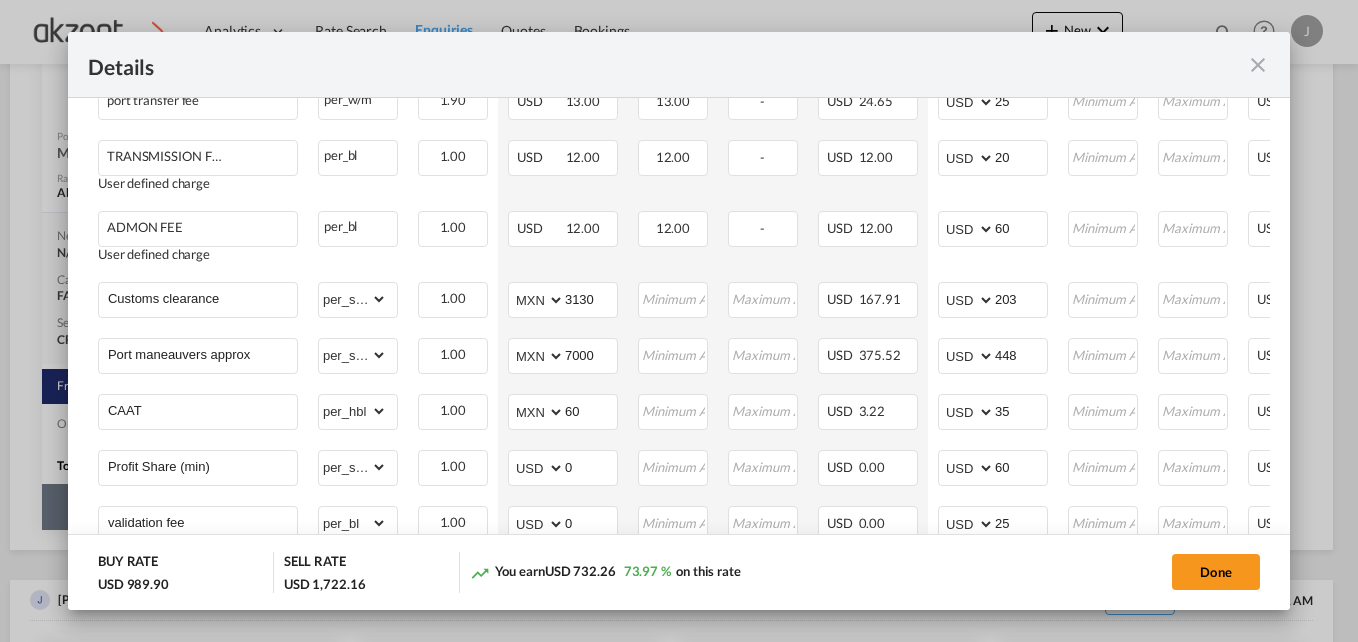 scroll, scrollTop: 912, scrollLeft: 0, axis: vertical 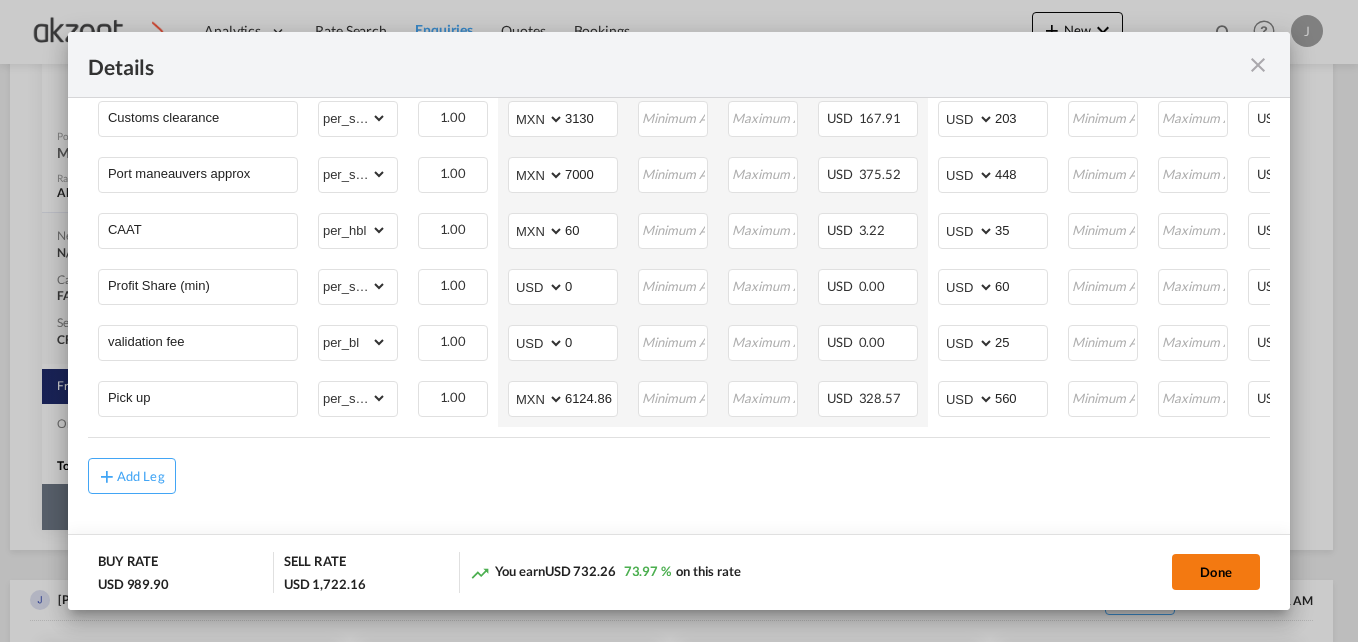 click on "Done" 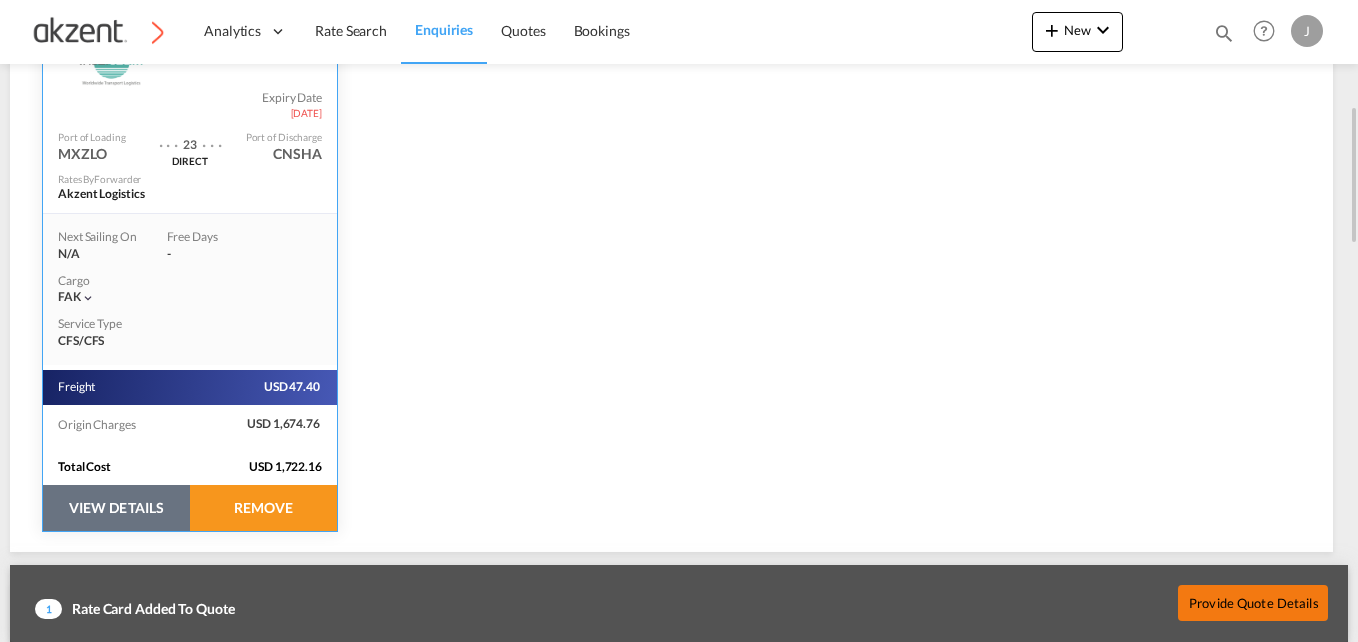 click on "Provide Quote Details" at bounding box center [1253, 602] 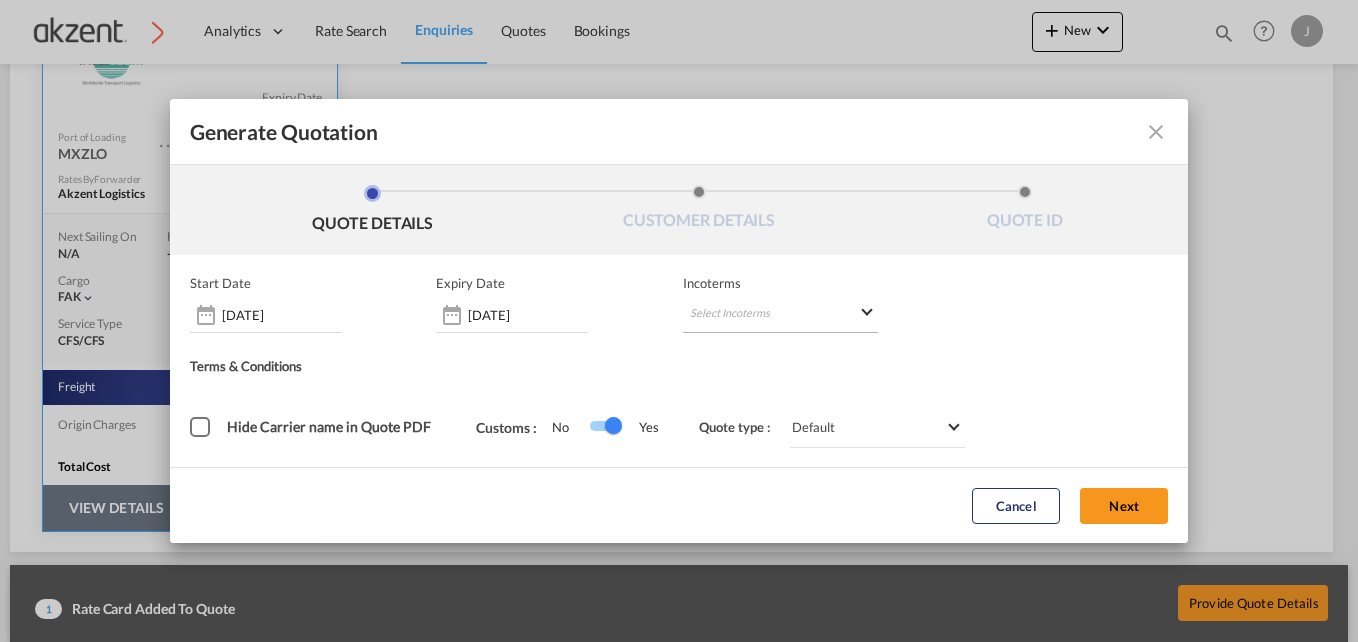 click on "Select Incoterms" at bounding box center [781, 315] 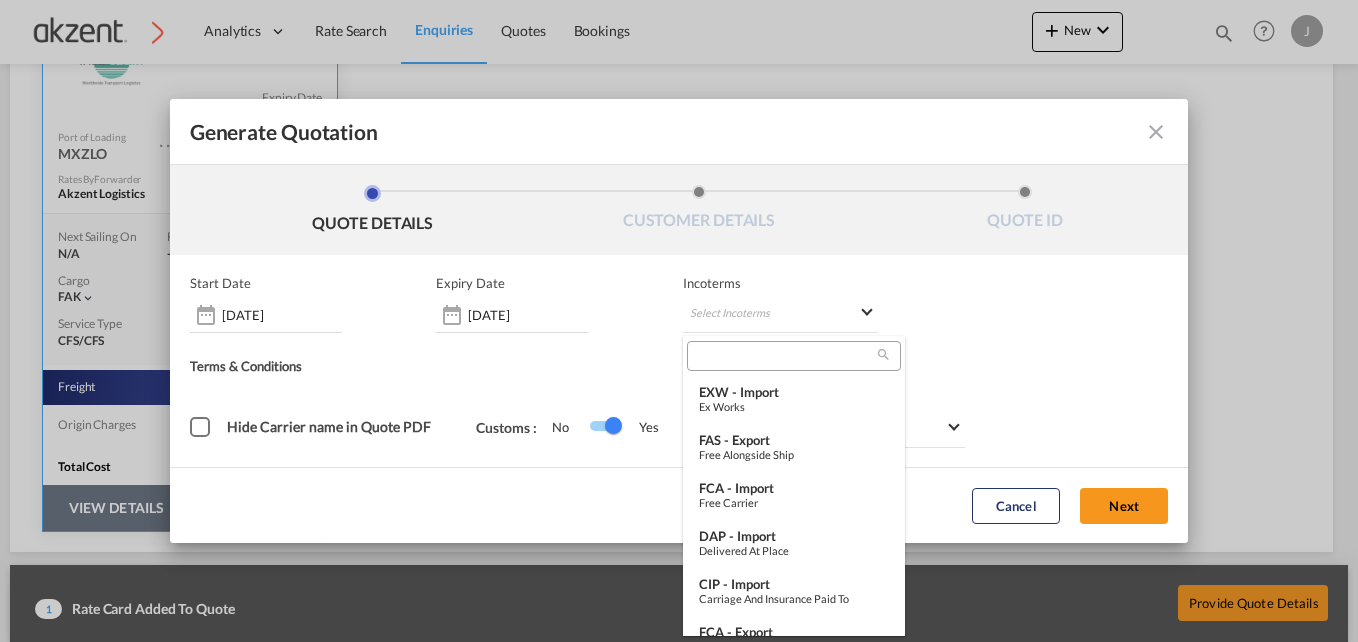 click at bounding box center (785, 356) 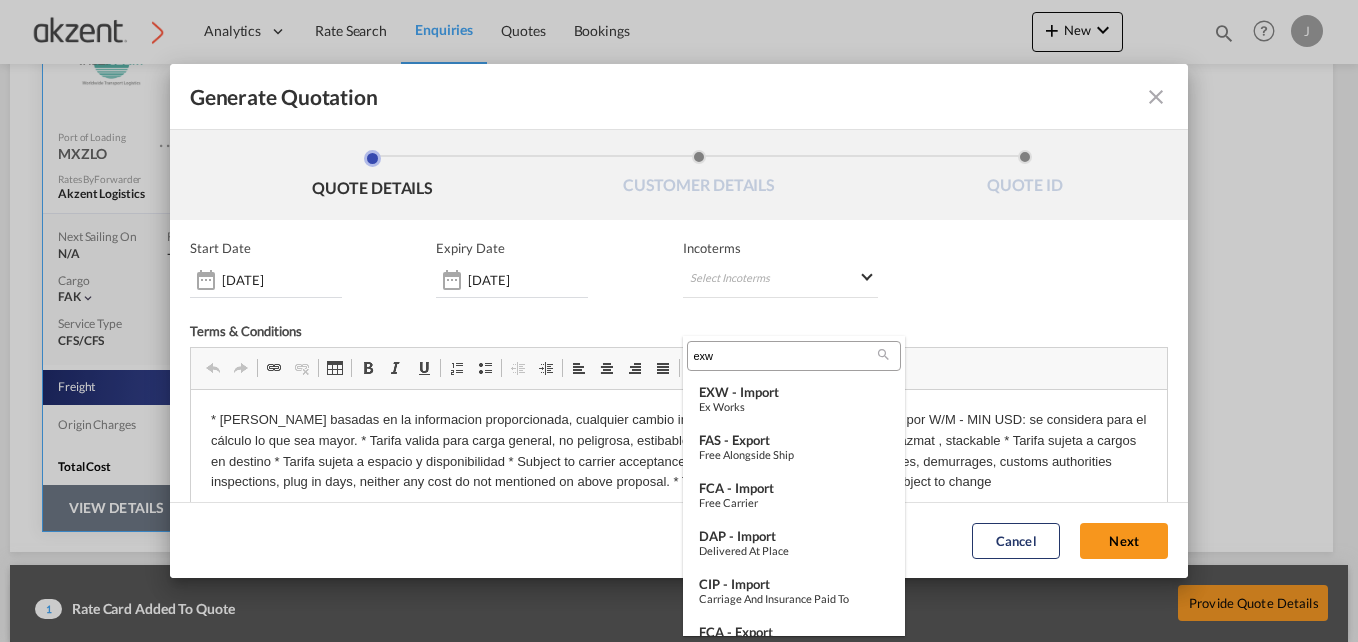 scroll, scrollTop: 0, scrollLeft: 0, axis: both 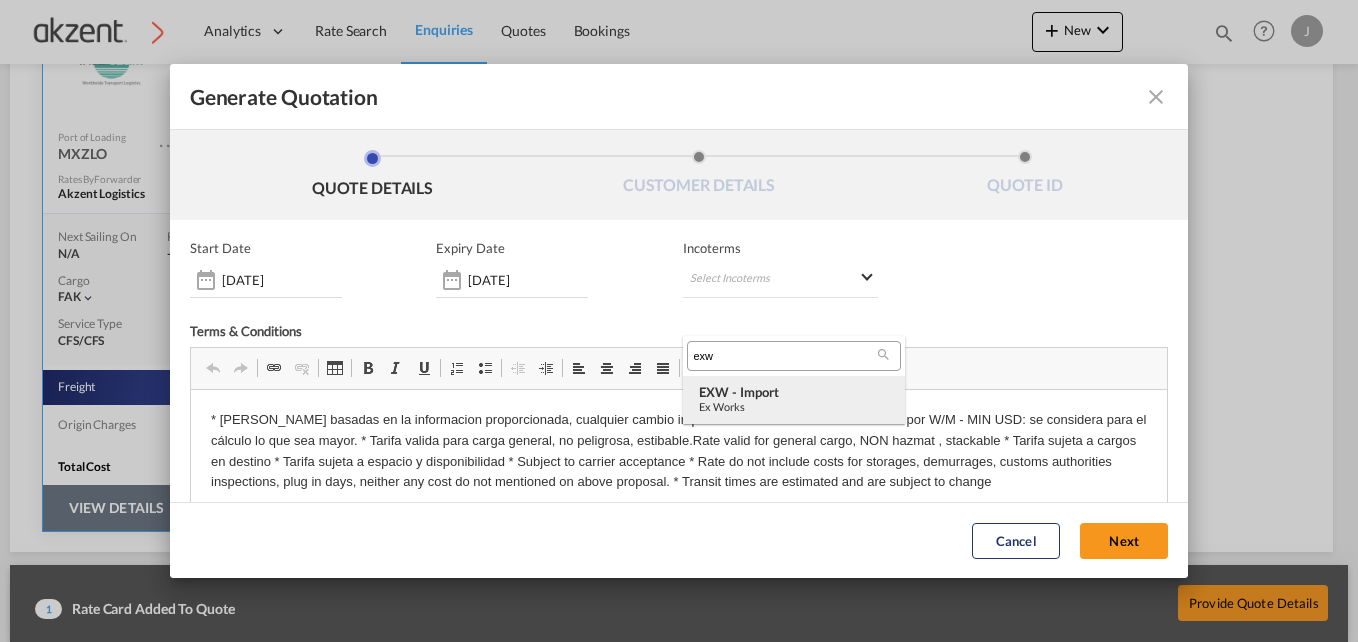 type on "exw" 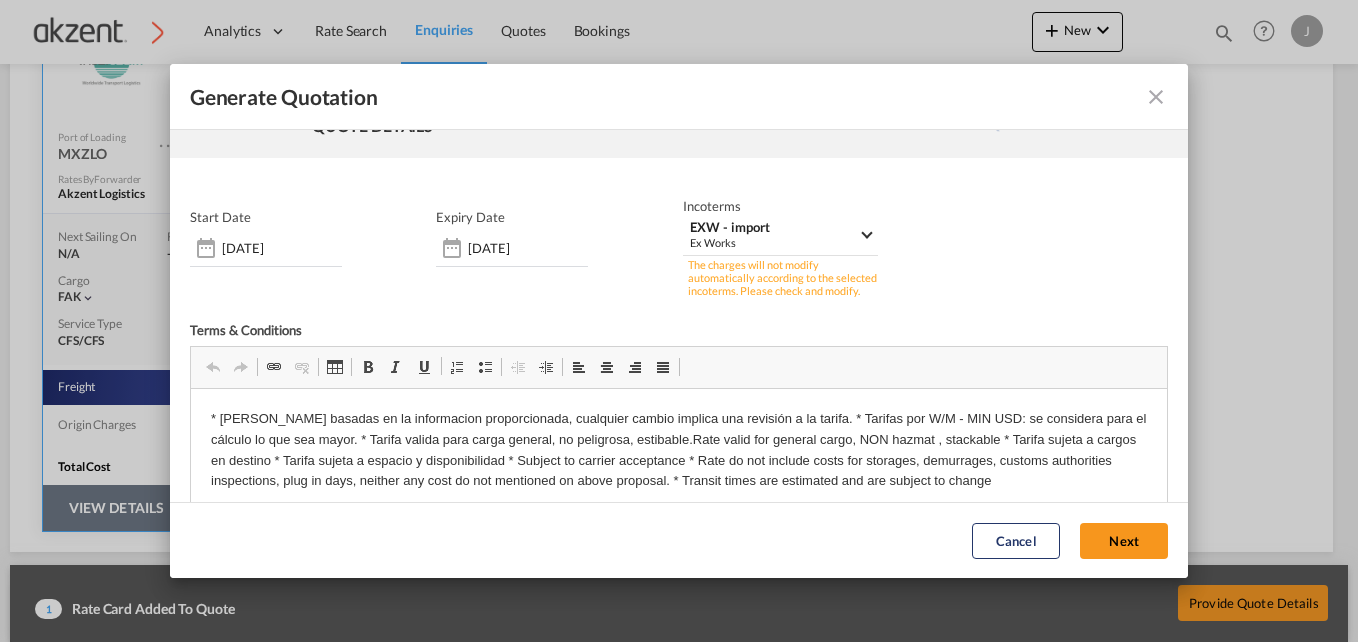 scroll, scrollTop: 100, scrollLeft: 0, axis: vertical 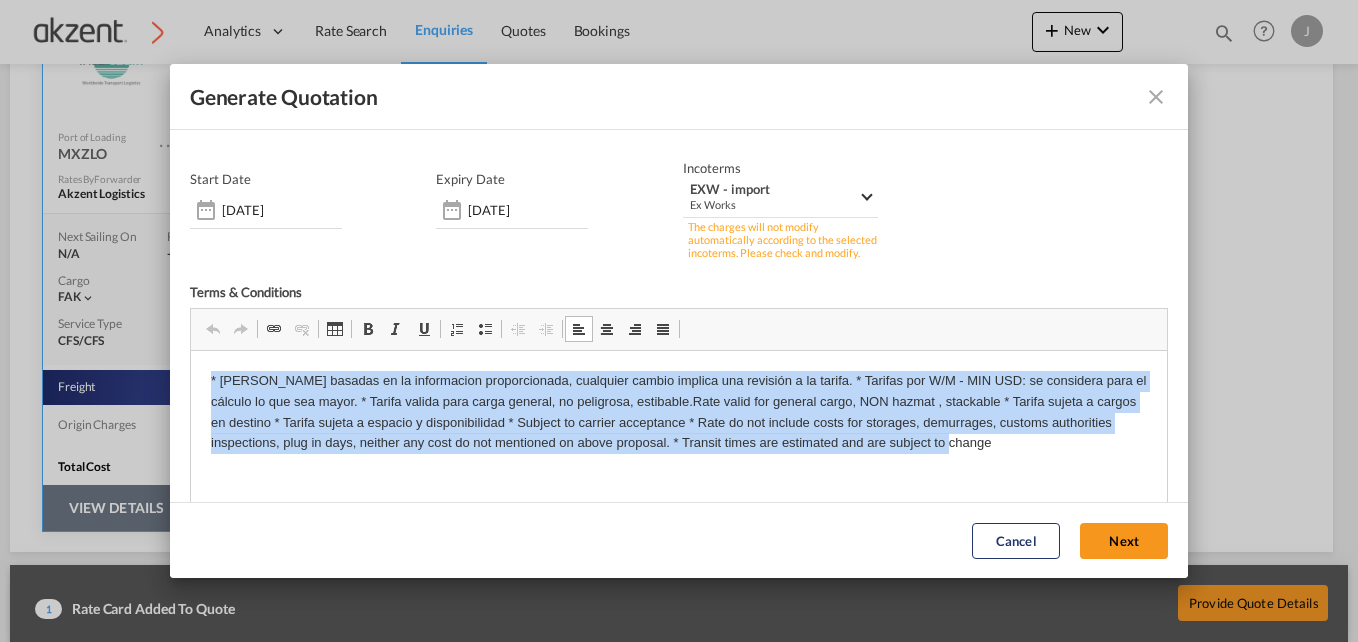 drag, startPoint x: 204, startPoint y: 374, endPoint x: 1079, endPoint y: 463, distance: 879.51465 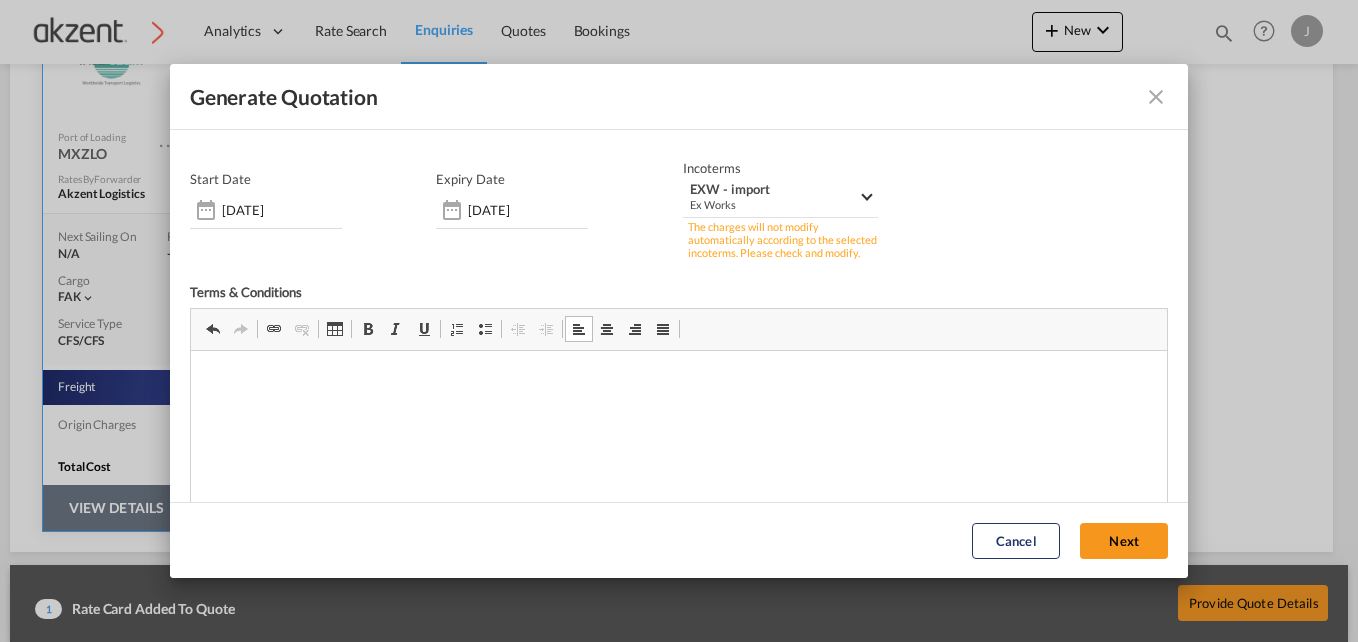 click at bounding box center [678, 381] 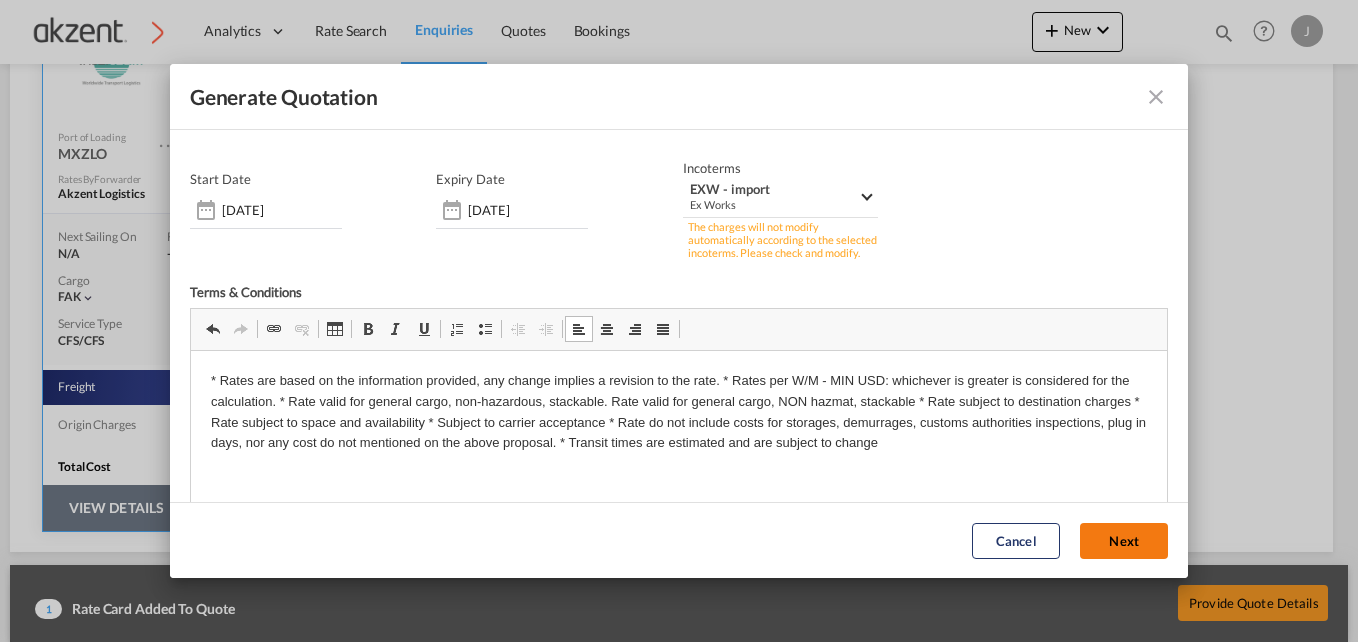 click on "Next" at bounding box center [1124, 541] 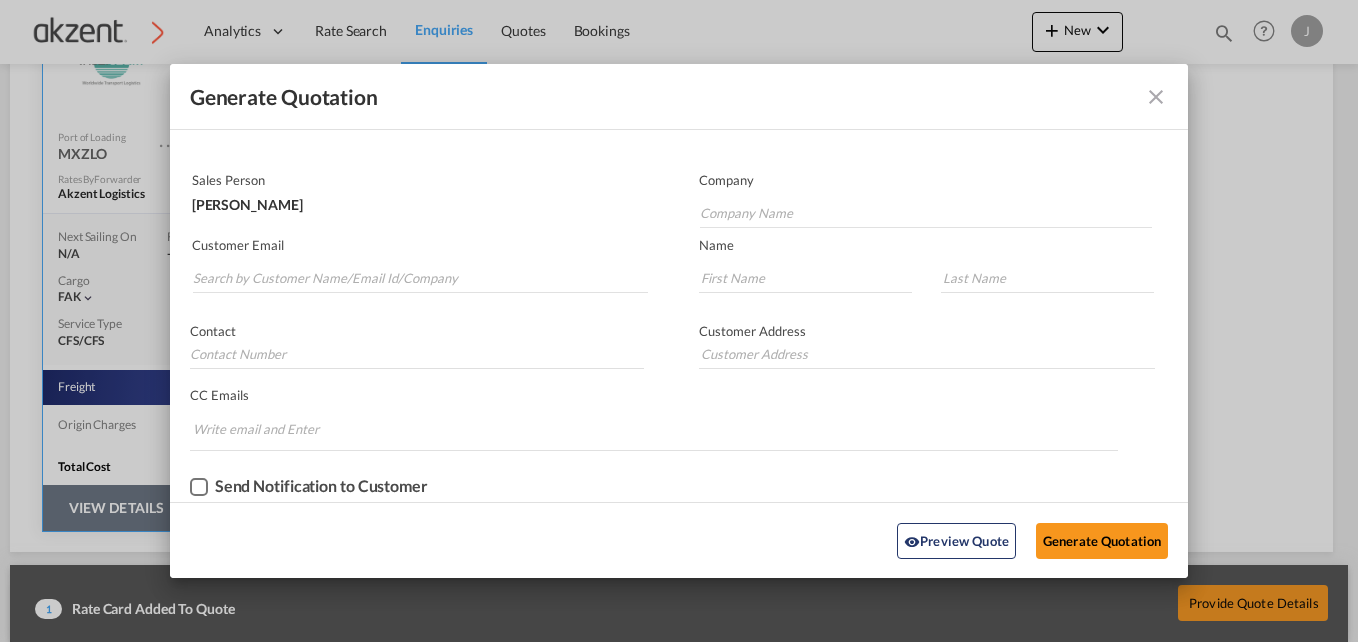 scroll, scrollTop: 95, scrollLeft: 0, axis: vertical 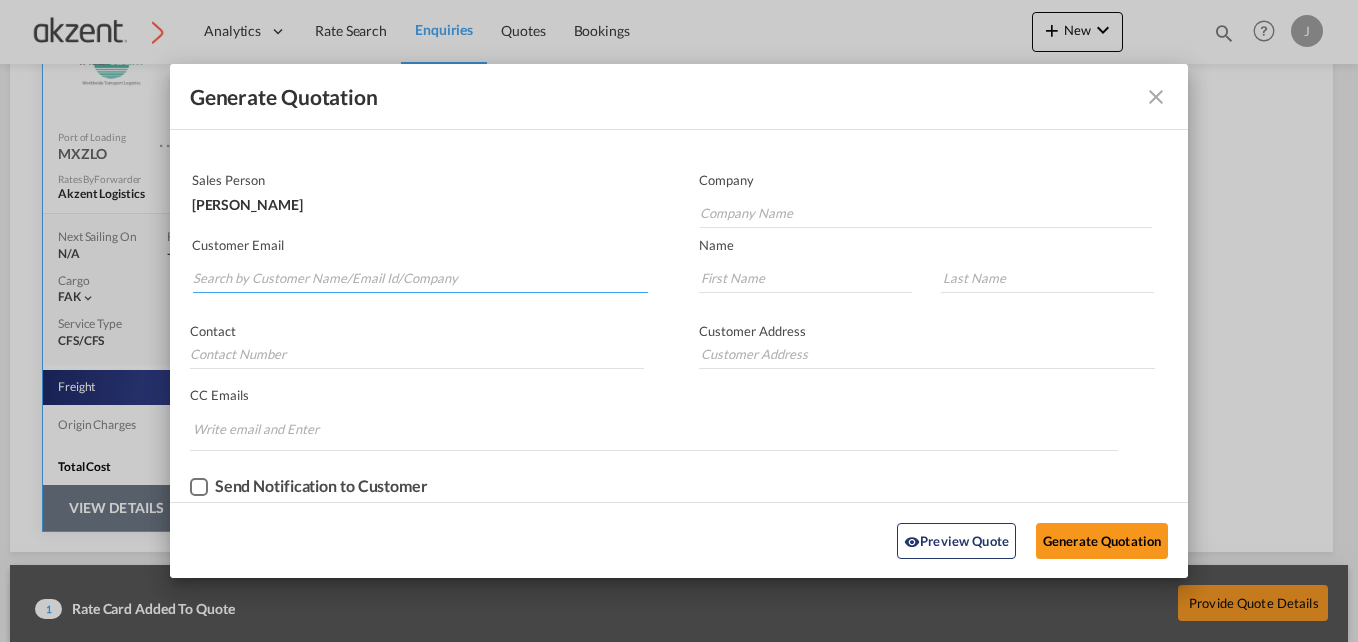 click at bounding box center (420, 278) 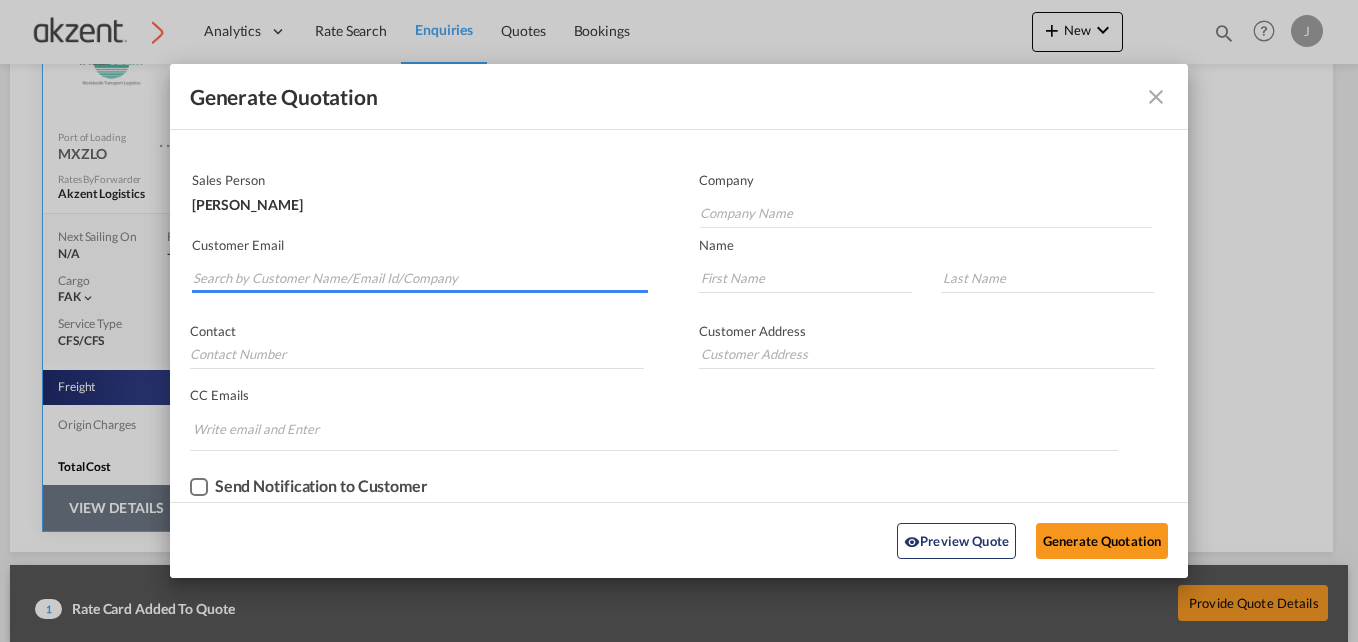 paste on "rebecca@yescargo.com" 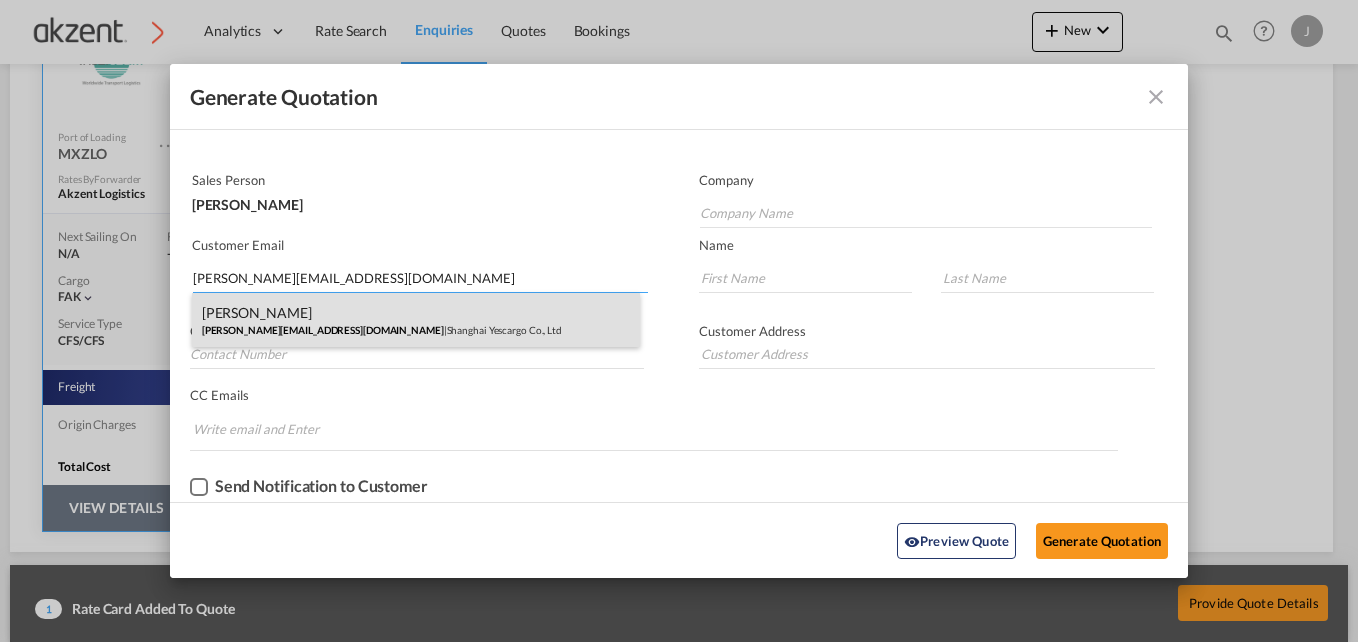 type on "rebecca@yescargo.com" 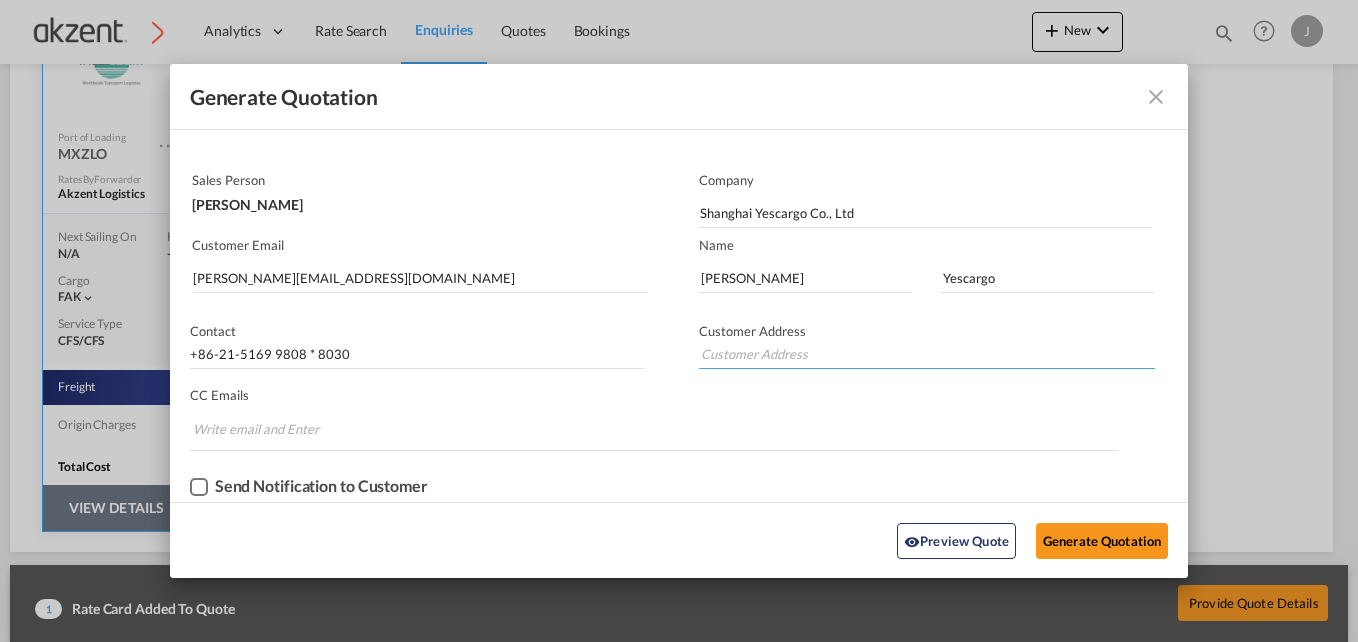 drag, startPoint x: 714, startPoint y: 347, endPoint x: 698, endPoint y: 354, distance: 17.464249 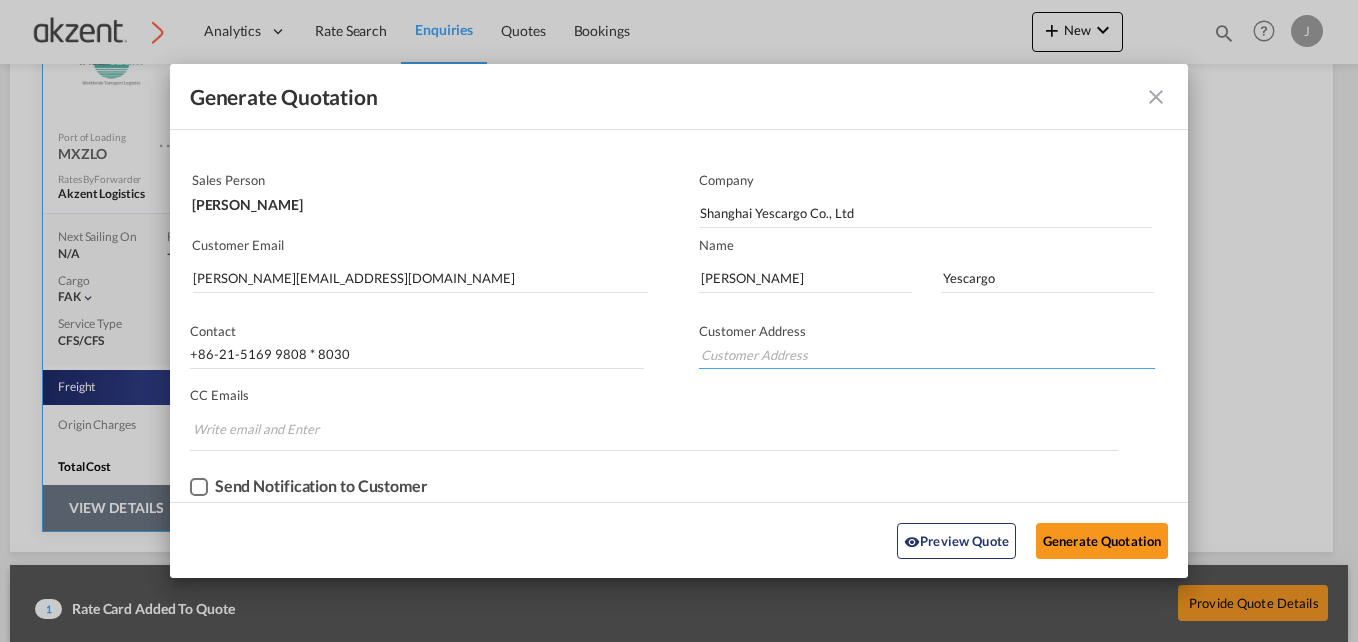paste on "Room 1114-1115, Block A East Coast, No.5558 Chuansha Road, Pudong New Area, Shanghai,China" 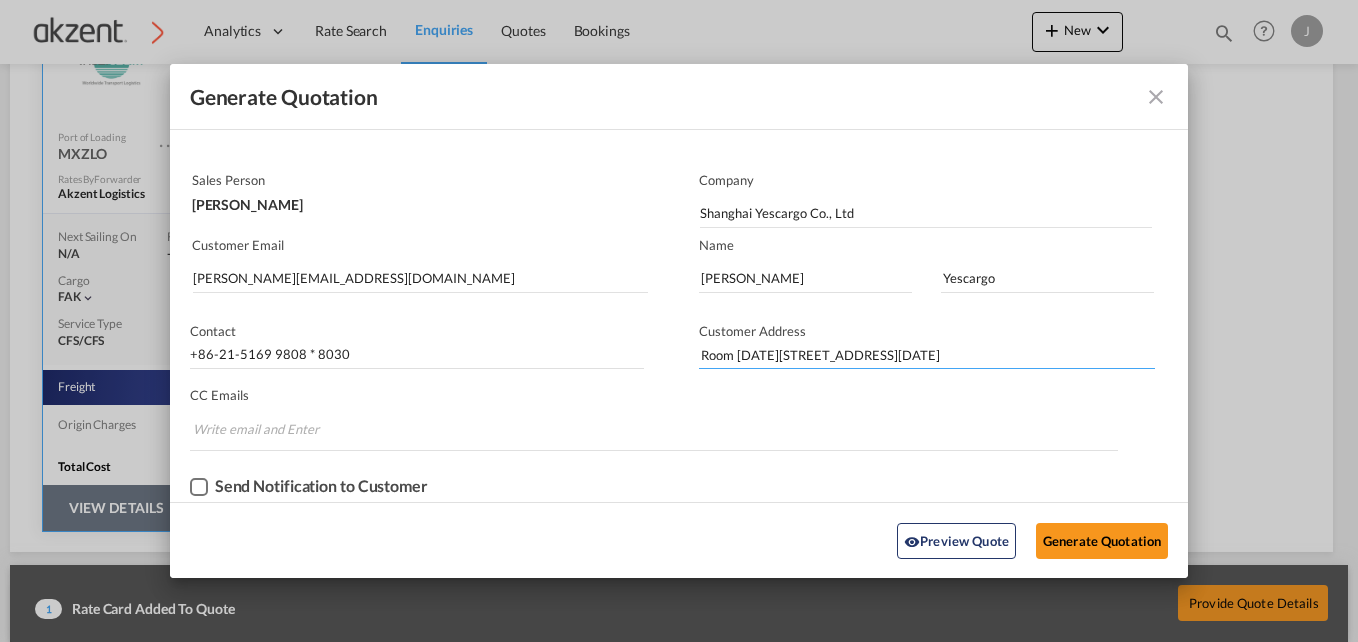 scroll, scrollTop: 0, scrollLeft: 116, axis: horizontal 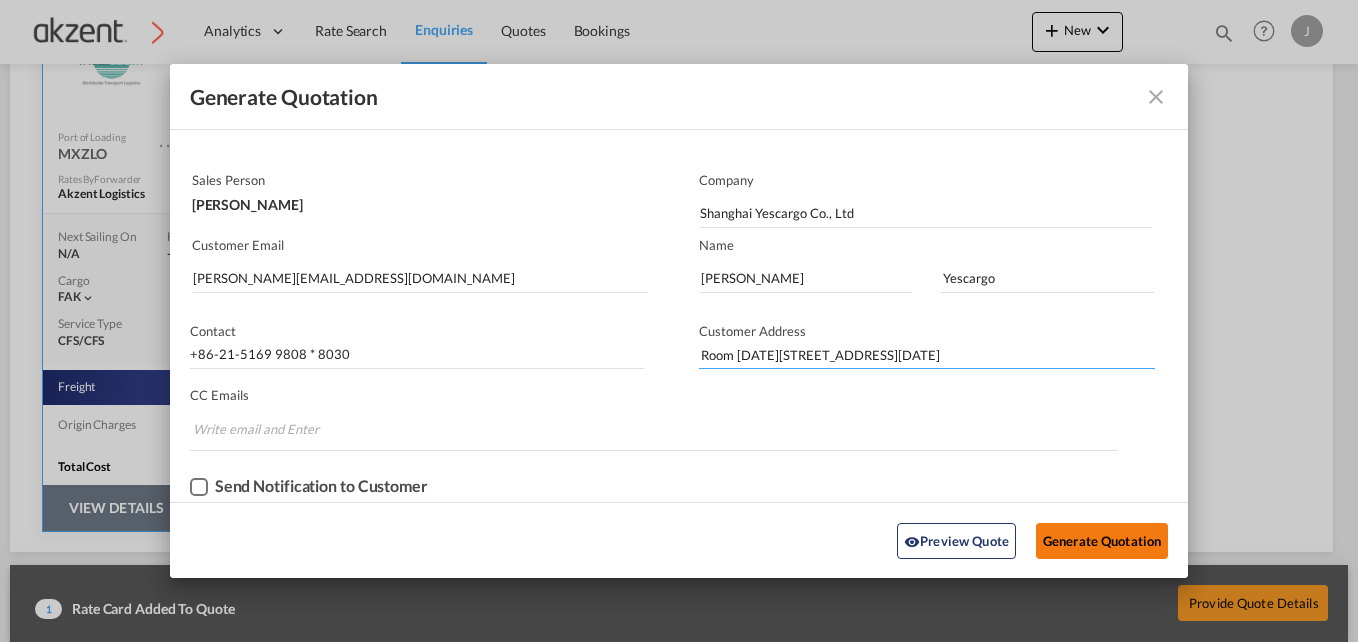 type on "Room 1114-1115, Block A East Coast, No.5558 Chuansha Road, Pudong New Area, Shanghai,China" 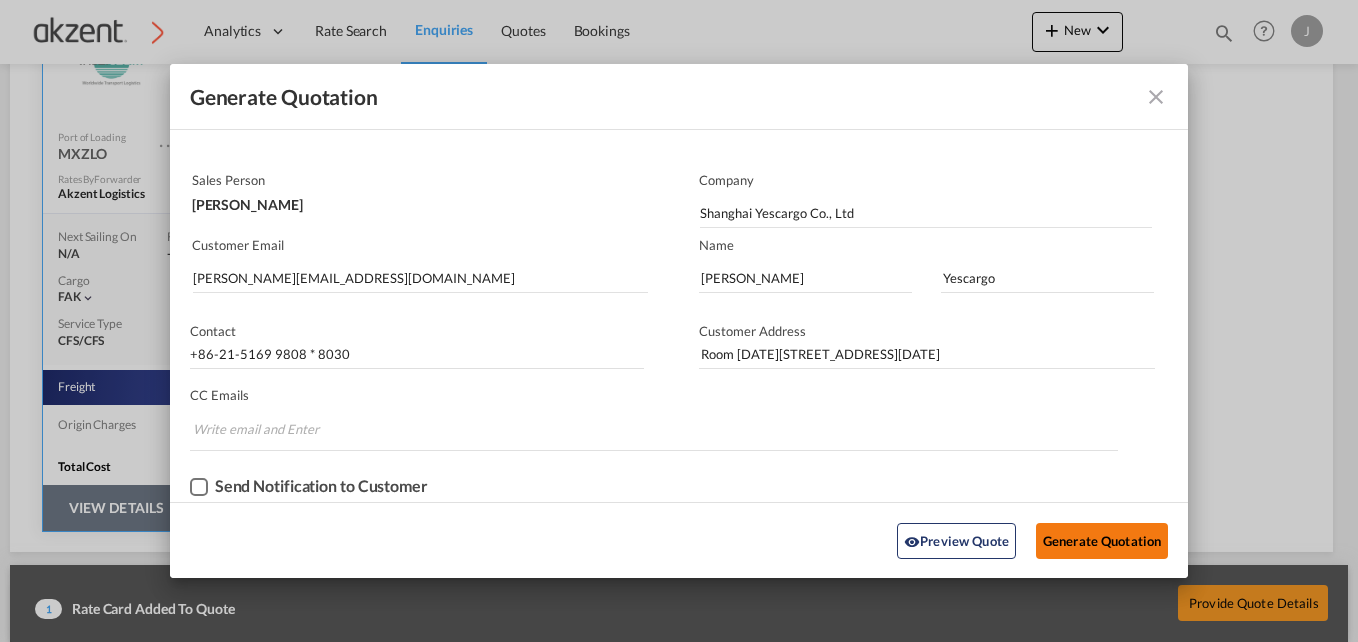click on "Generate Quotation" at bounding box center (1102, 540) 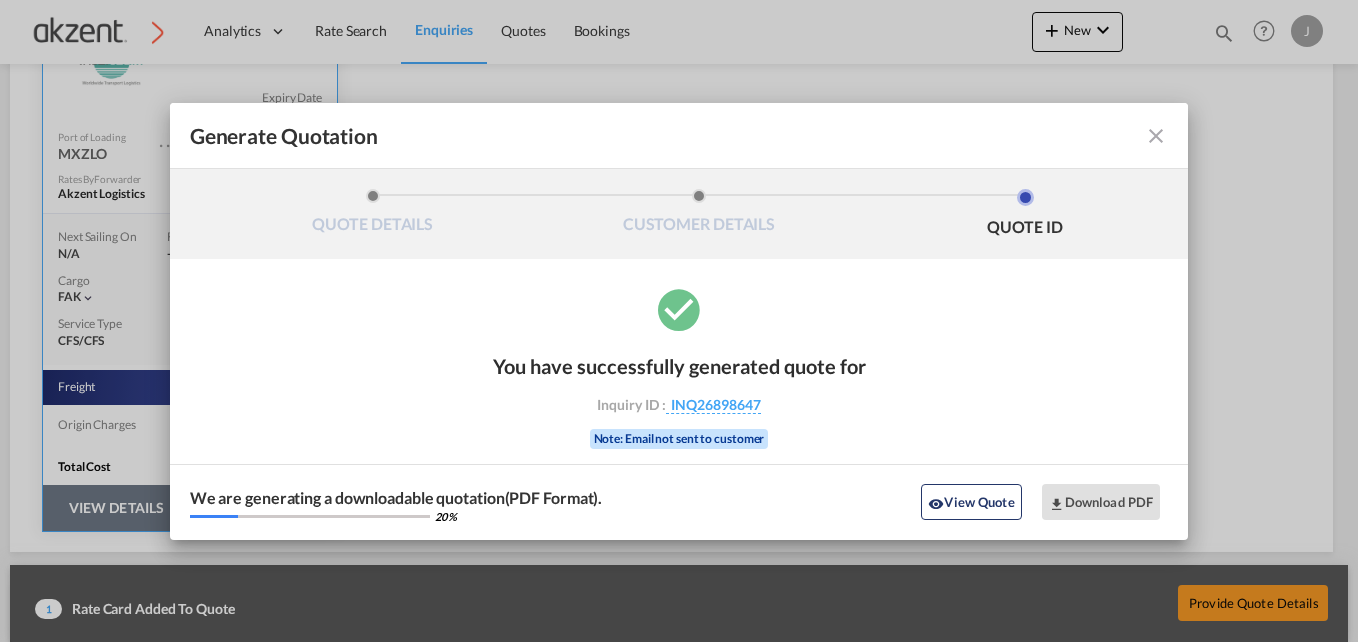 scroll, scrollTop: 0, scrollLeft: 0, axis: both 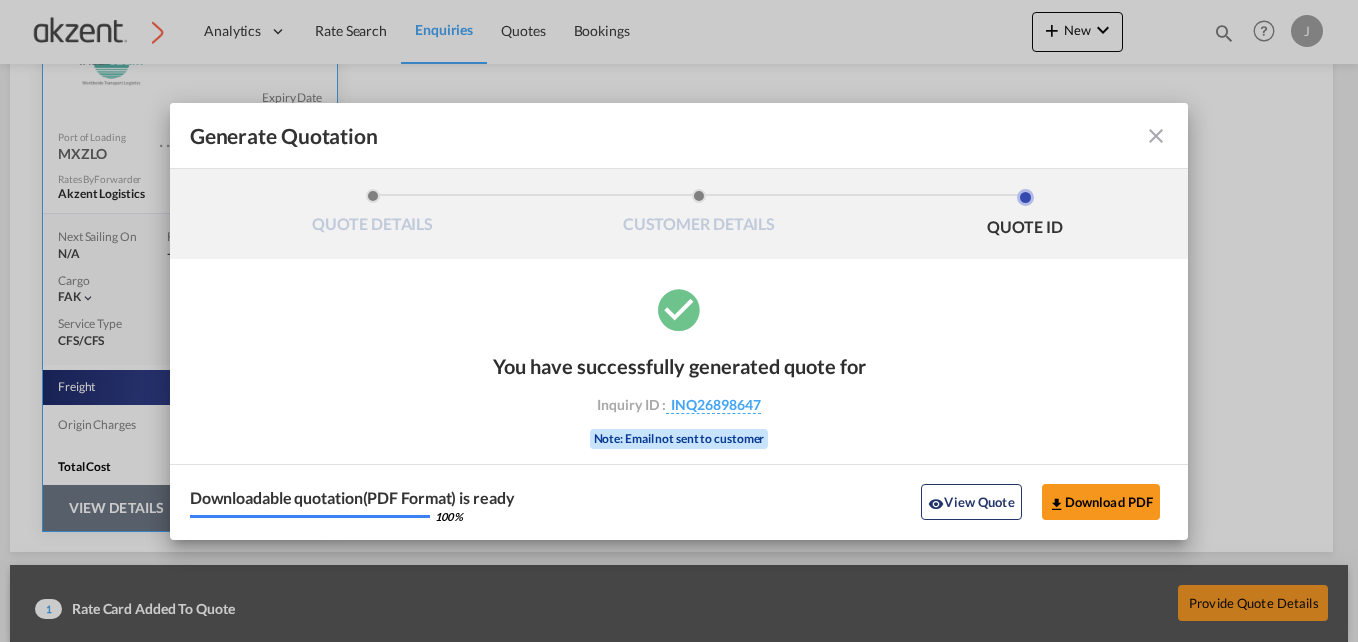 click at bounding box center (1156, 136) 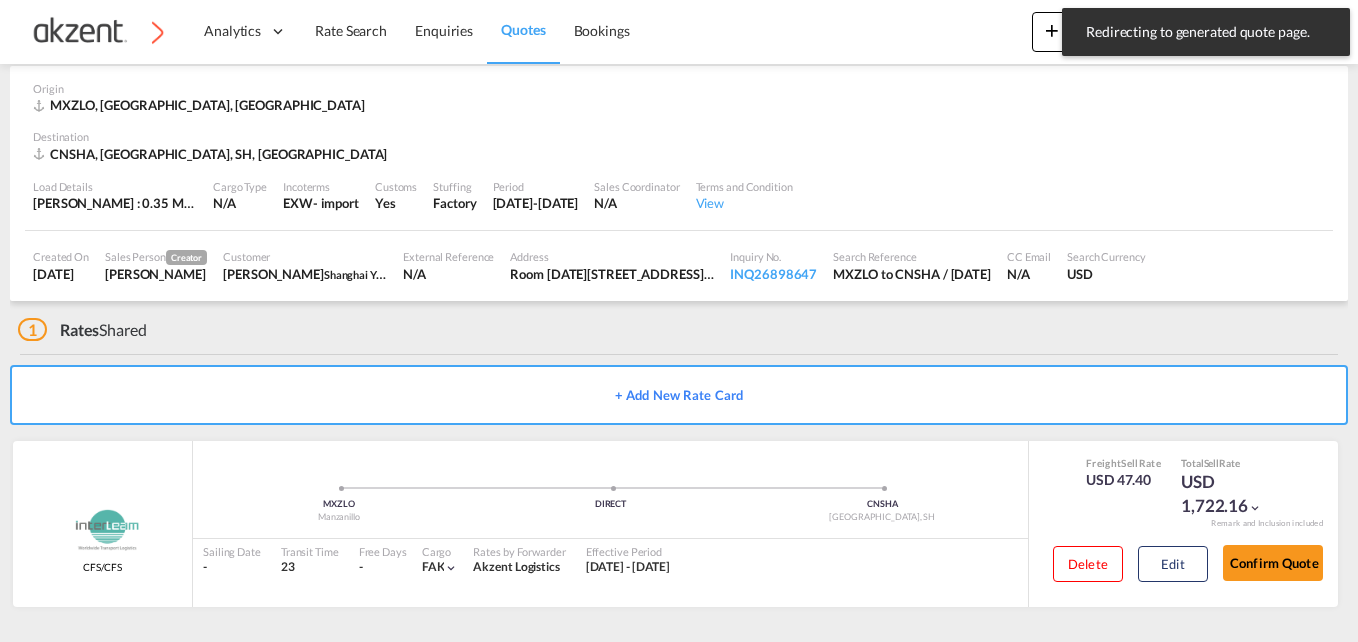 scroll, scrollTop: 86, scrollLeft: 0, axis: vertical 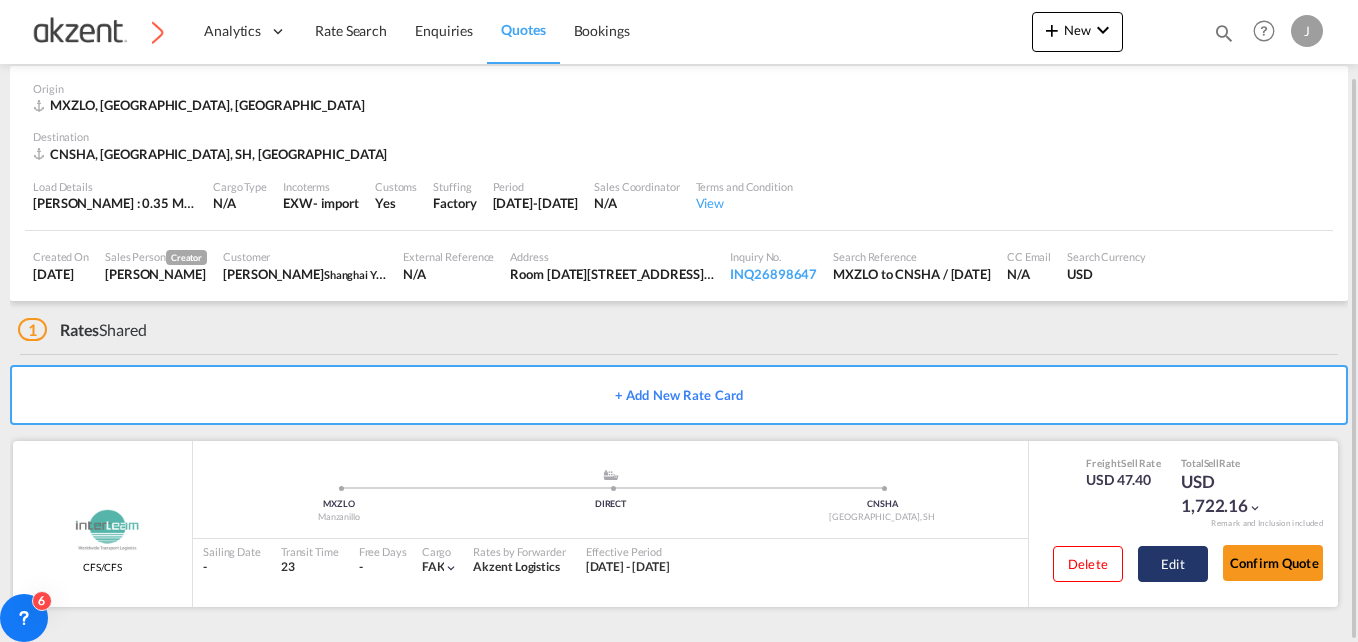 click on "Edit" at bounding box center (1173, 564) 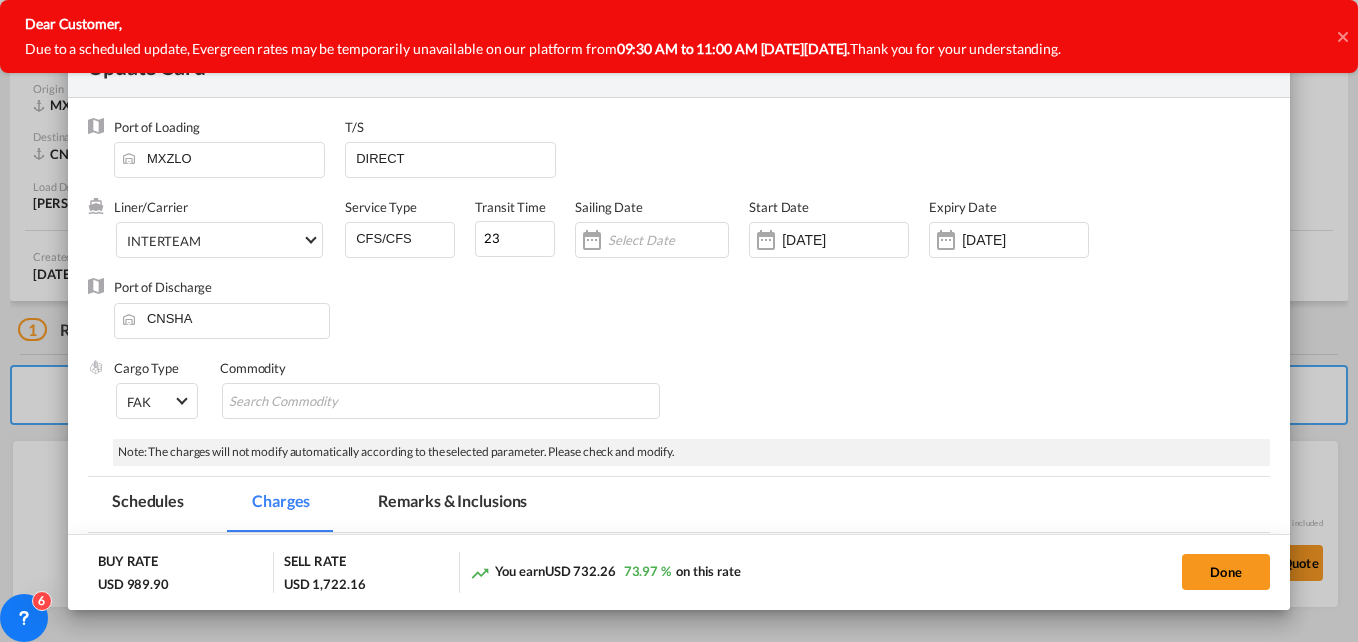 click 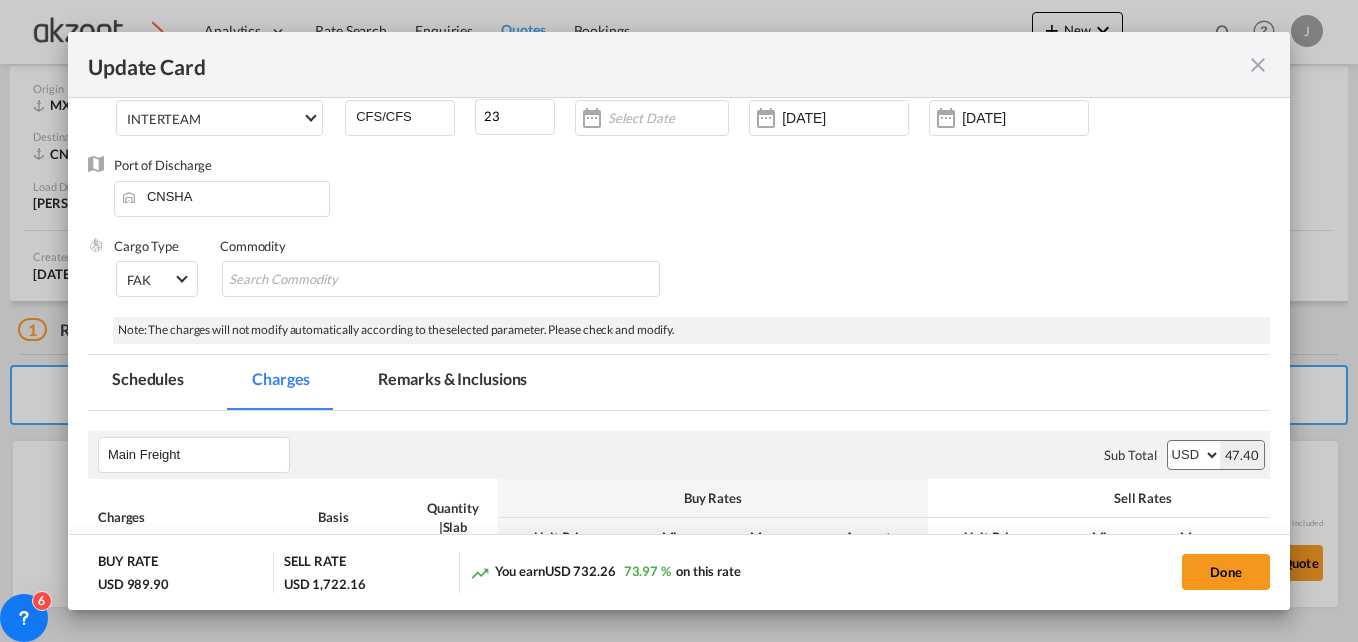 scroll, scrollTop: 300, scrollLeft: 0, axis: vertical 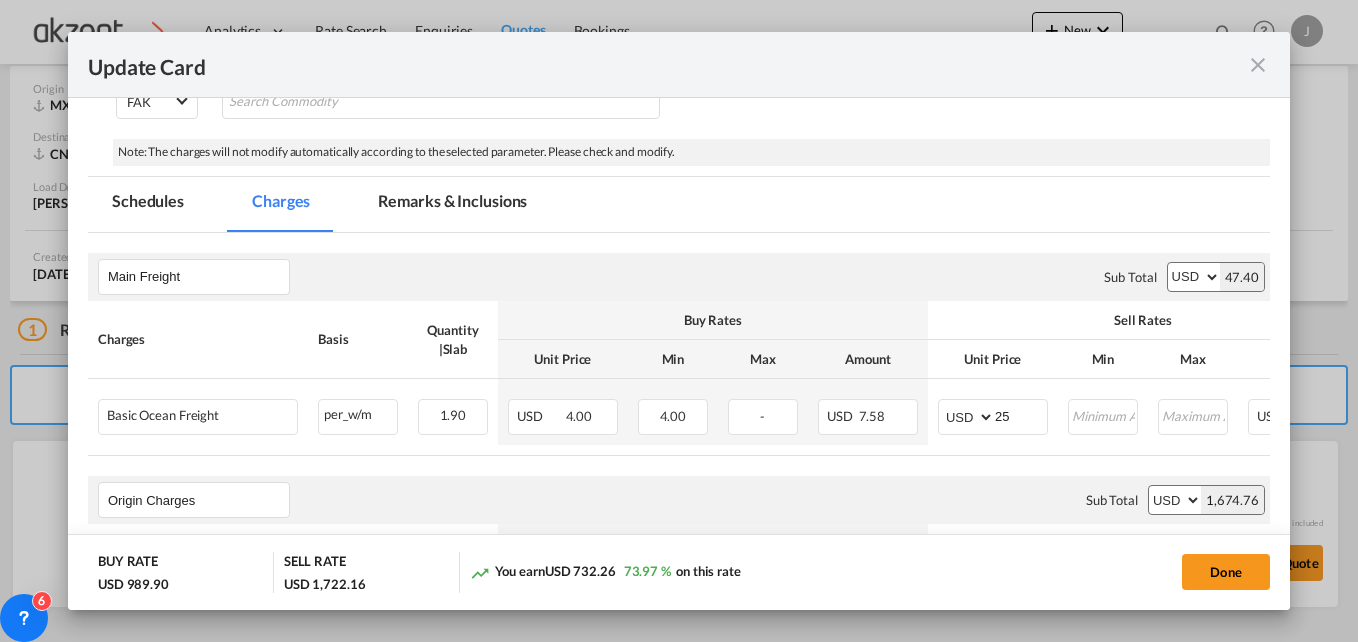 click on "Remarks & Inclusions" at bounding box center [452, 204] 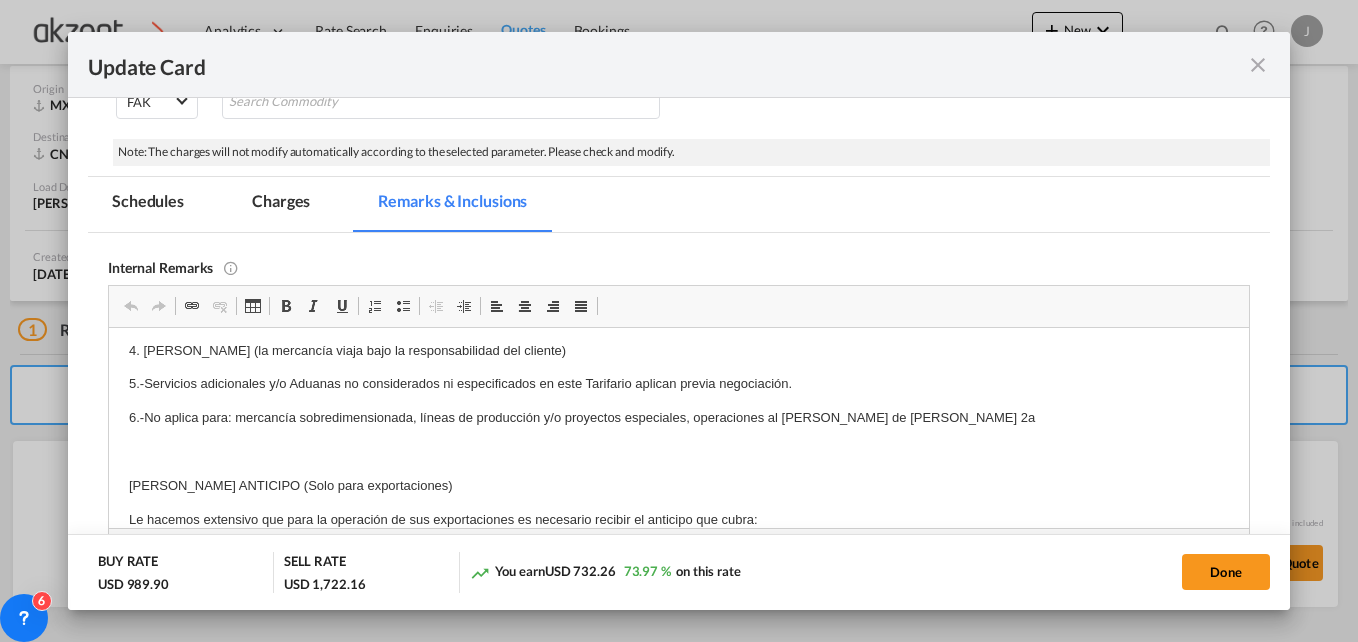 scroll, scrollTop: 0, scrollLeft: 0, axis: both 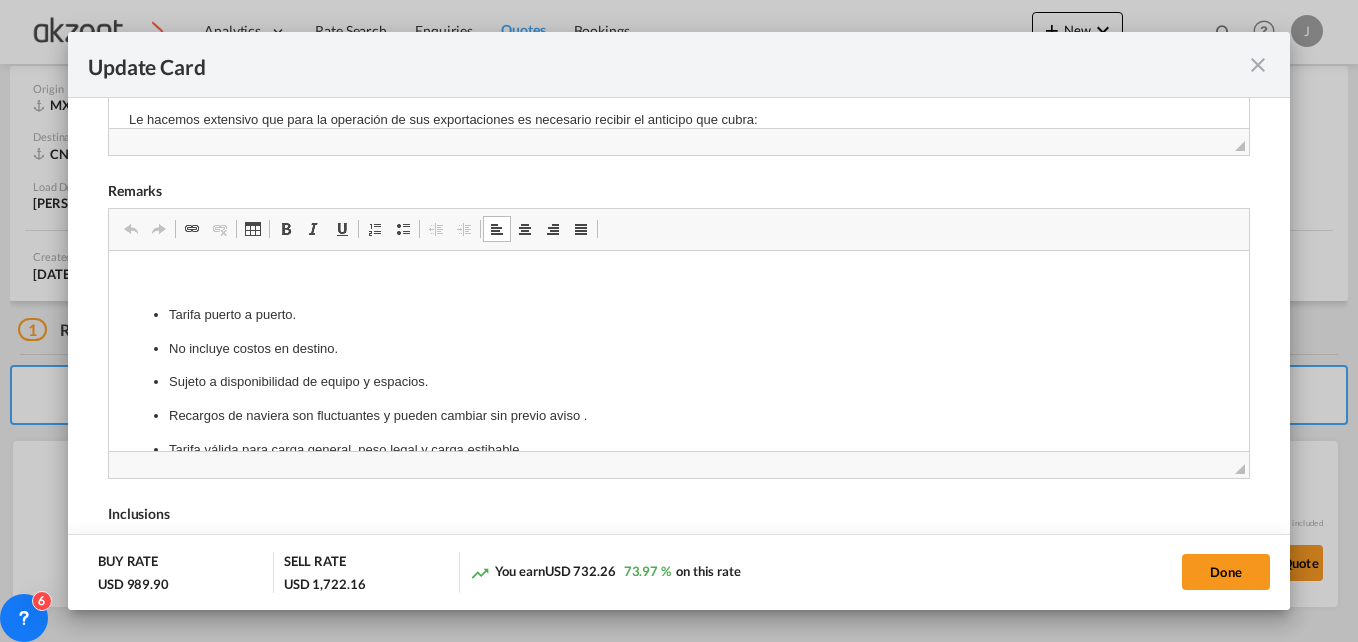 drag, startPoint x: 555, startPoint y: 391, endPoint x: 133, endPoint y: 304, distance: 430.8747 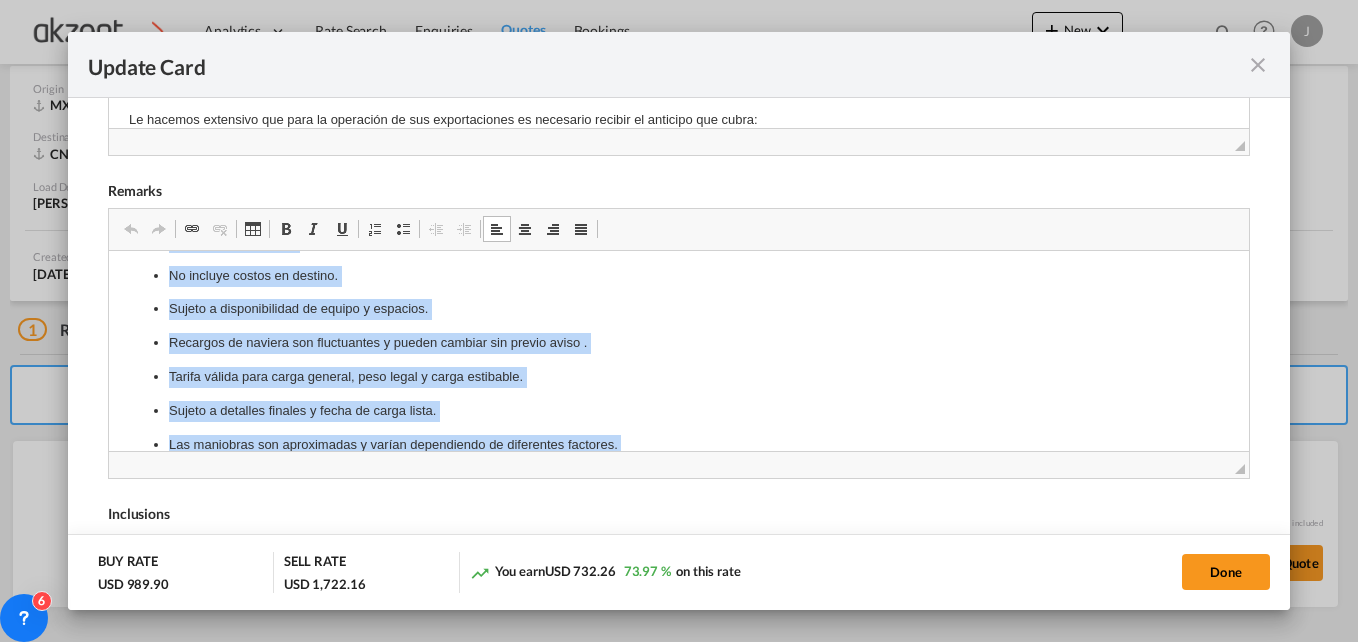 scroll, scrollTop: 165, scrollLeft: 0, axis: vertical 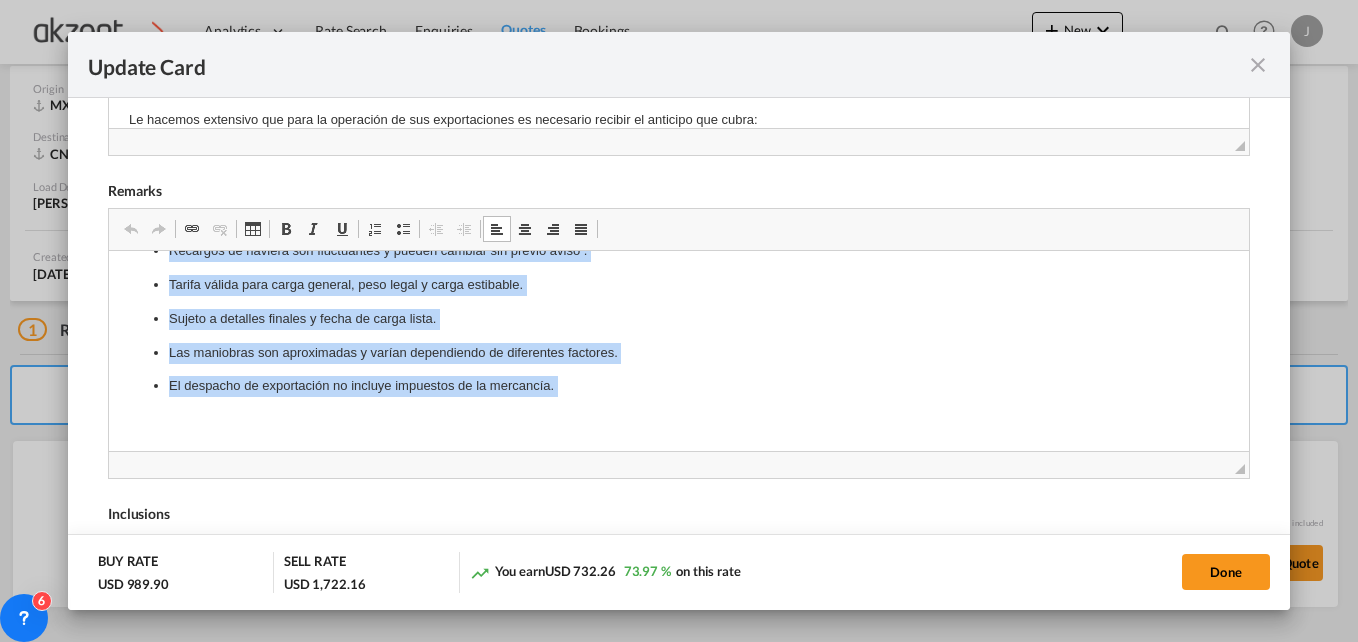 drag, startPoint x: 133, startPoint y: 304, endPoint x: 606, endPoint y: 407, distance: 484.08472 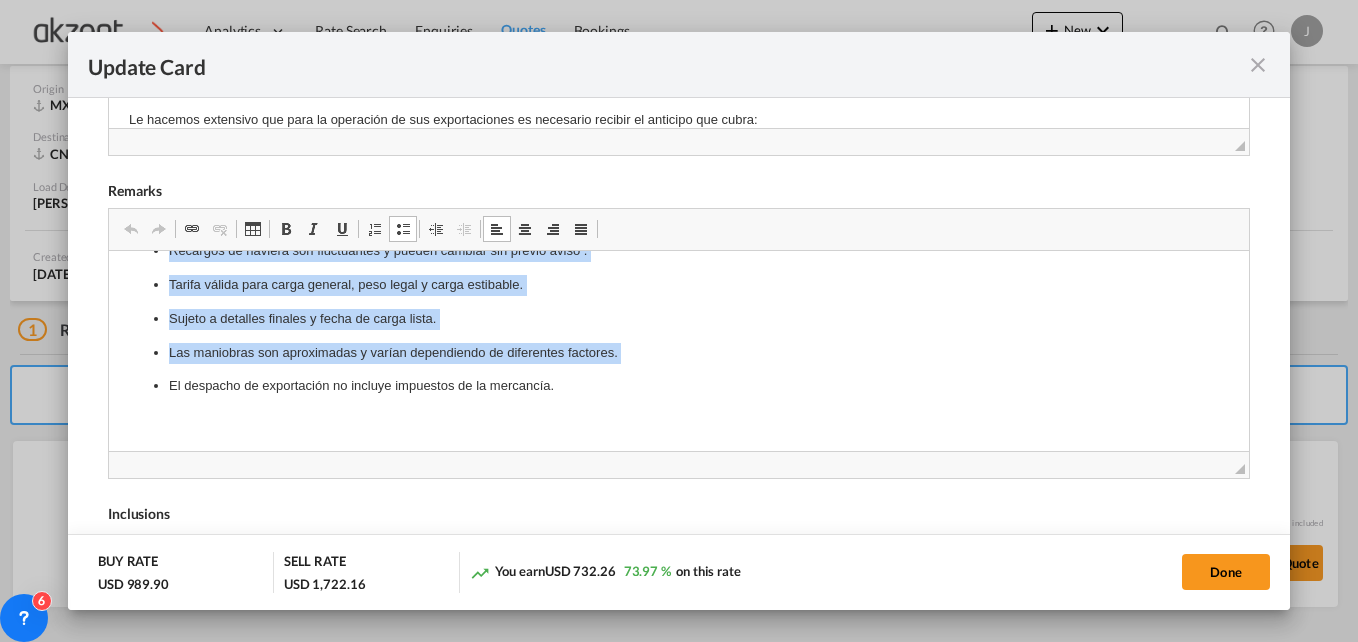 scroll, scrollTop: 0, scrollLeft: 0, axis: both 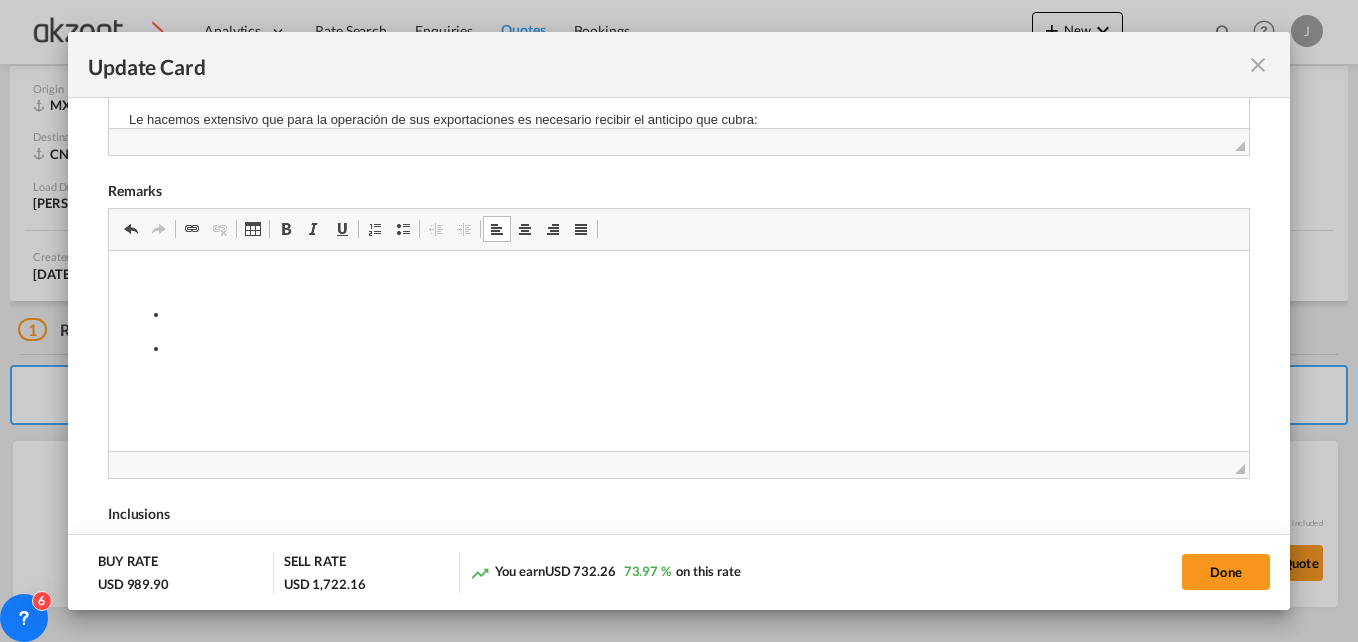 click at bounding box center (678, 348) 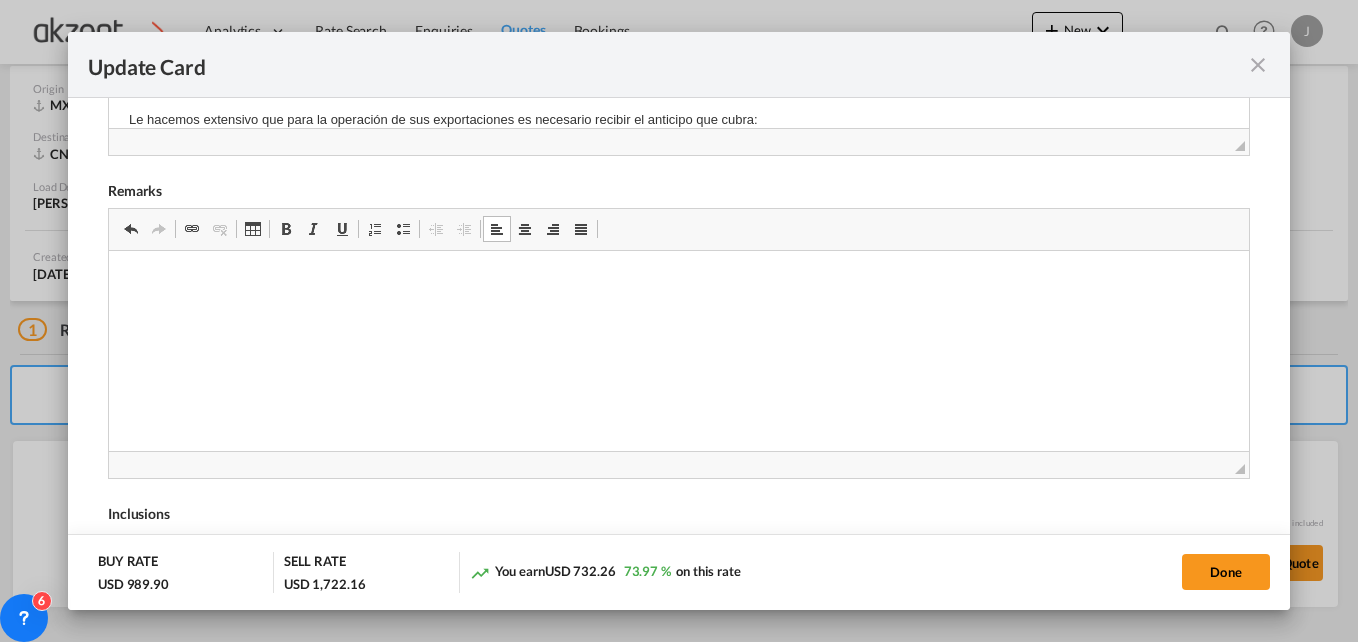 type 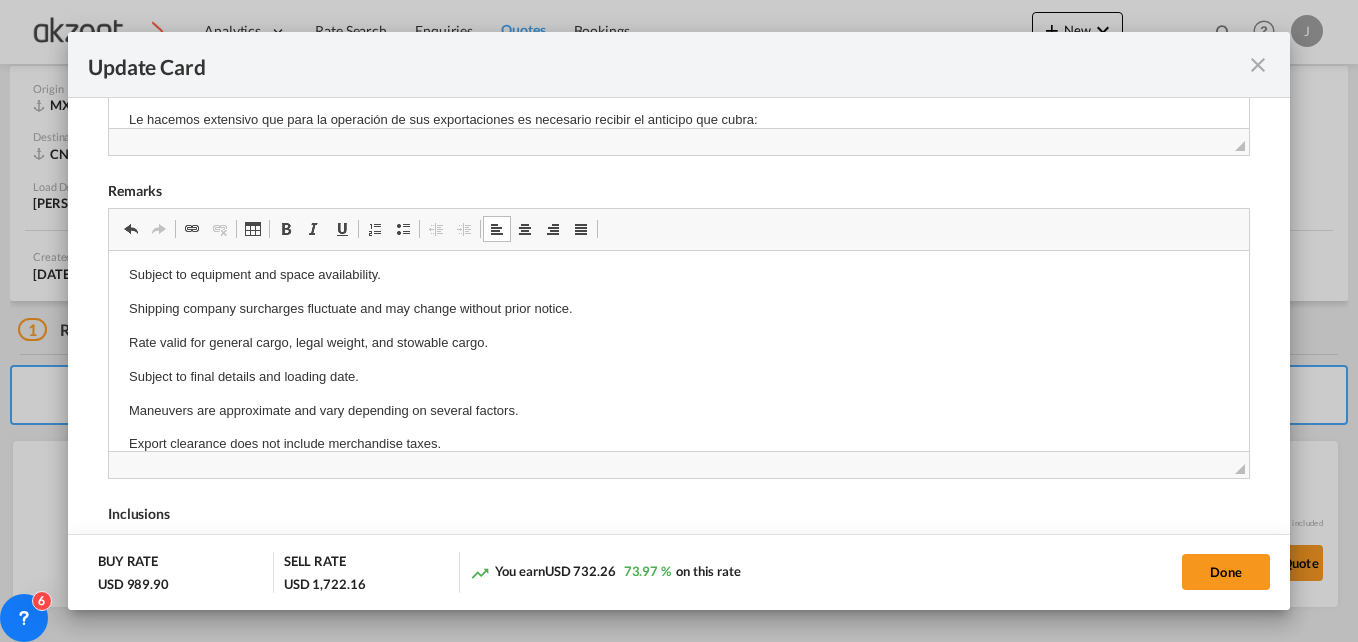scroll, scrollTop: 165, scrollLeft: 0, axis: vertical 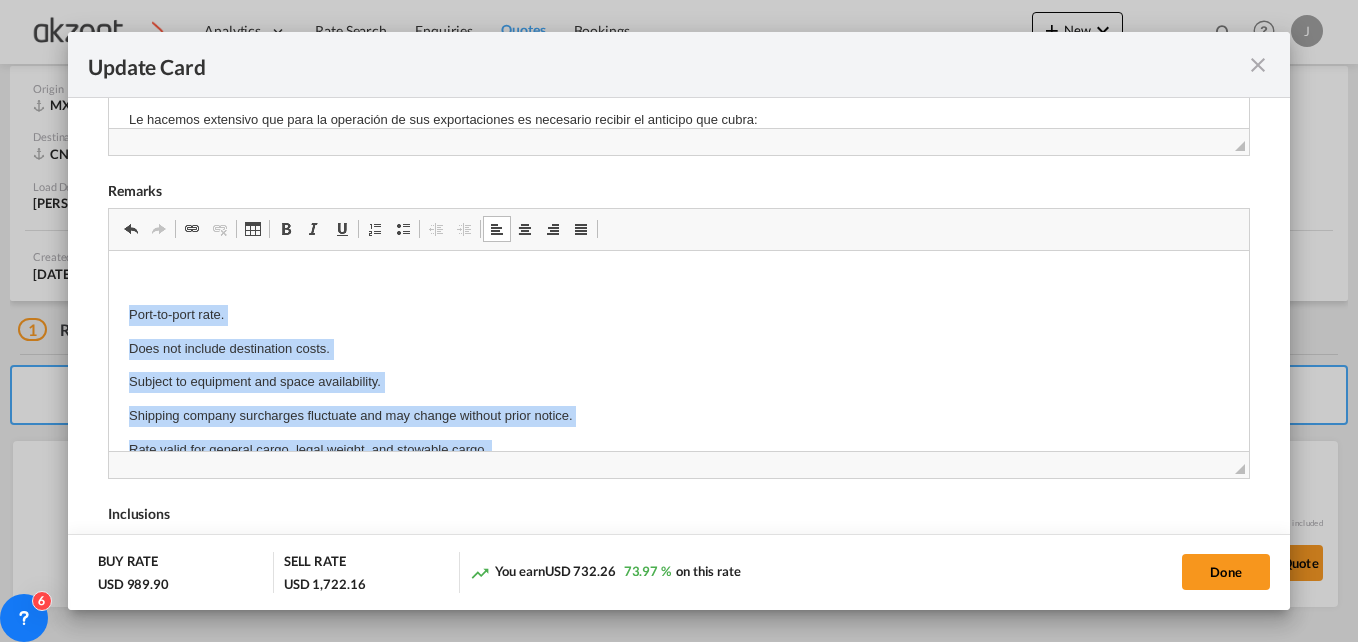 drag, startPoint x: 448, startPoint y: 386, endPoint x: 230, endPoint y: 406, distance: 218.91551 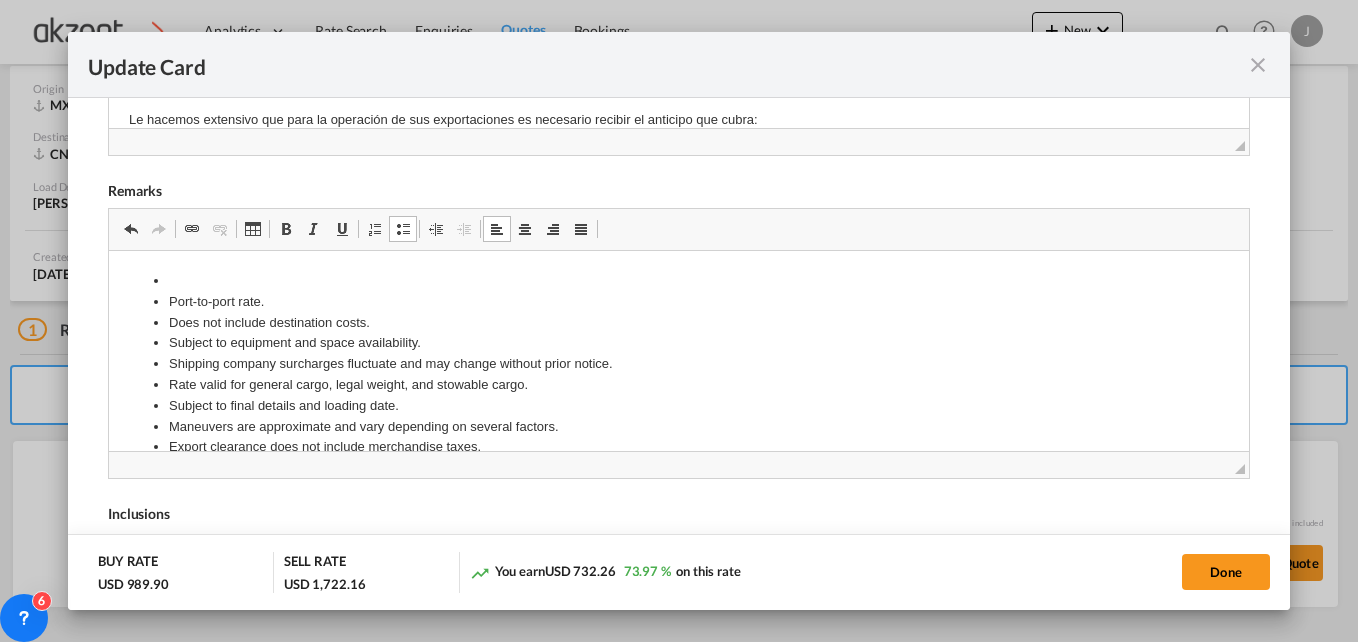 click on "​​​​​​" at bounding box center [678, 280] 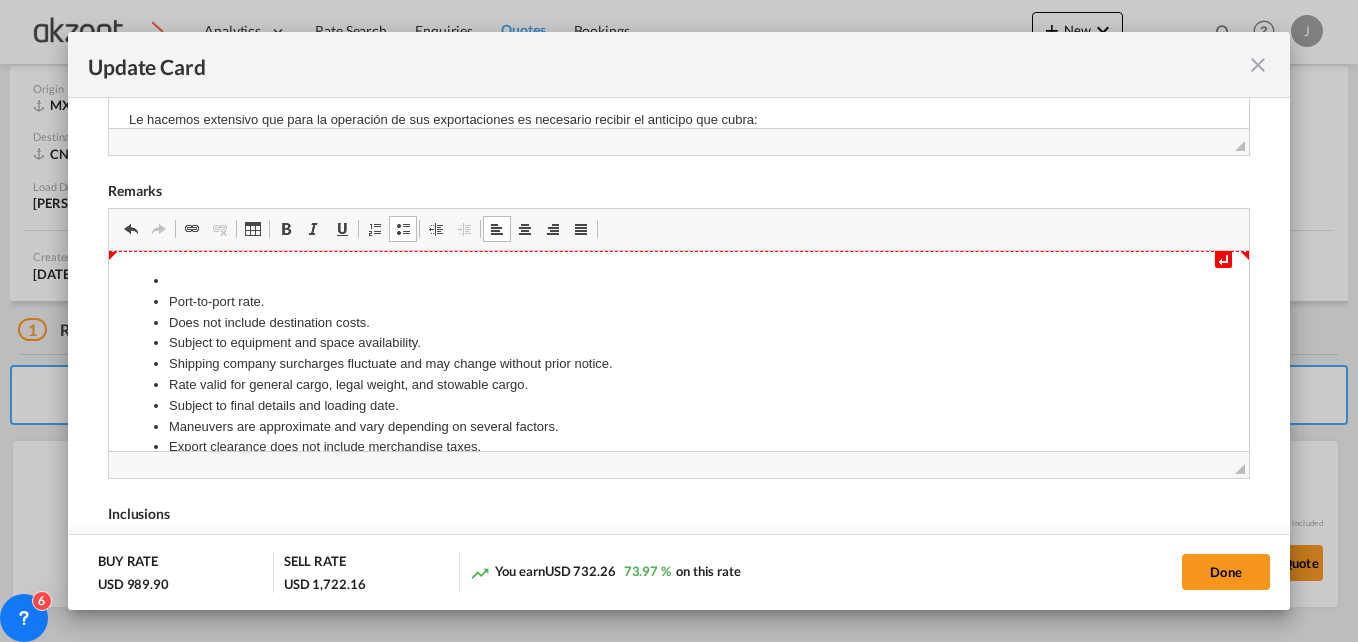 click on "​​​​ Port-to-port rate. Does not include destination costs. Subject to equipment and space availability. Shipping company surcharges fluctuate and may change without prior notice. Rate valid for general cargo, legal weight, and stowable cargo. Subject to final details and loading date. Maneuvers are approximate and vary depending on several factors. Export clearance does not include merchandise taxes." at bounding box center [678, 363] 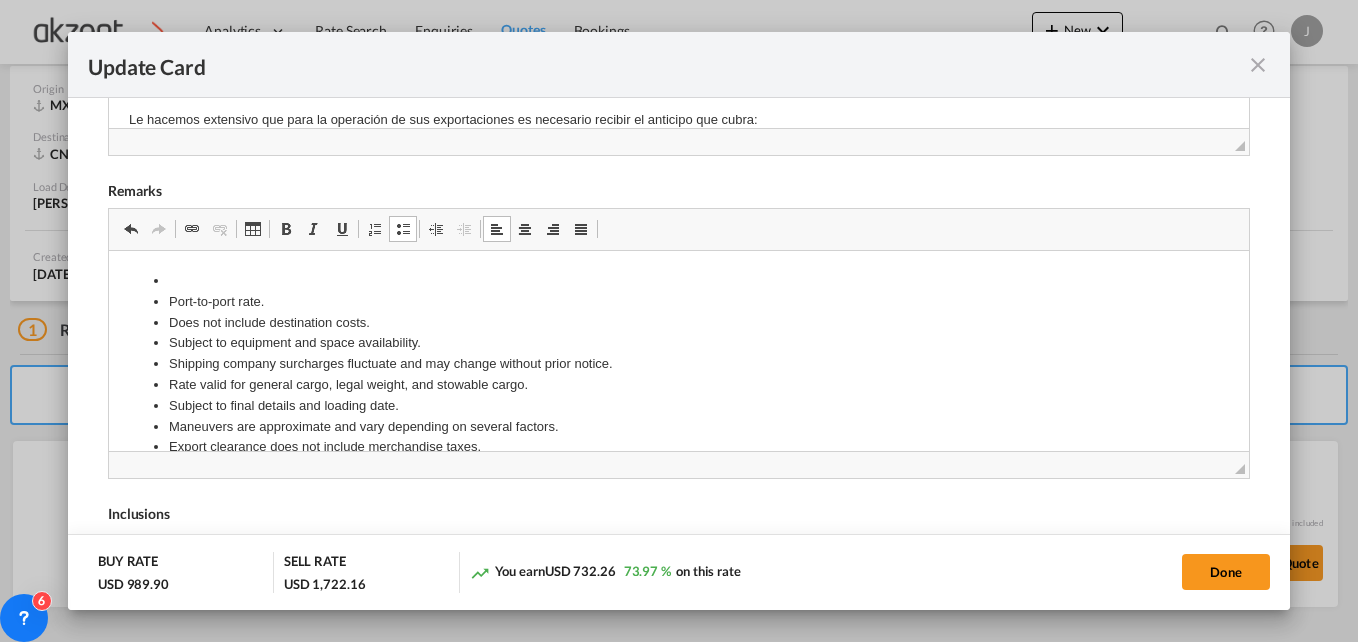 click on "Port-to-port rate." at bounding box center [678, 301] 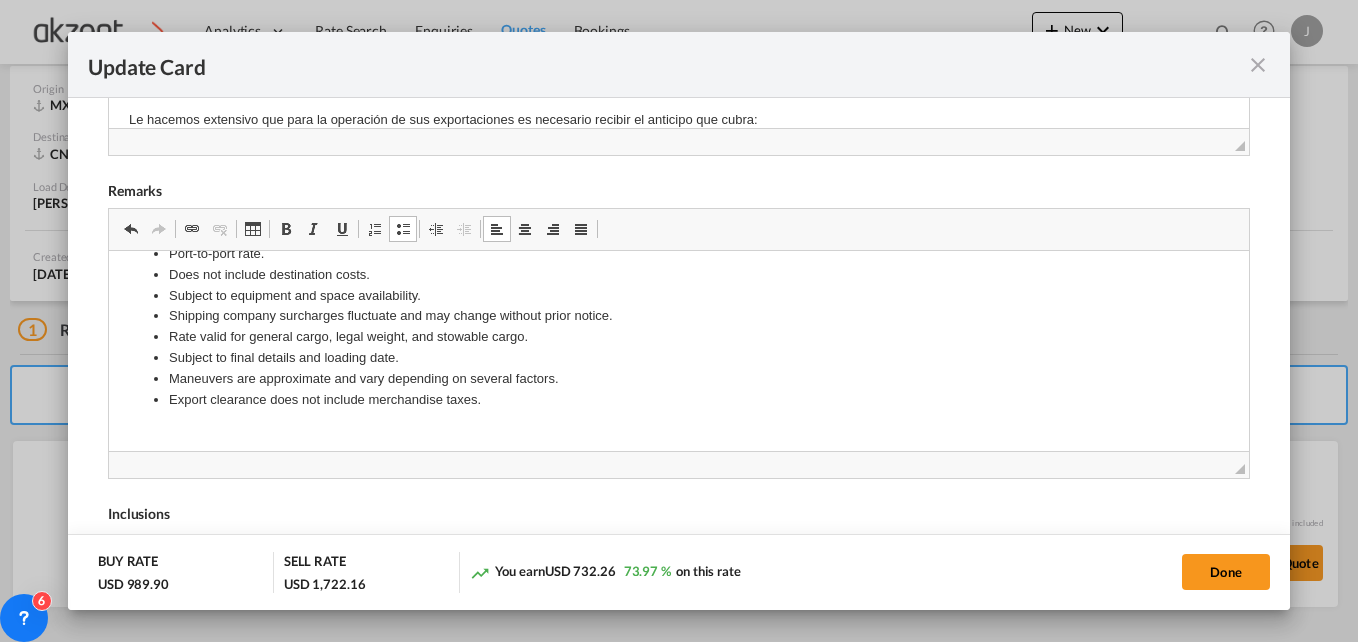 scroll, scrollTop: 40, scrollLeft: 0, axis: vertical 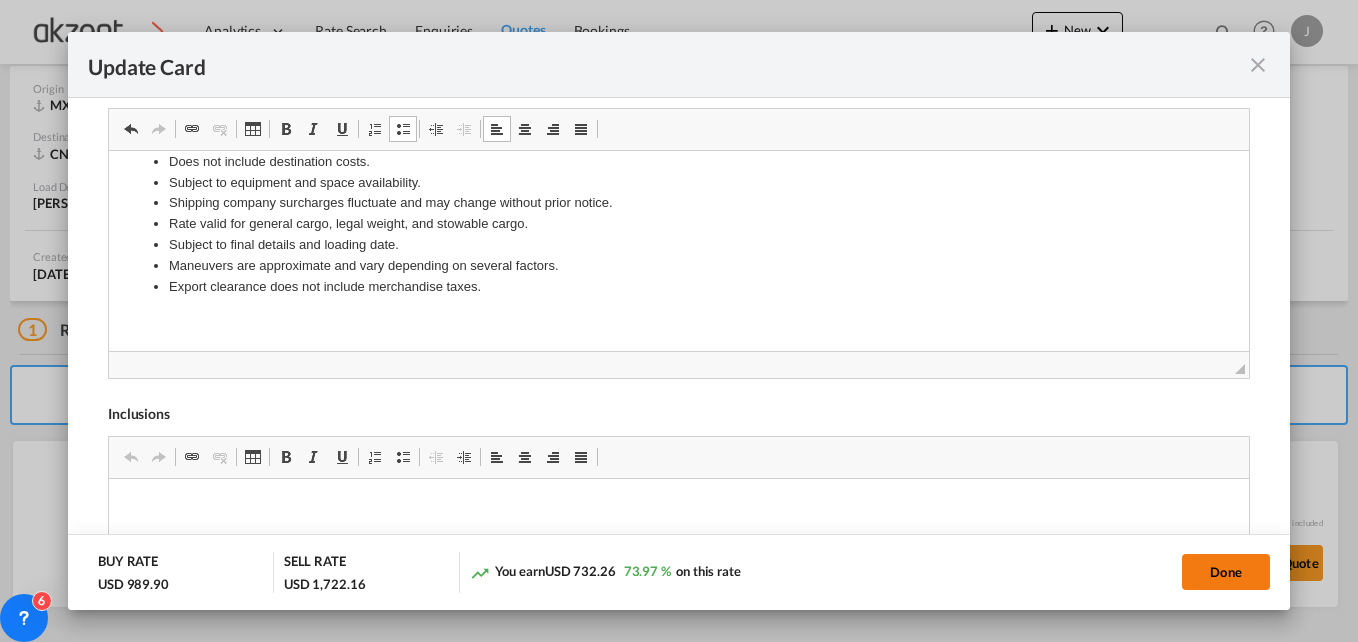 click on "Done" 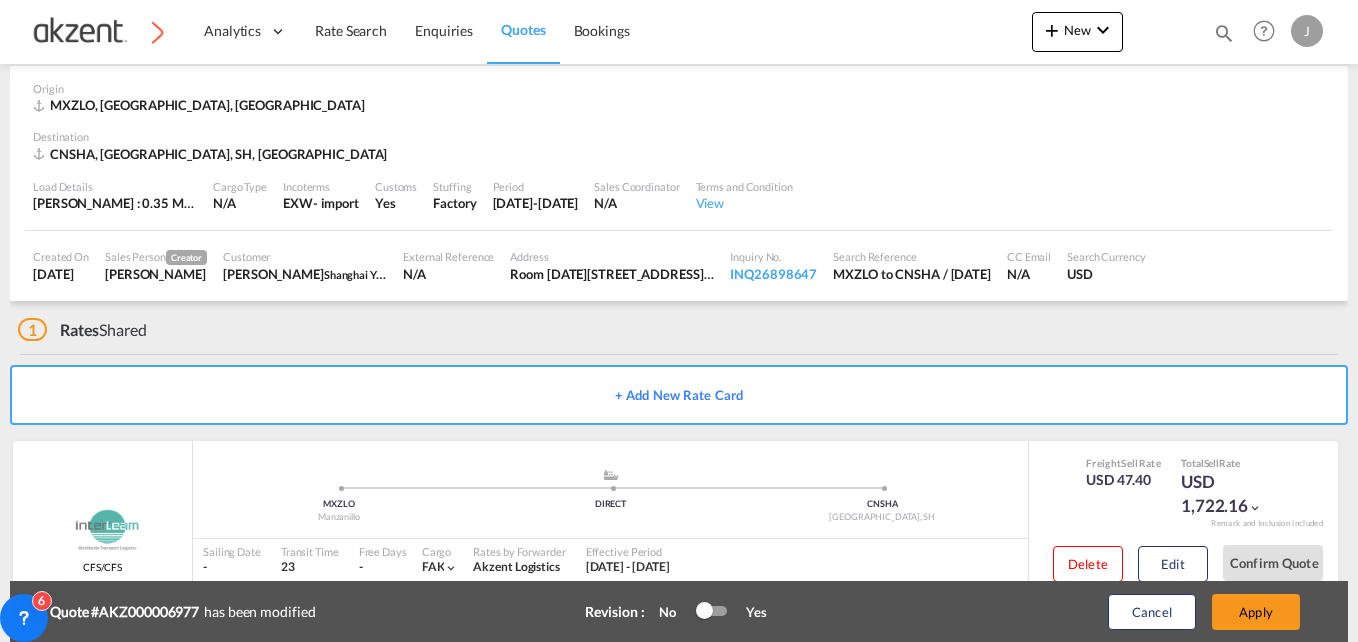 scroll, scrollTop: 388, scrollLeft: 0, axis: vertical 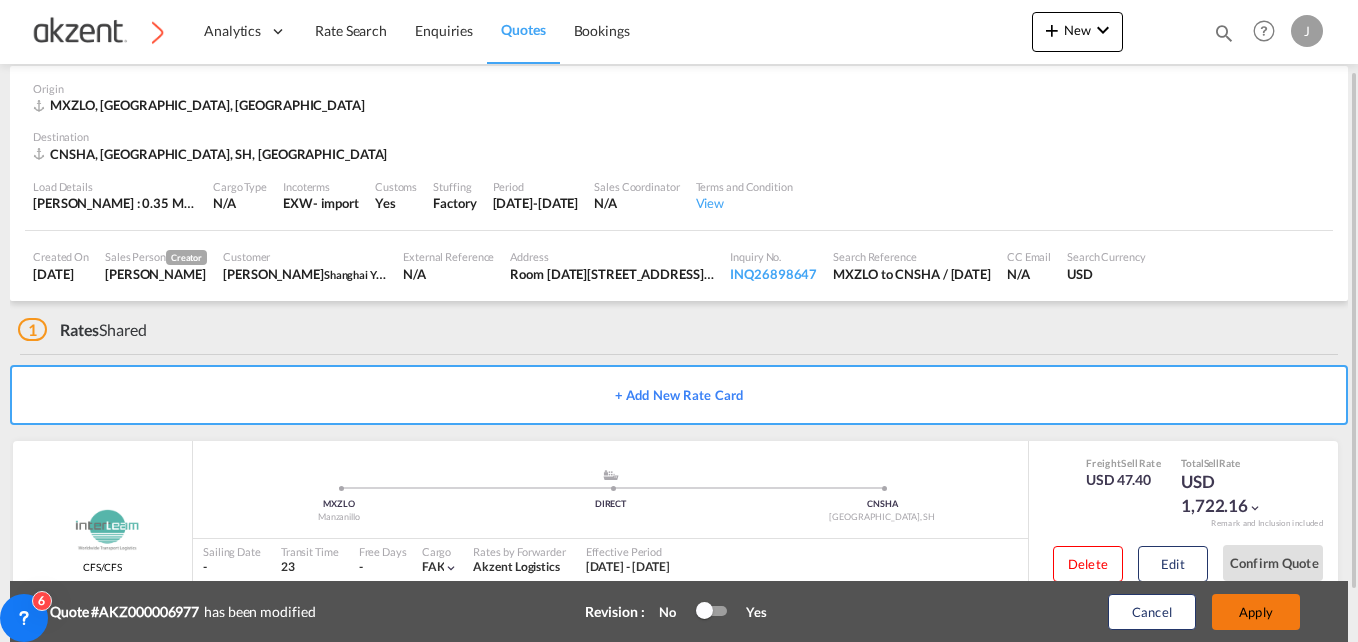 click on "Apply" at bounding box center (1256, 612) 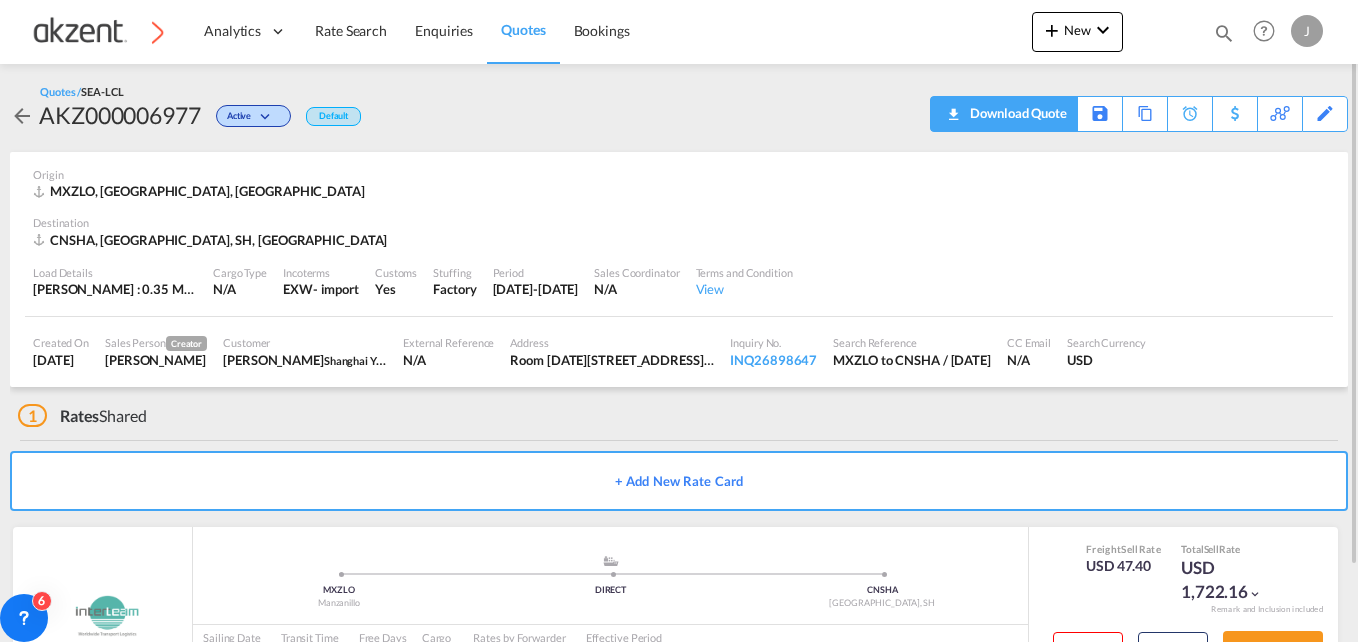 click at bounding box center (953, 113) 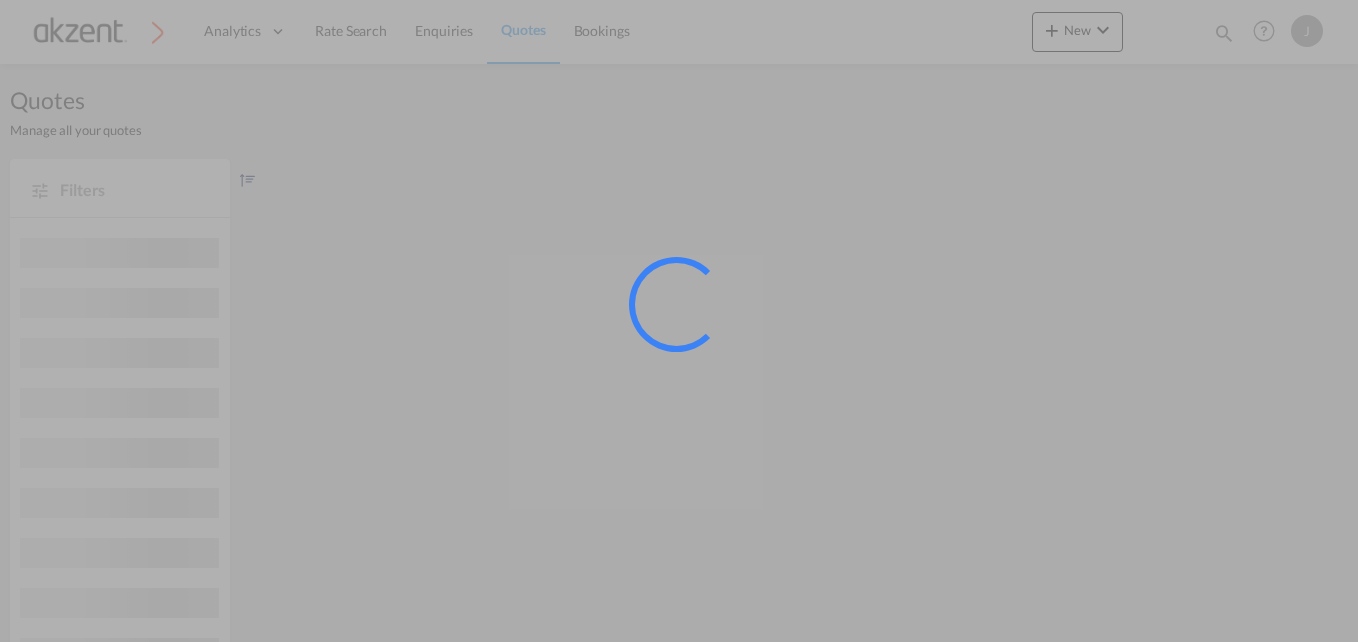 scroll, scrollTop: 0, scrollLeft: 0, axis: both 